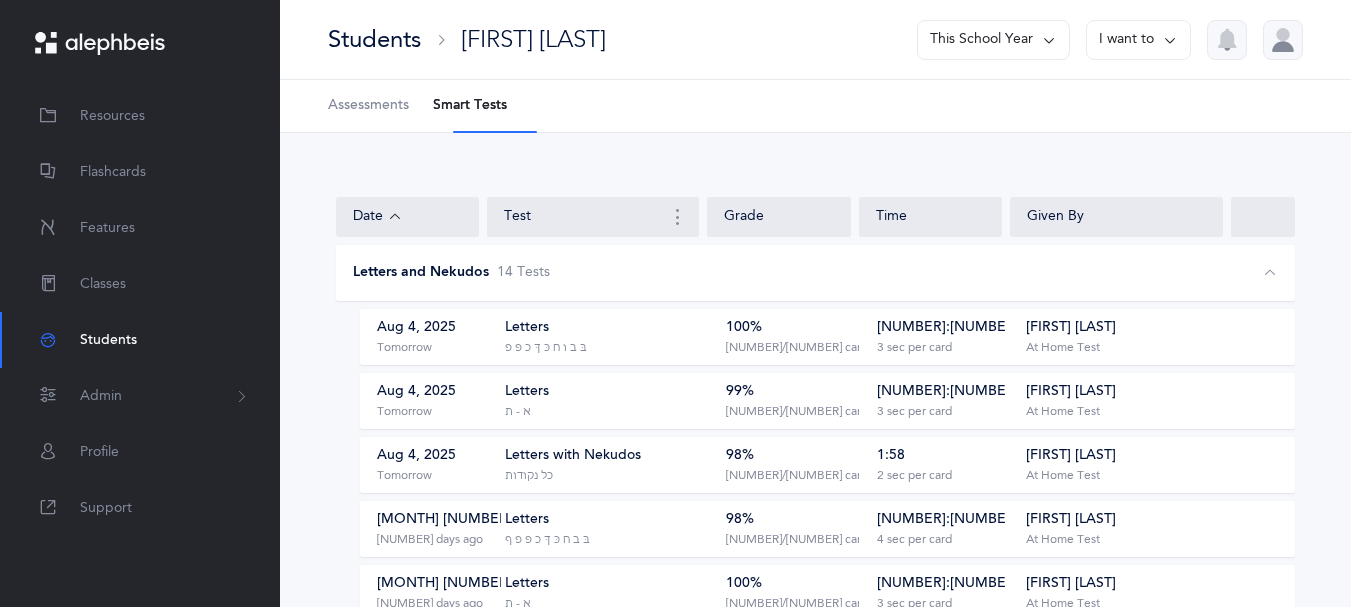 scroll, scrollTop: 0, scrollLeft: 0, axis: both 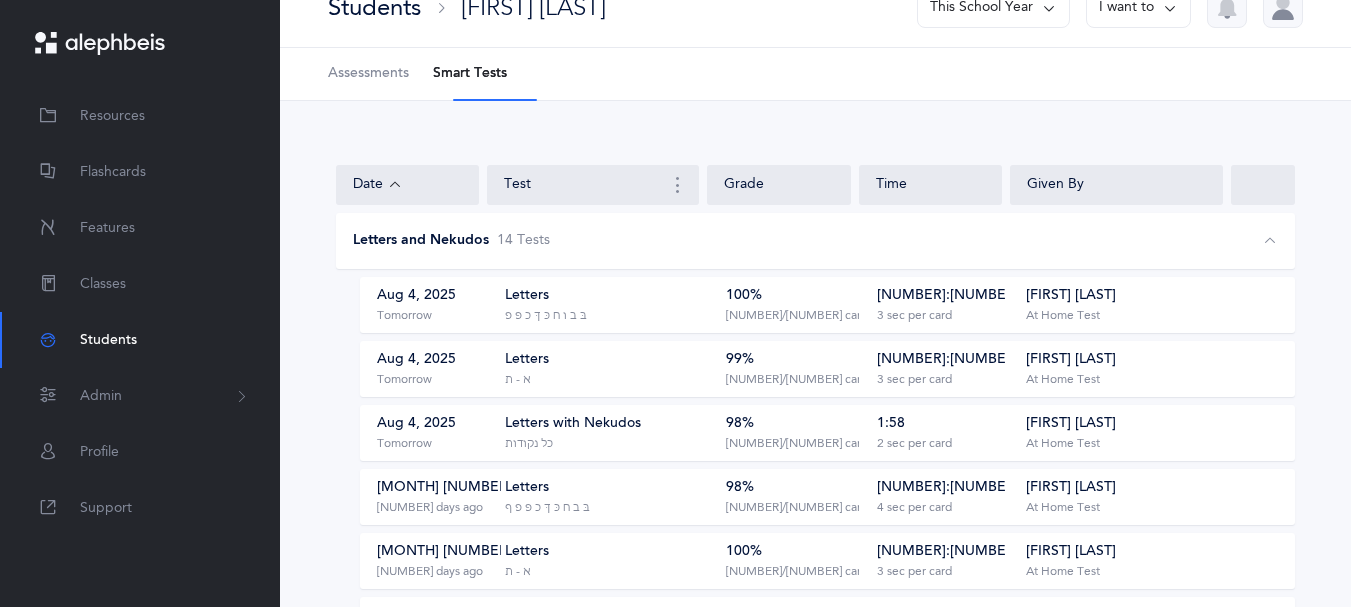 click on "Letters
בּ ב ו ח כּ ךּ כ פּ פ" at bounding box center [608, 305] 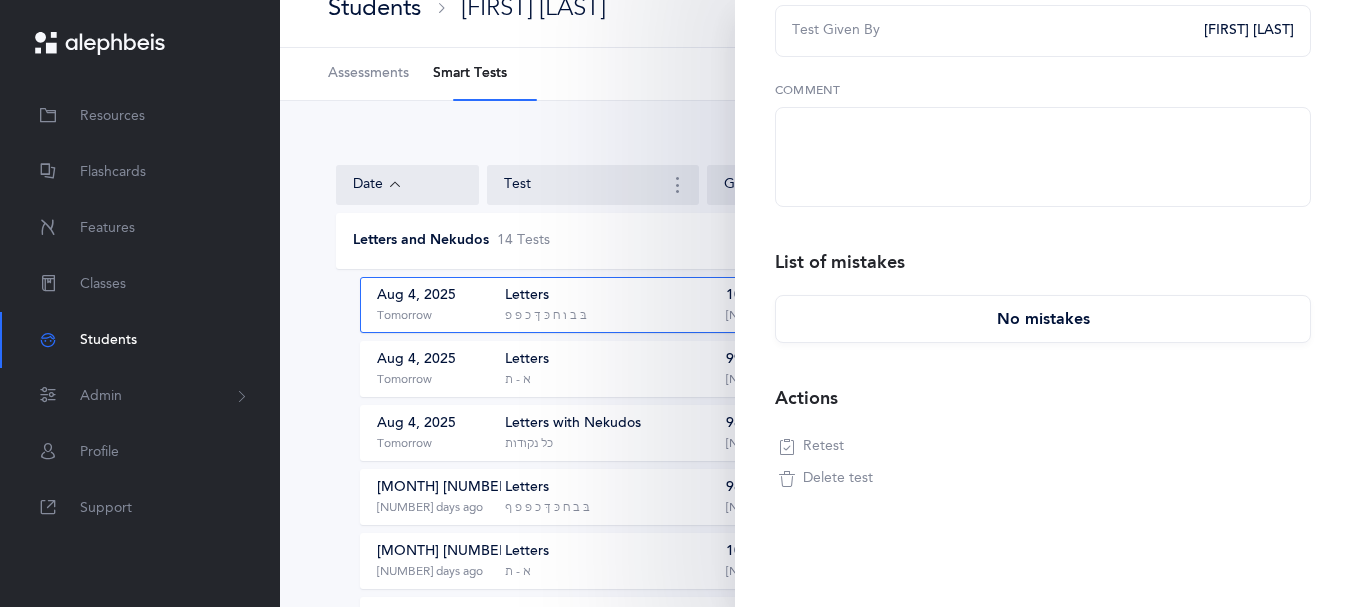 scroll, scrollTop: 375, scrollLeft: 0, axis: vertical 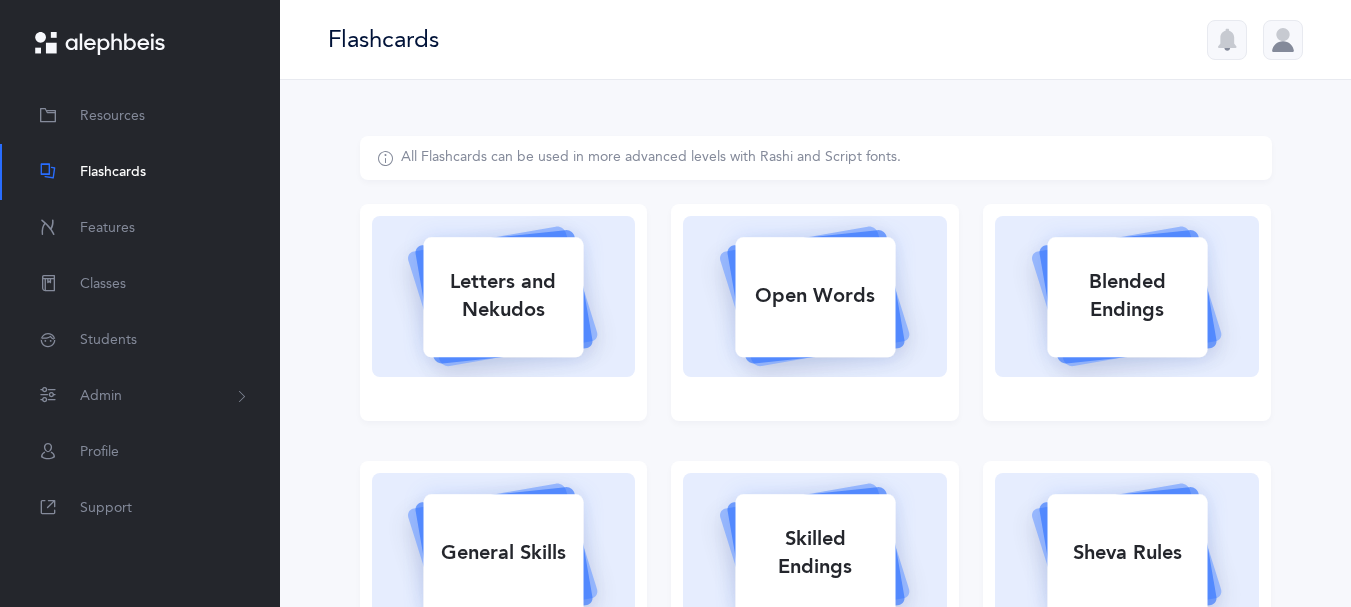 select 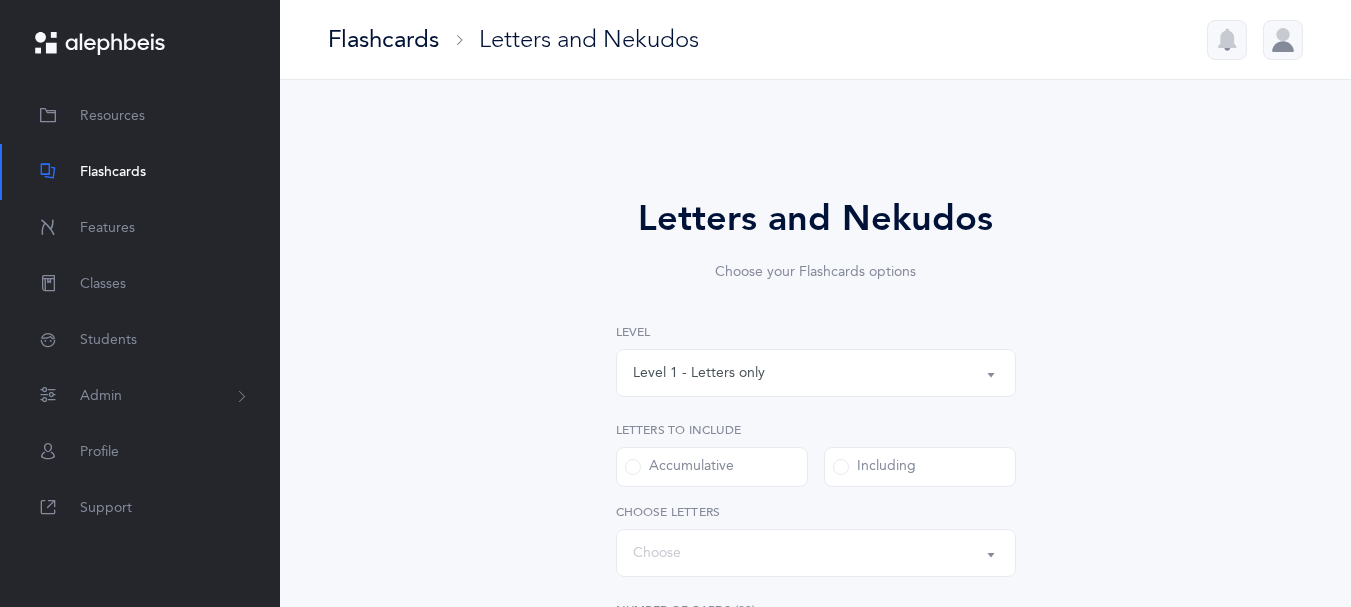 scroll, scrollTop: 0, scrollLeft: 0, axis: both 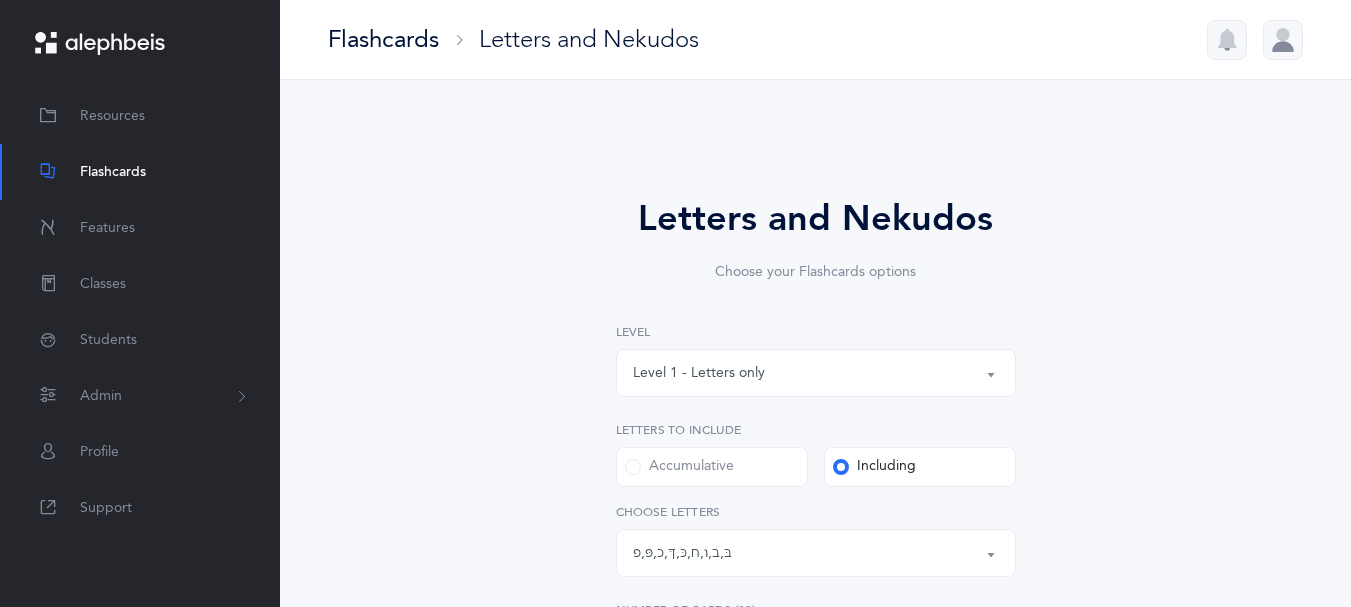 select on "14274" 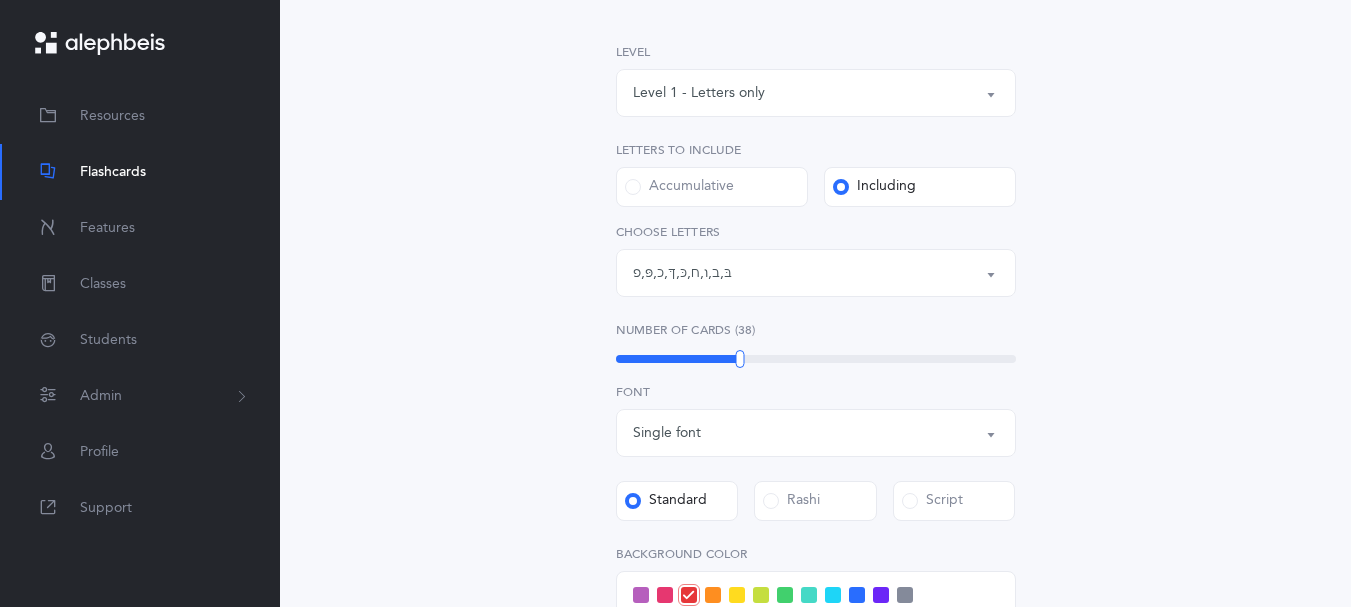 scroll, scrollTop: 283, scrollLeft: 0, axis: vertical 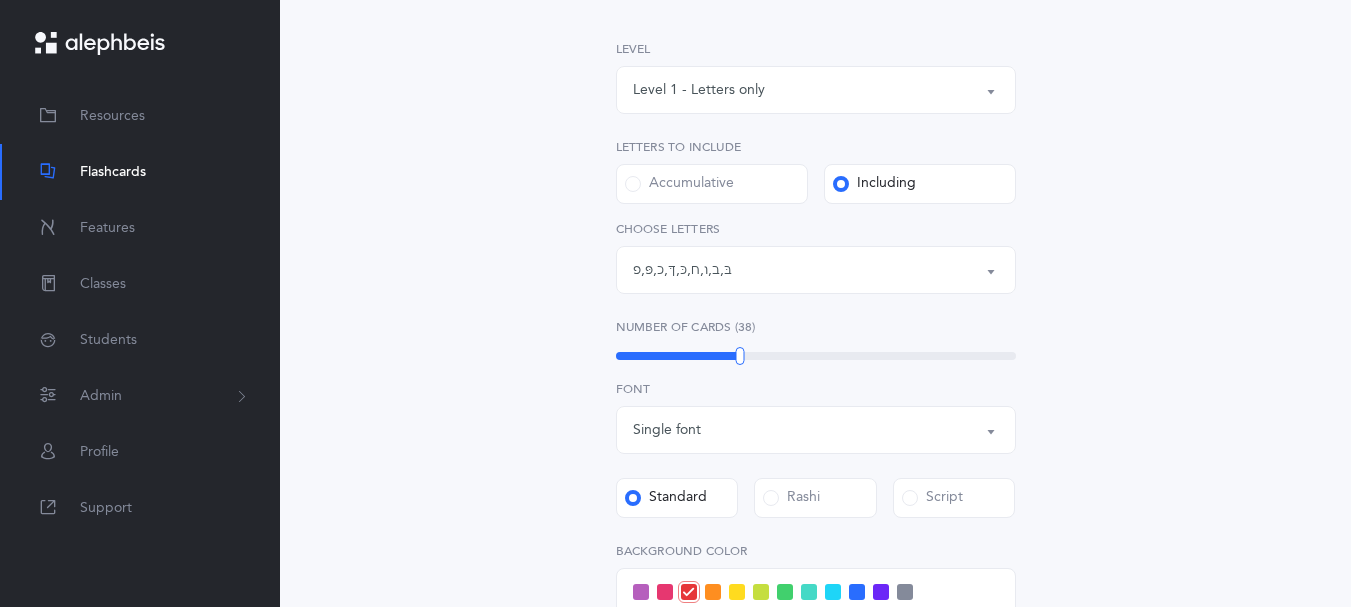 click on "Letters: בּ ,  ב ,  ו ,  ח ,  כּ ,  ךּ ,  כ ,  פּ ,  פ" at bounding box center [816, 270] 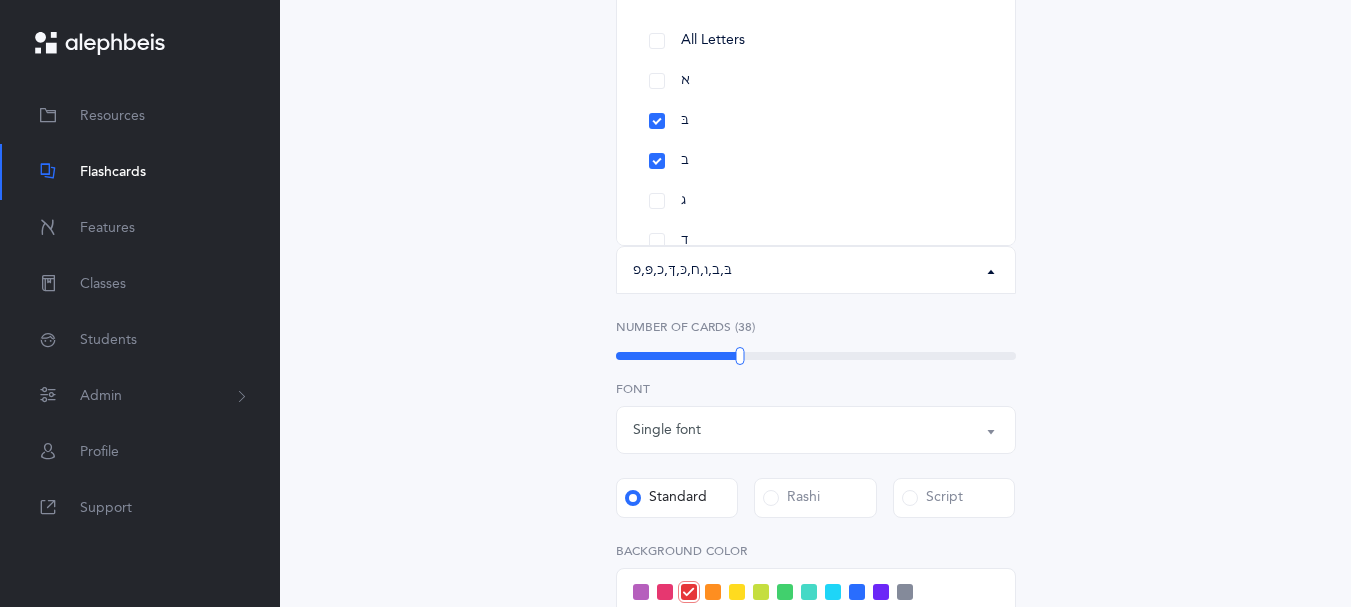 scroll, scrollTop: 263, scrollLeft: 0, axis: vertical 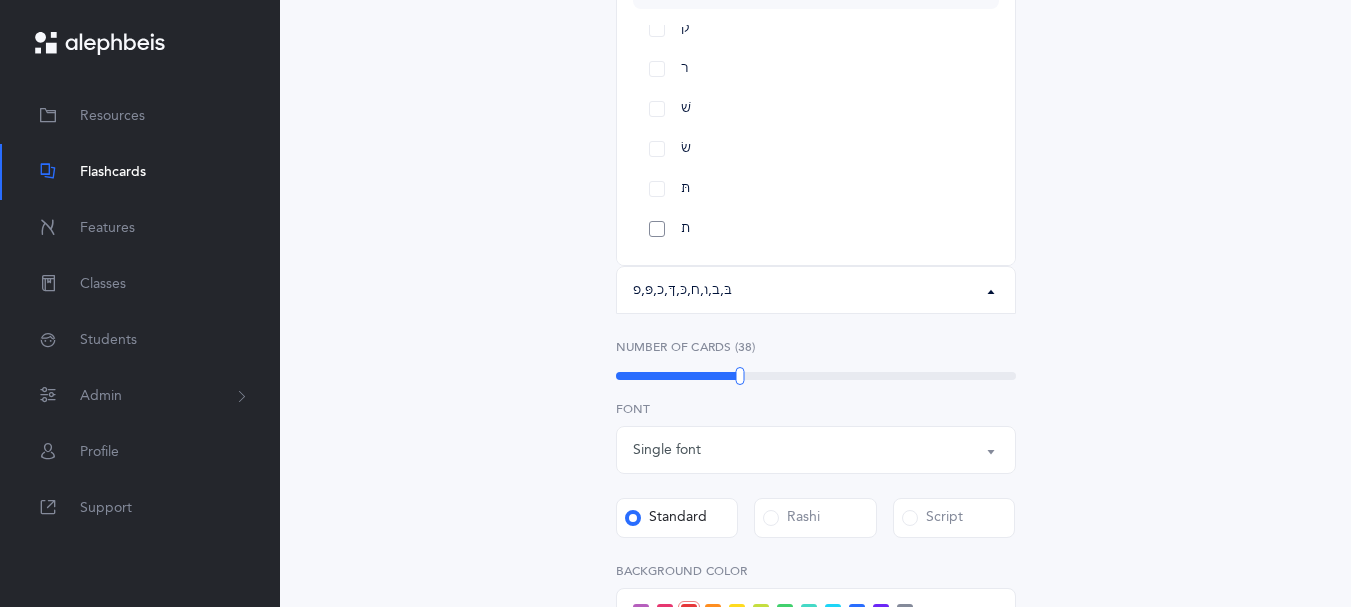 click on "ת" at bounding box center (816, 229) 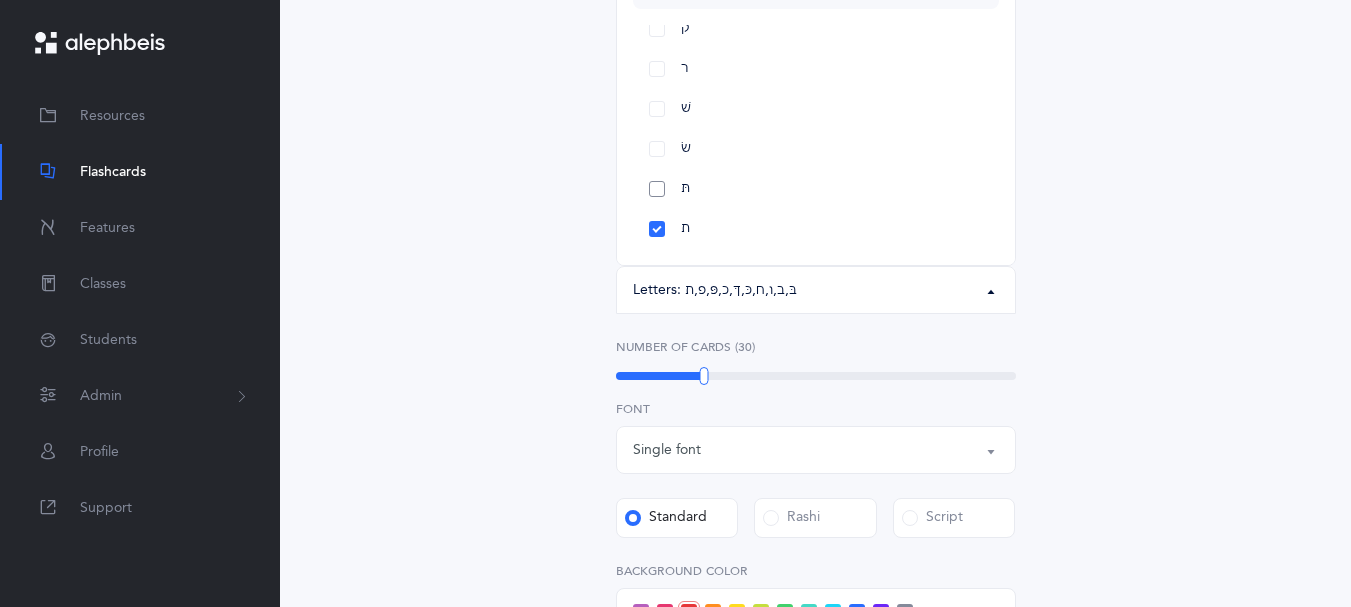 click on "תּ" at bounding box center [816, 189] 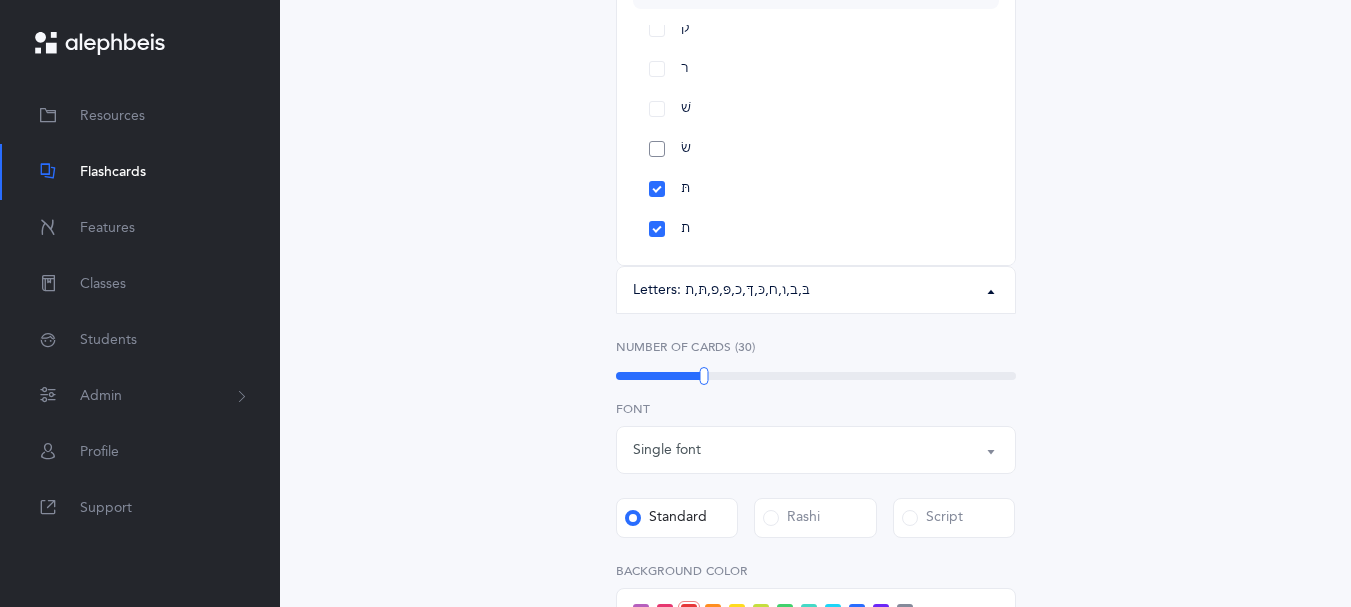 drag, startPoint x: 664, startPoint y: 181, endPoint x: 664, endPoint y: 142, distance: 39 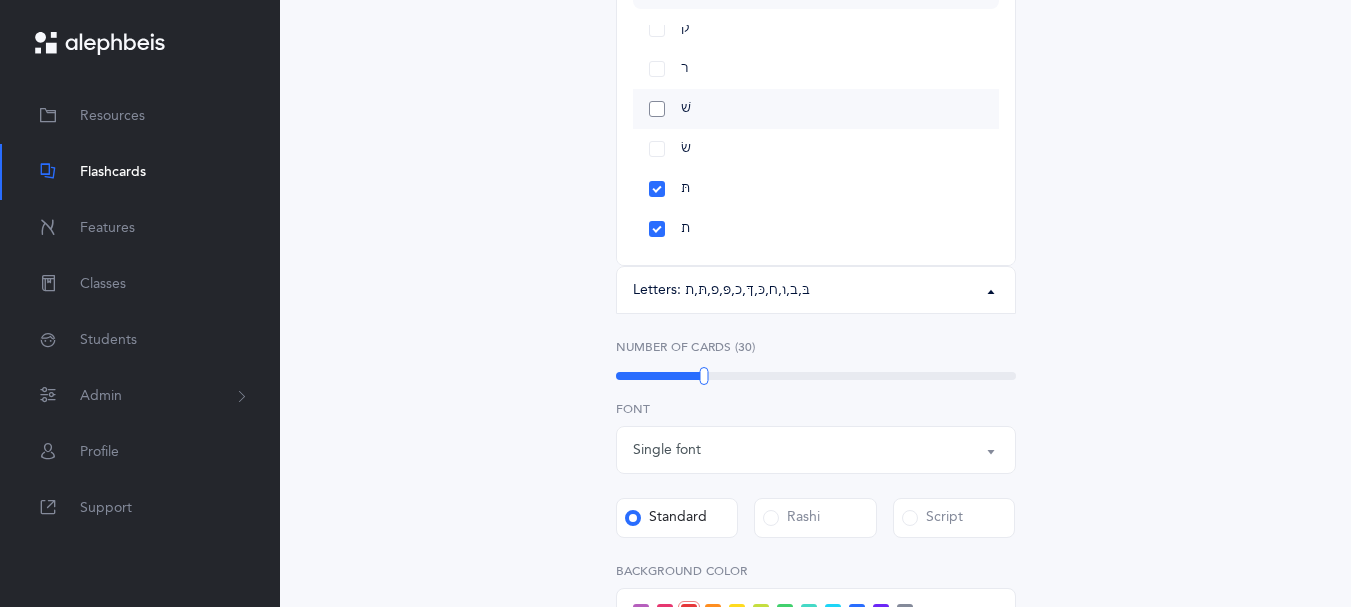 click on "שׂ" at bounding box center (816, 149) 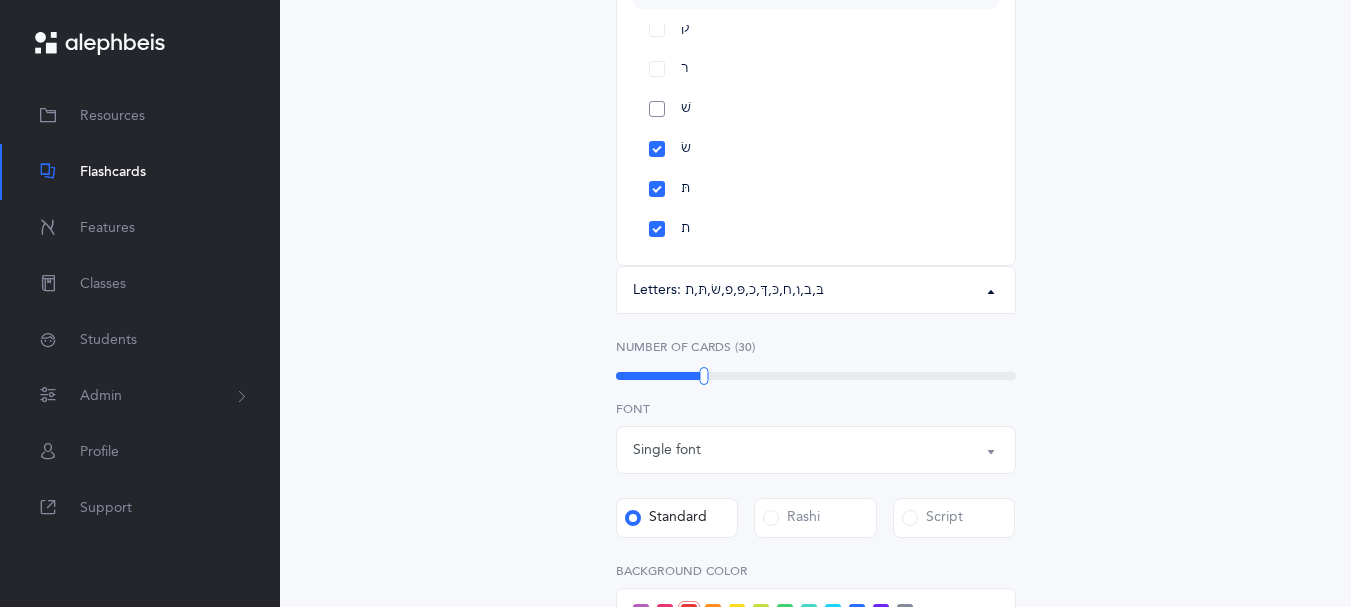 click on "שׁ" at bounding box center (816, 109) 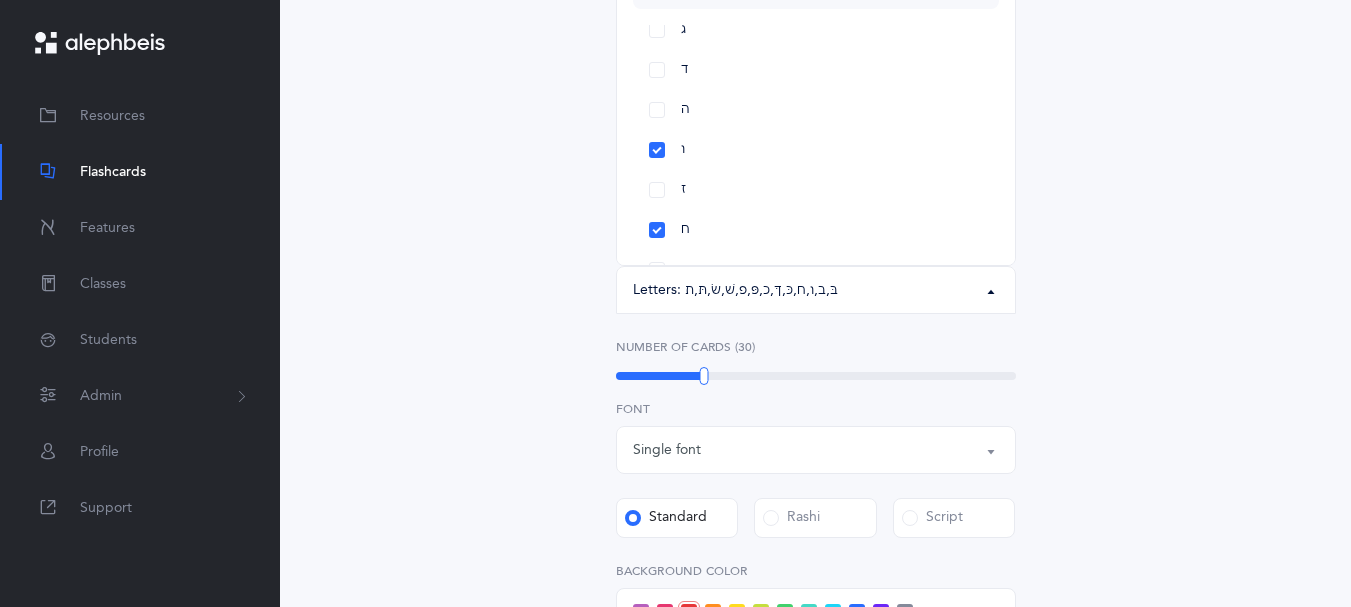 scroll, scrollTop: 0, scrollLeft: 0, axis: both 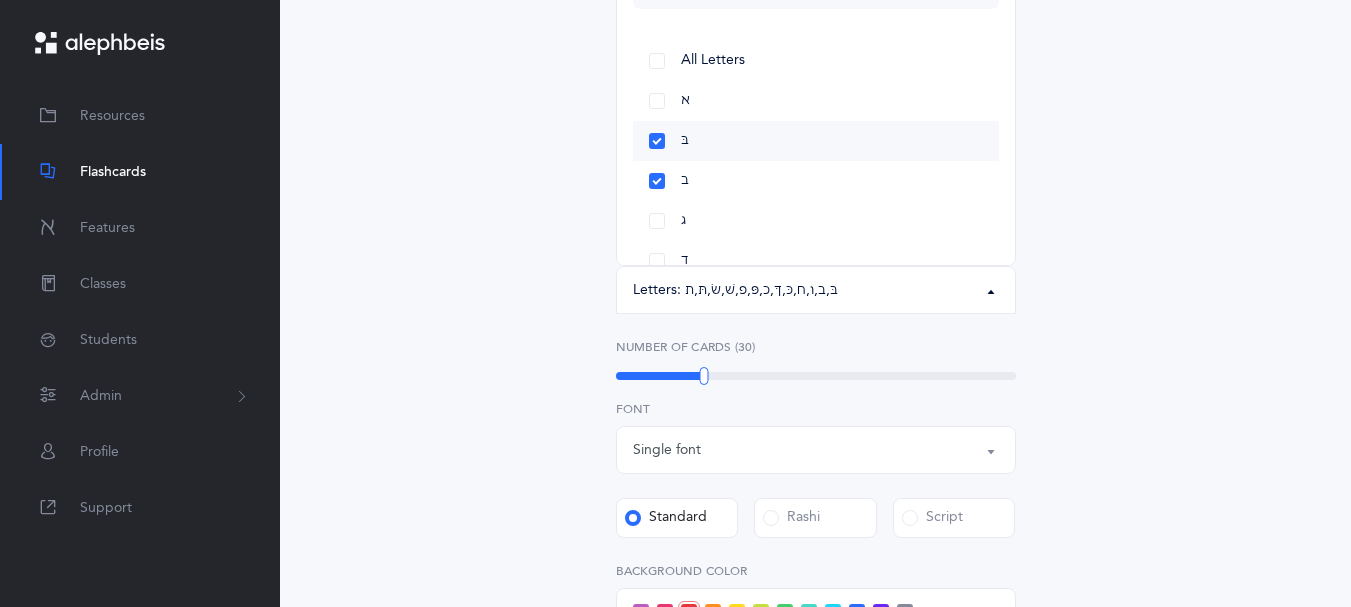 click on "בּ" at bounding box center [816, 141] 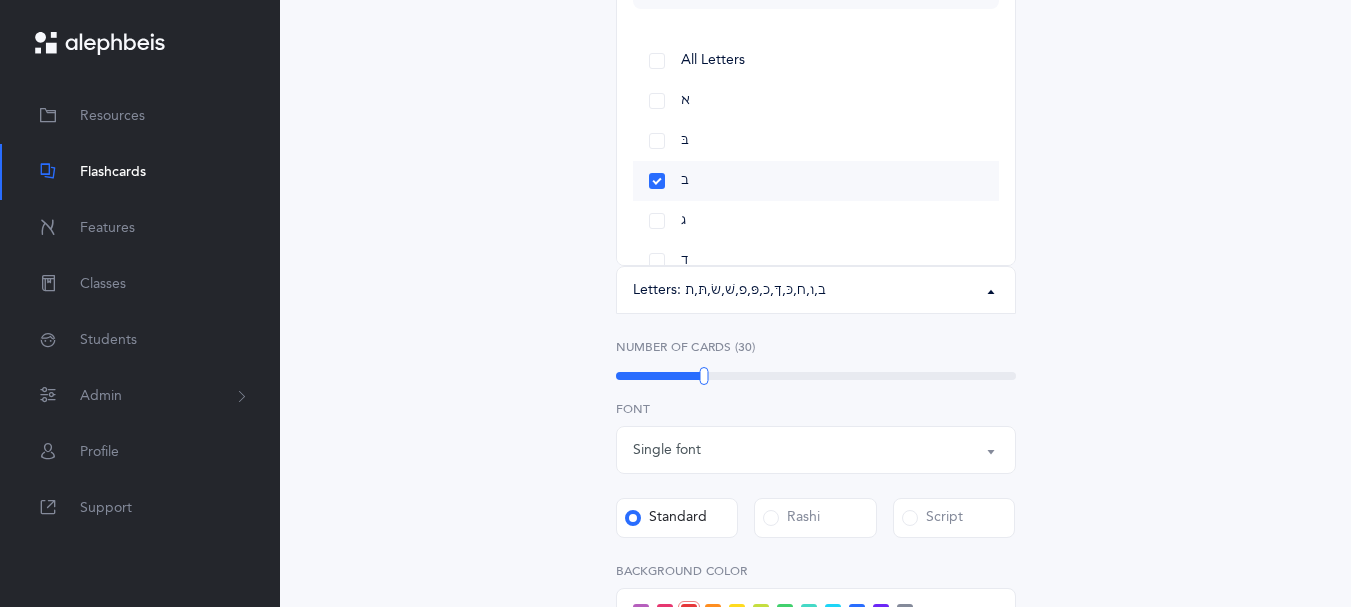click on "ב" at bounding box center [816, 181] 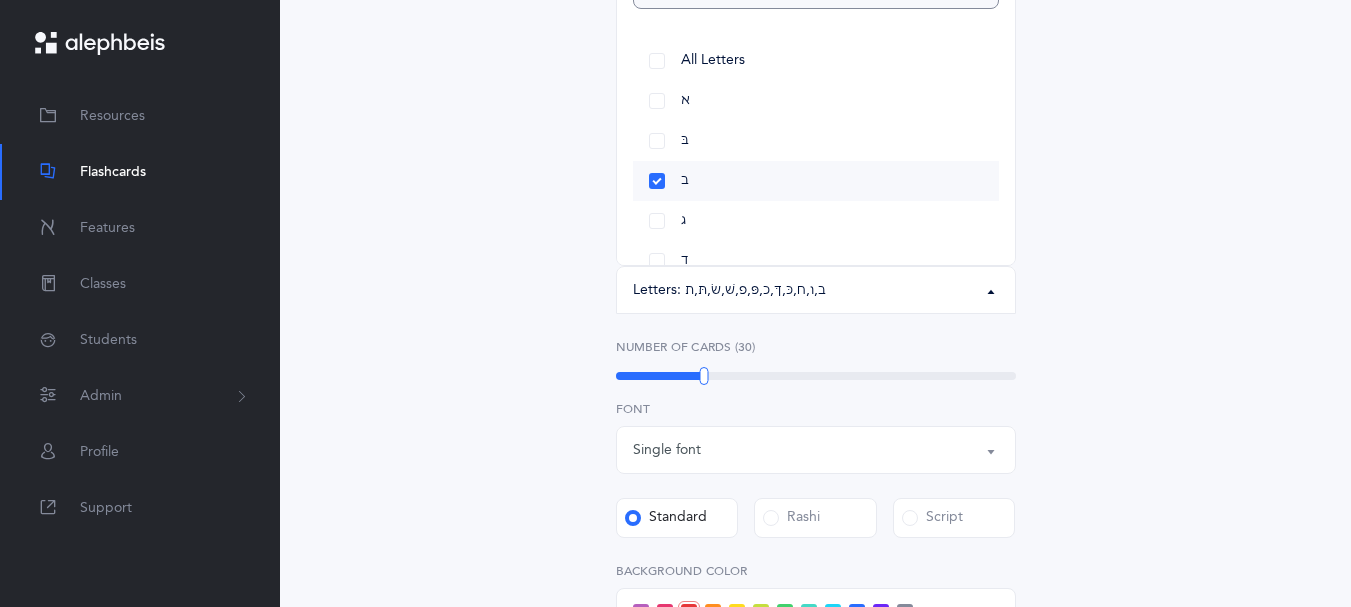 select on "6" 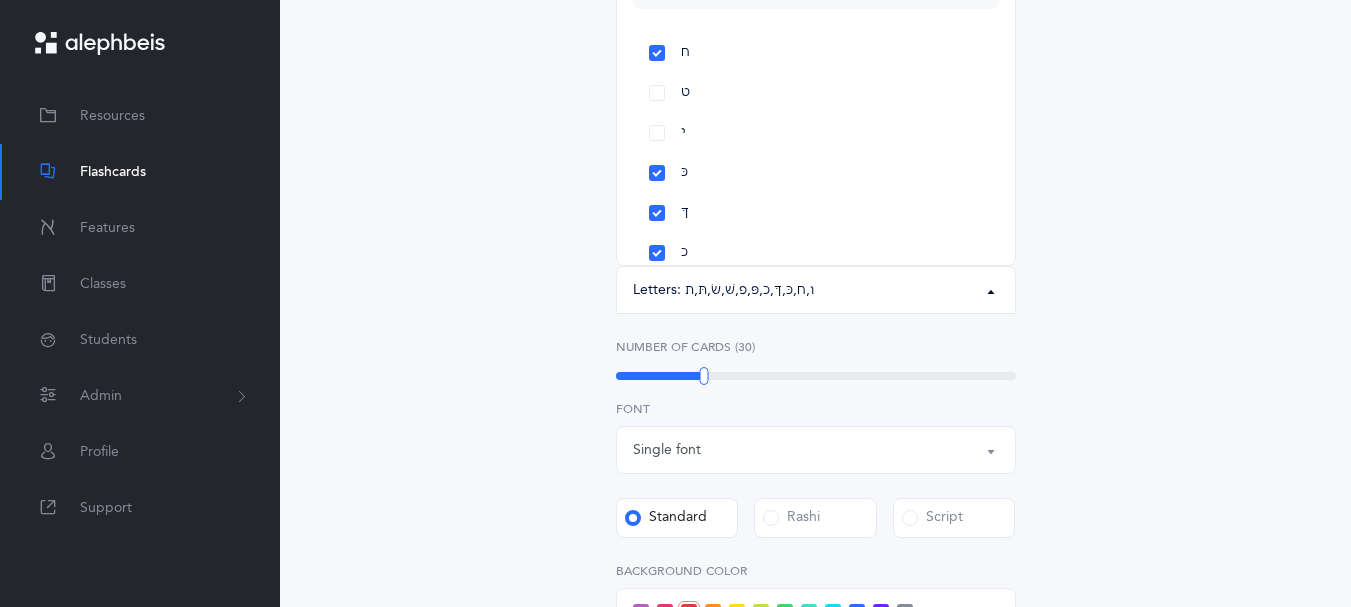 scroll, scrollTop: 389, scrollLeft: 0, axis: vertical 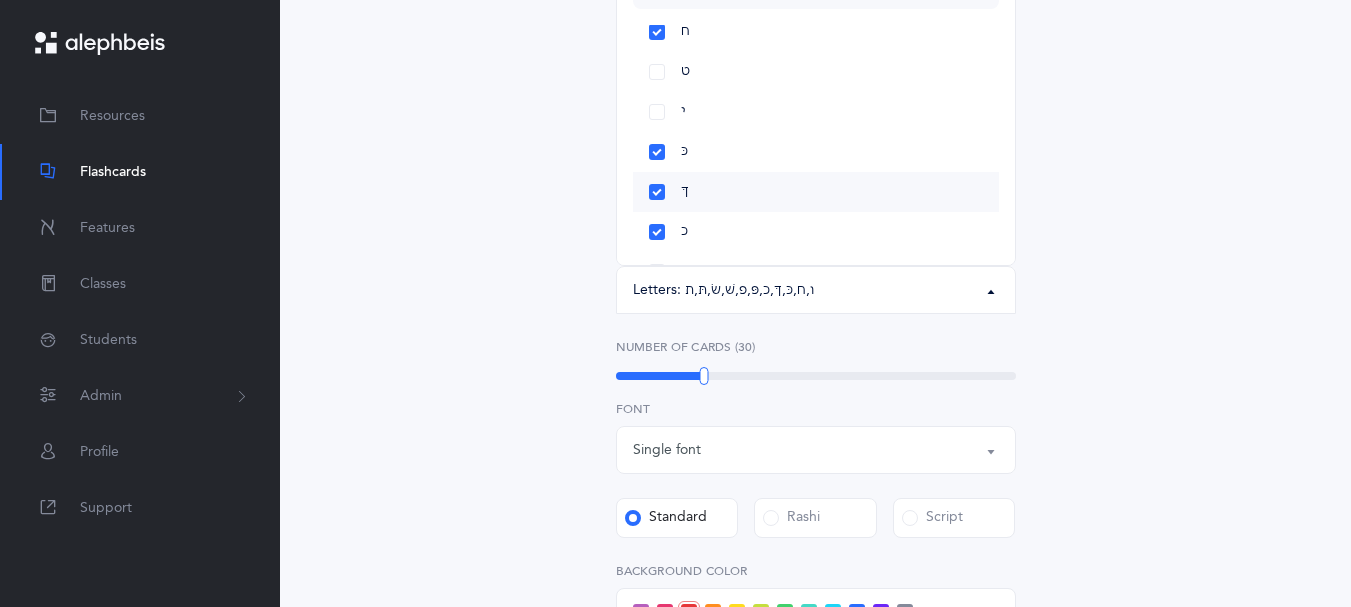 drag, startPoint x: 665, startPoint y: 220, endPoint x: 666, endPoint y: 238, distance: 18.027756 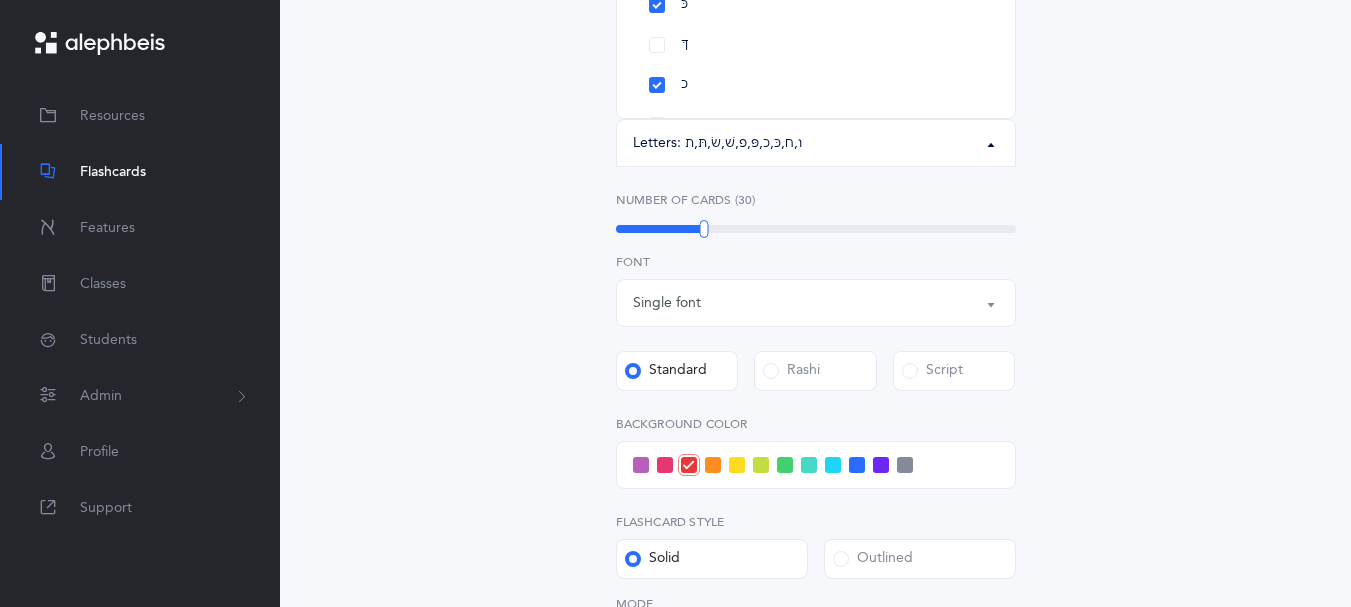 scroll, scrollTop: 247, scrollLeft: 0, axis: vertical 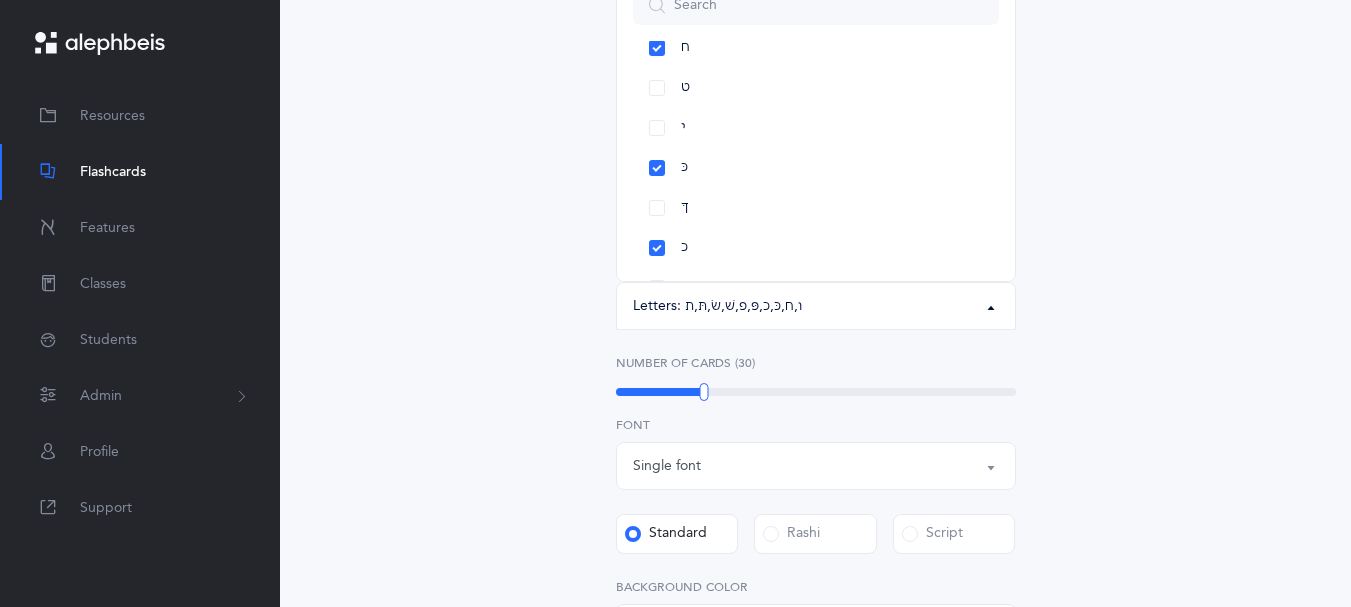 click on "Letters and Nekudos   Choose your Flashcards options         Level 1 - Letters only
Level 2 - Nekudos only
Level 3 - Letters and Nekudos
Level 4 - Letters with Nekudos
Level 1 - Letters only
Level
Letters to include
Accumulative
Including
All Letters
א
בּ
ב
ג
ד
ה
ו
ז
ח
ט
י
כּ
ךּ
כ
ך
ל
מ
ם
נ
ן
ס
ע
פּ
פ
ף
צ
ץ
ק
ר
שׁ
שׂ
תּ
ת
Letters: ו ,  ח ,  כּ ,  כ ,  פּ ,  פ ,  שׁ ,  שׂ ,  תּ ,  ת
All Letters
א
בּ
ב
ג
ד
ה
ו
ז
ח
ט
י
כּ
ךּ
כ
ך
ל
מ
ם
נ
ן
ס
ע
פּ
פ
ף
צ
ץ
ק
ר
שׁ
שׂ
תּ
ת
Choose letters
Upgrade your plan to Ultimate
You need to be on the Ultimate plan to use this feature
Upgrade your plan to
Ultimate" at bounding box center (816, 489) 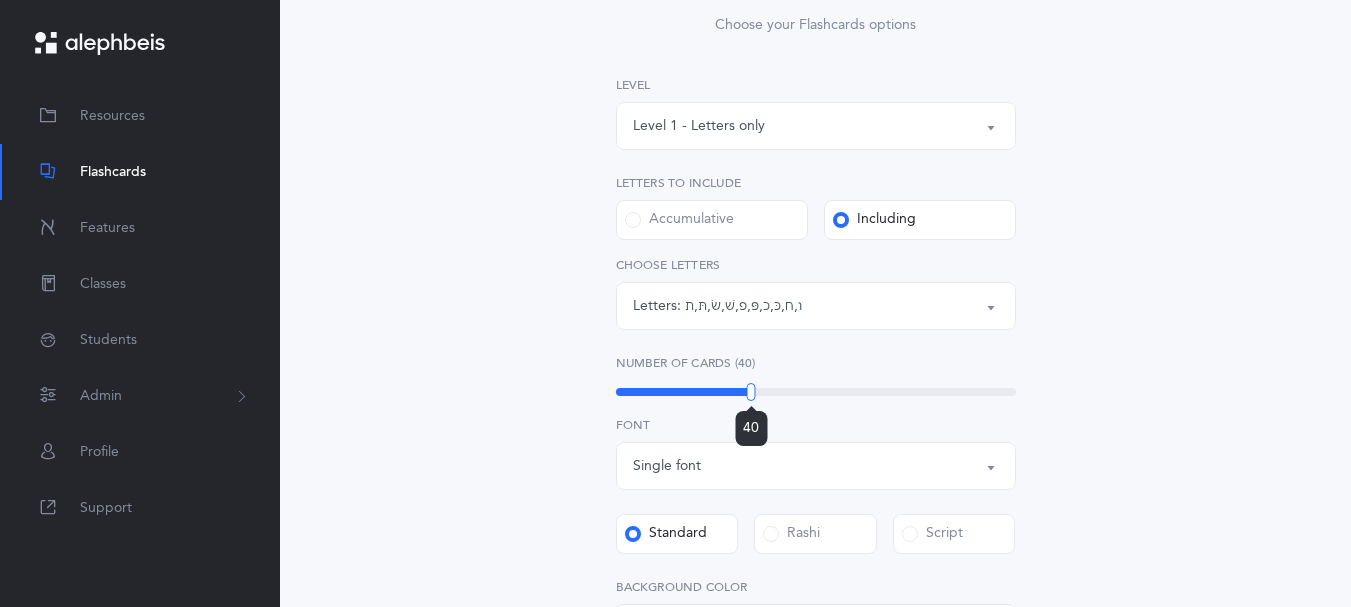 drag, startPoint x: 701, startPoint y: 424, endPoint x: 751, endPoint y: 425, distance: 50.01 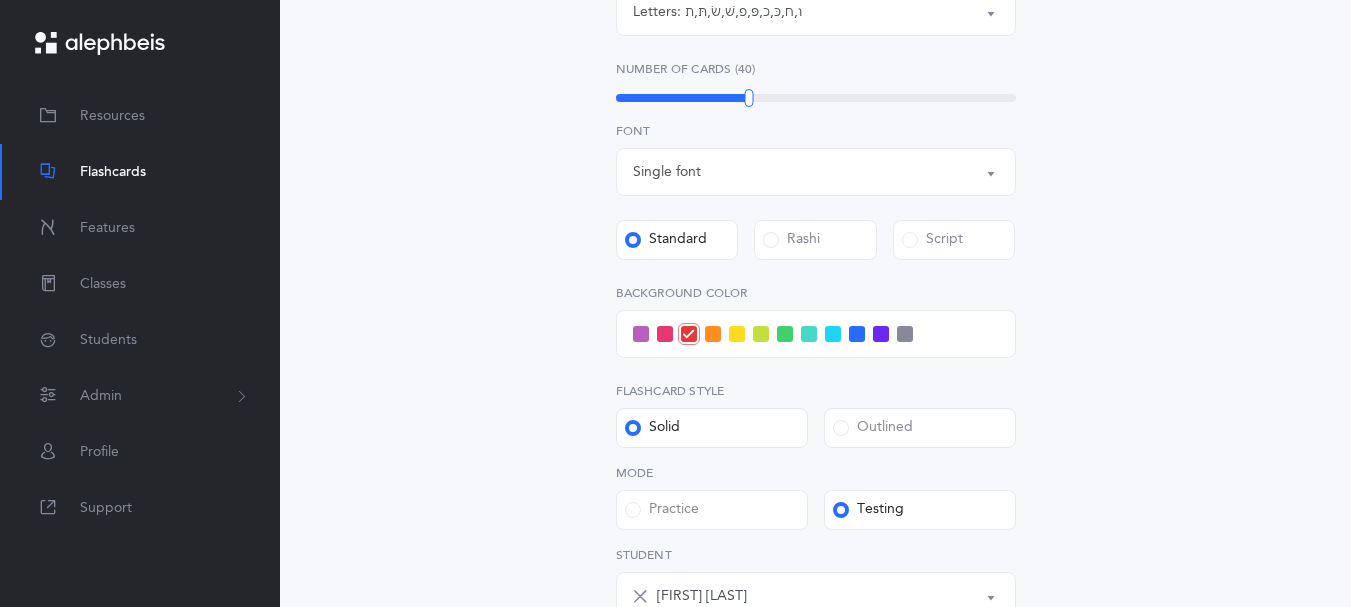 scroll, scrollTop: 543, scrollLeft: 0, axis: vertical 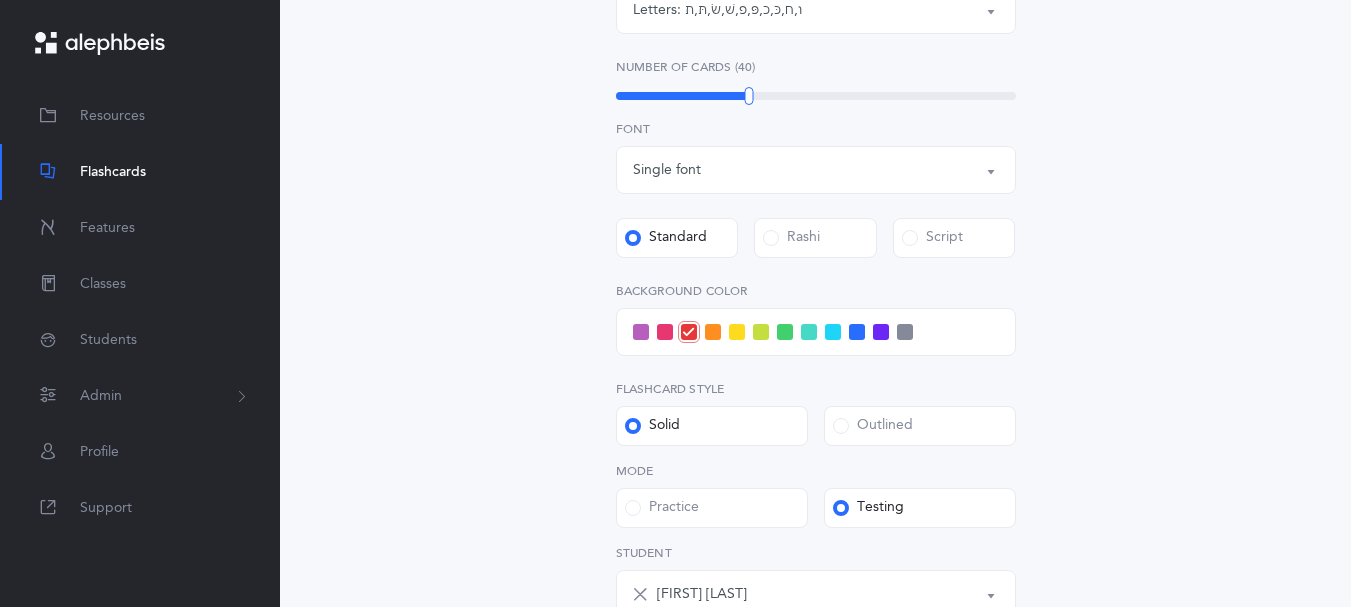 click at bounding box center (809, 332) 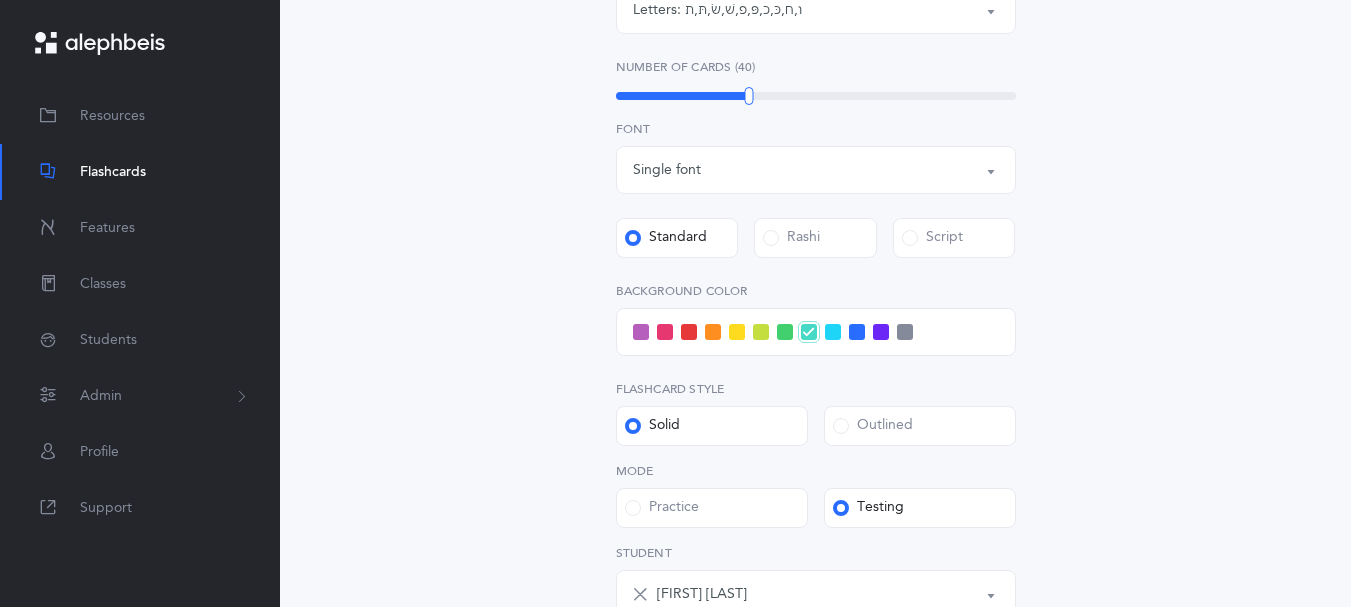 click at bounding box center [833, 332] 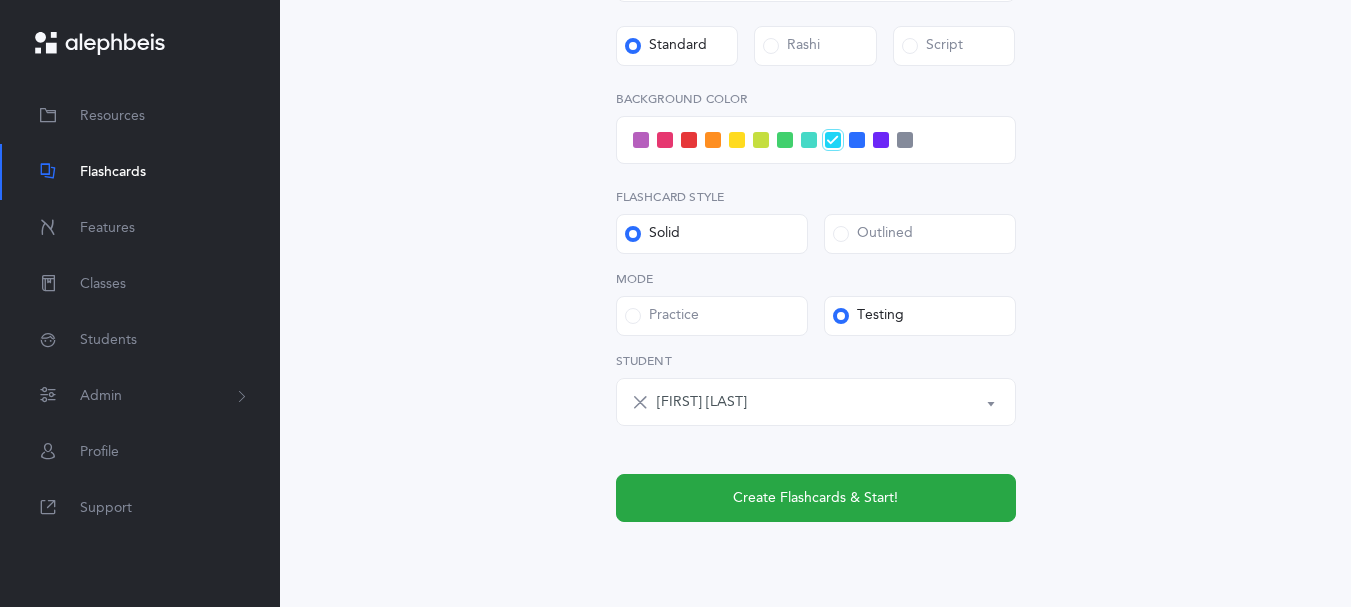 scroll, scrollTop: 761, scrollLeft: 0, axis: vertical 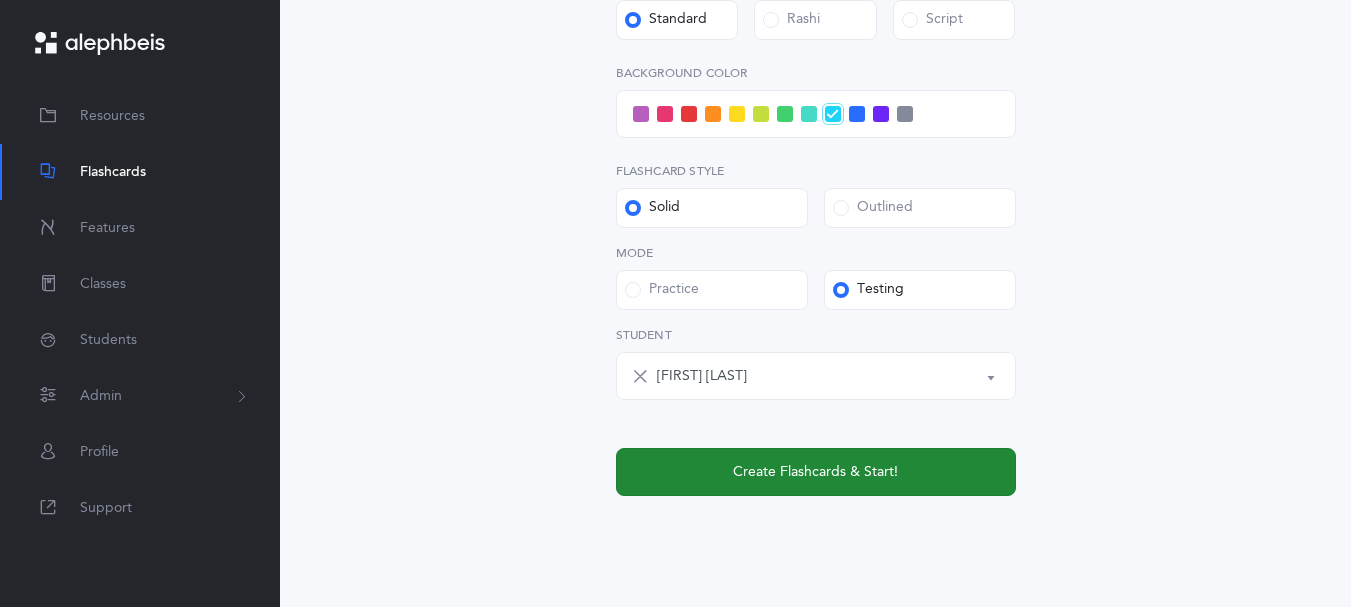 click on "Create Flashcards & Start!" at bounding box center (815, 472) 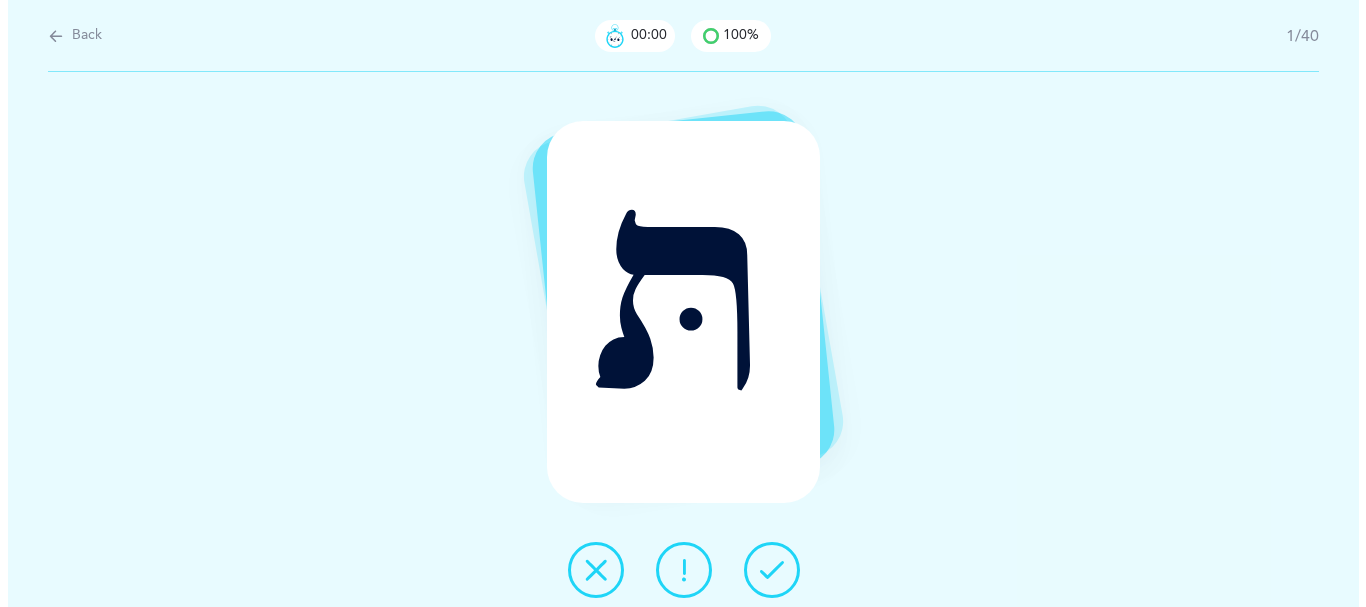 scroll, scrollTop: 0, scrollLeft: 0, axis: both 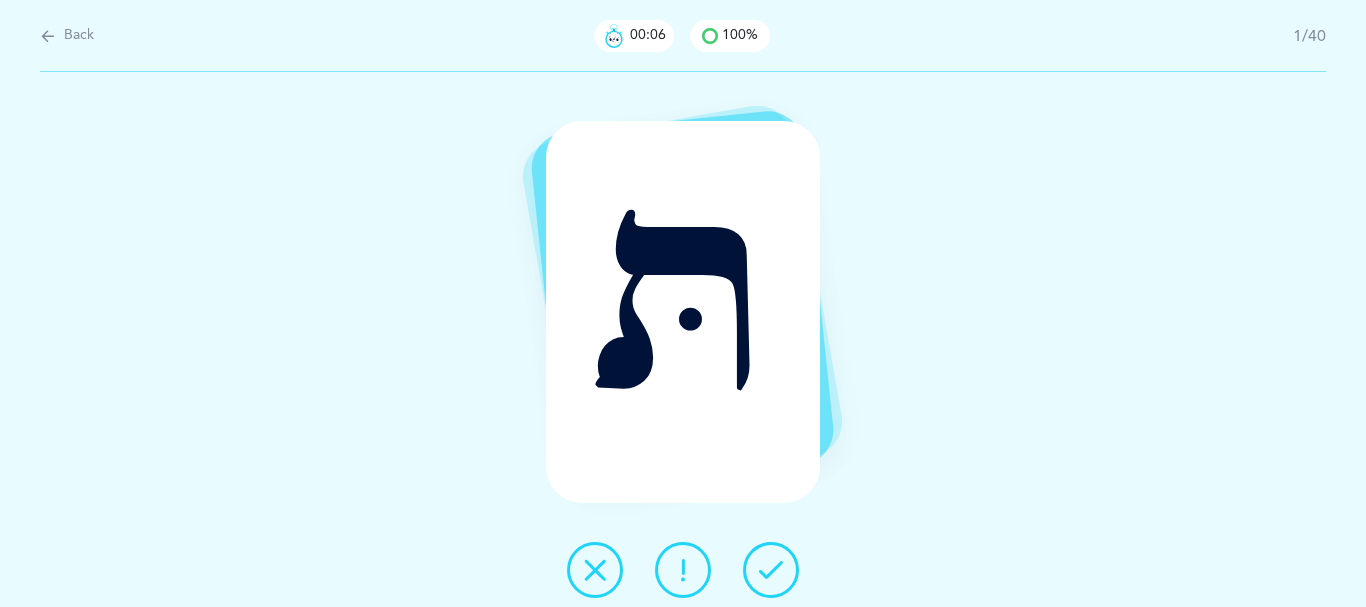 click at bounding box center (771, 570) 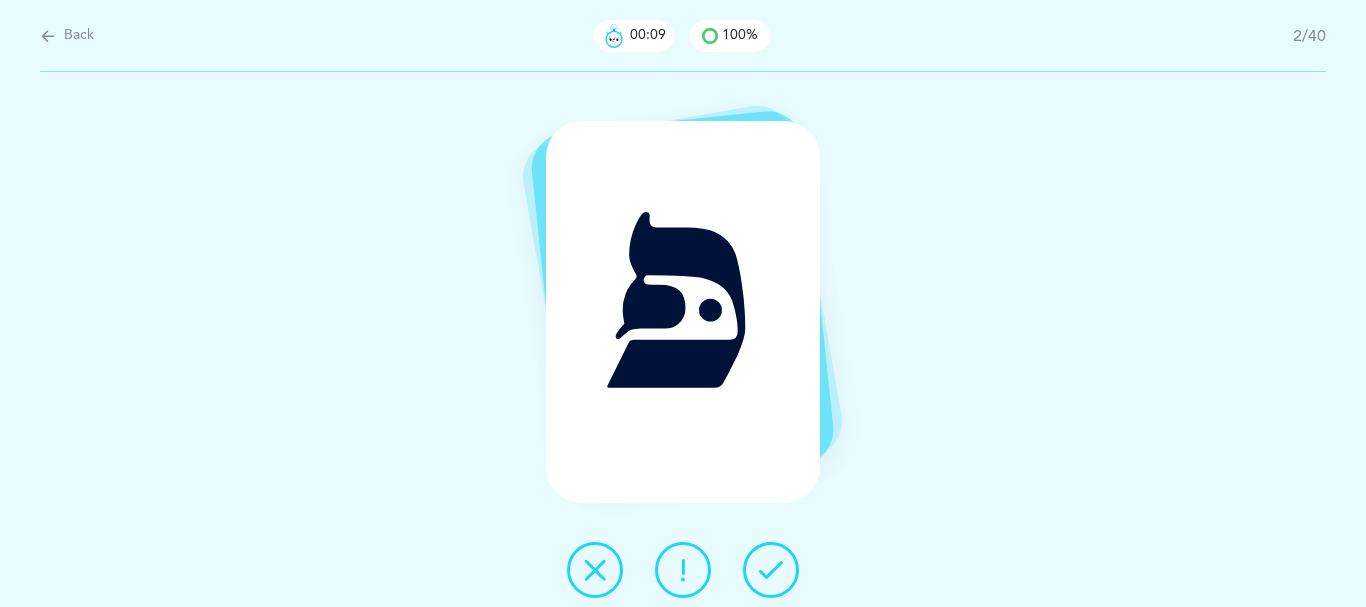 click at bounding box center (771, 570) 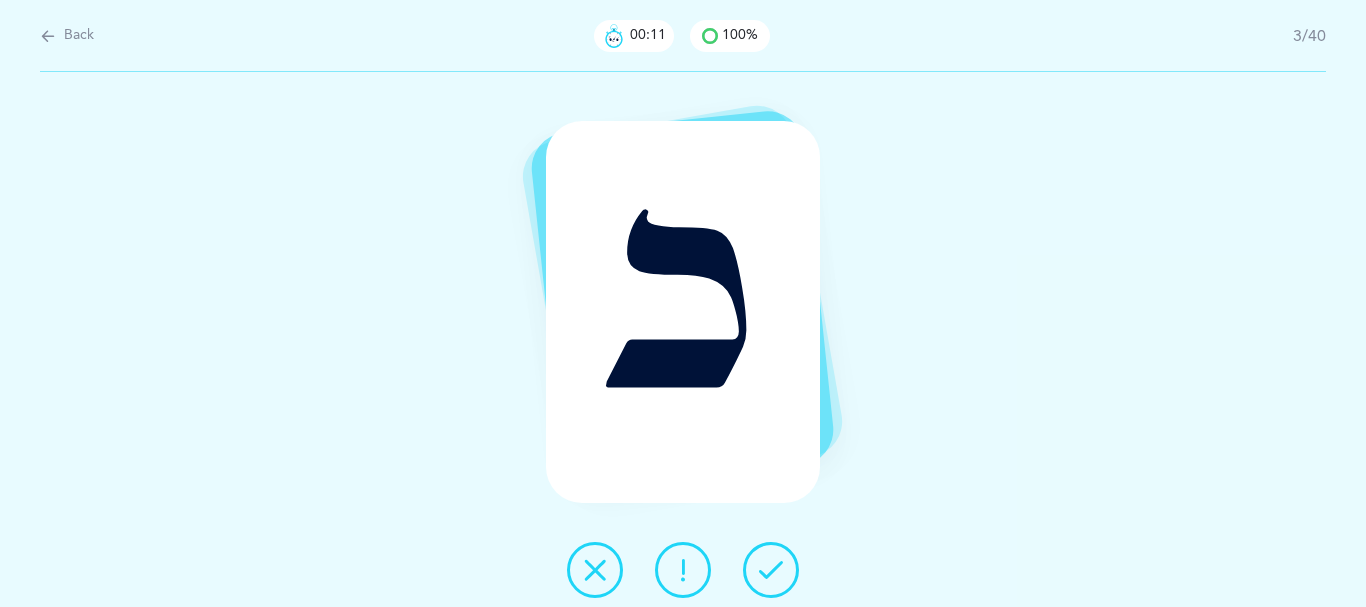 click at bounding box center (771, 570) 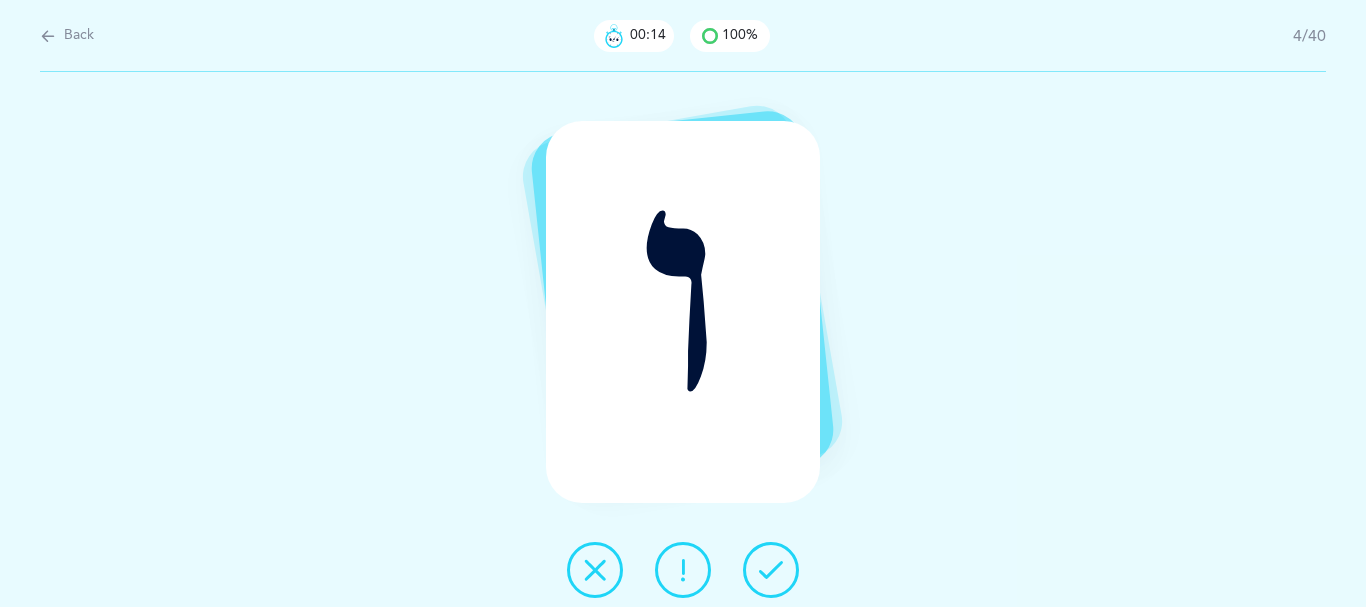 click at bounding box center (771, 570) 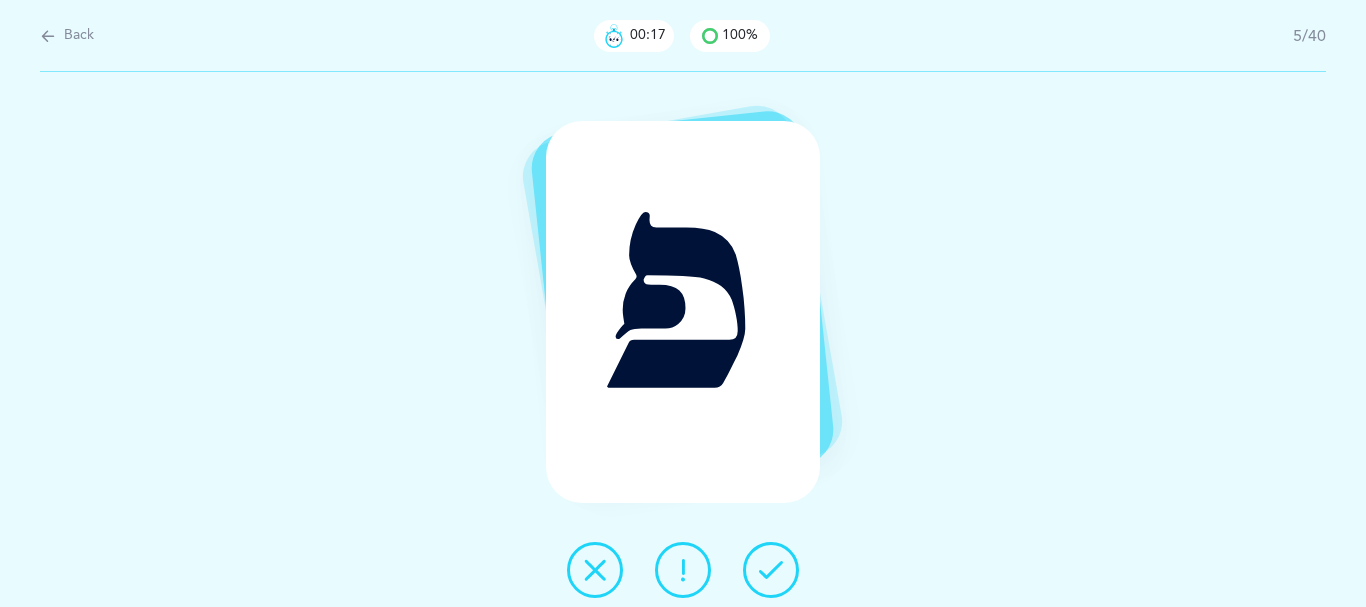 click at bounding box center (771, 570) 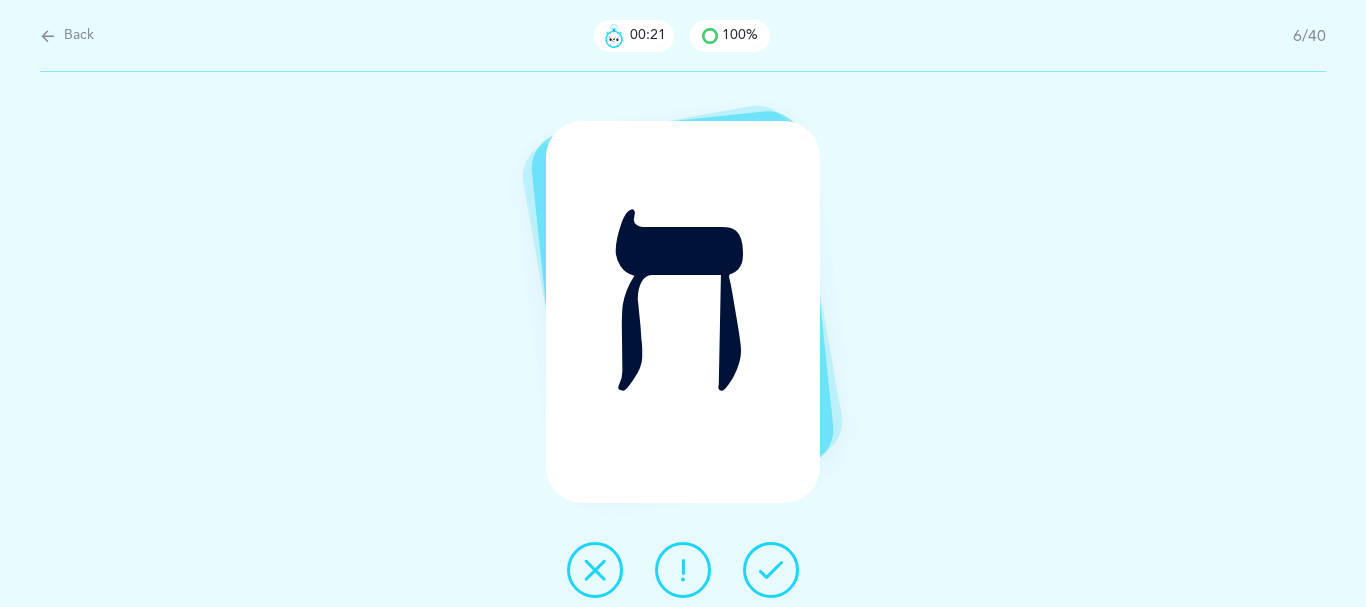 click at bounding box center (771, 570) 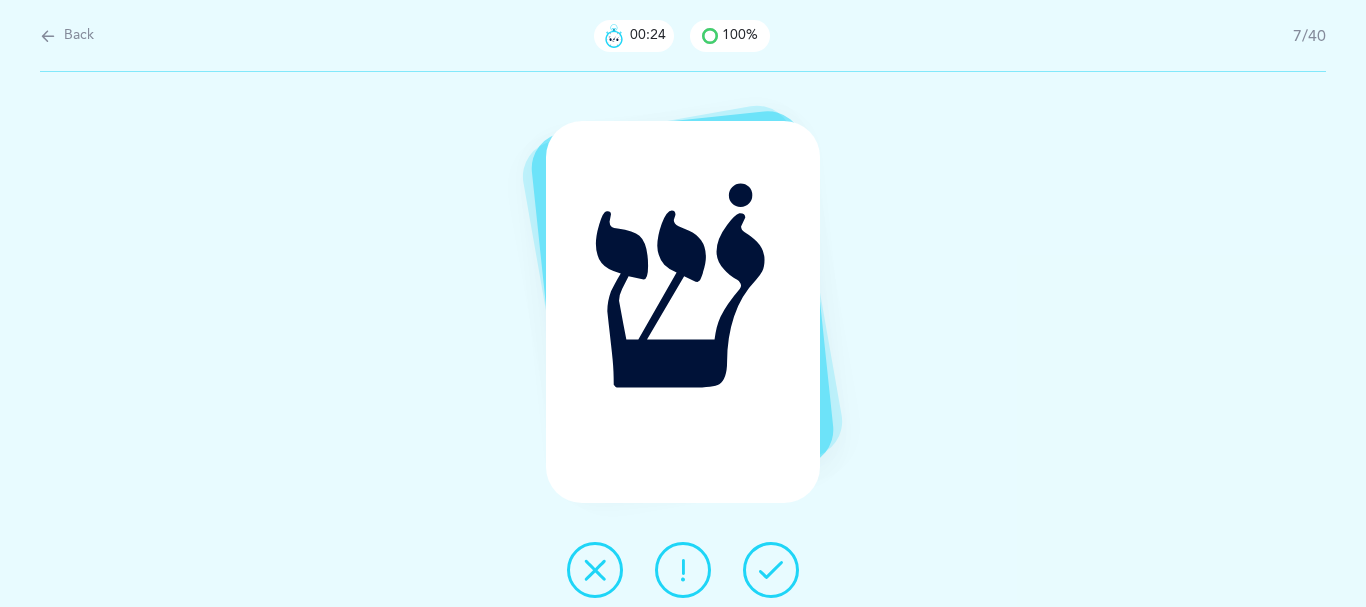 click at bounding box center [771, 570] 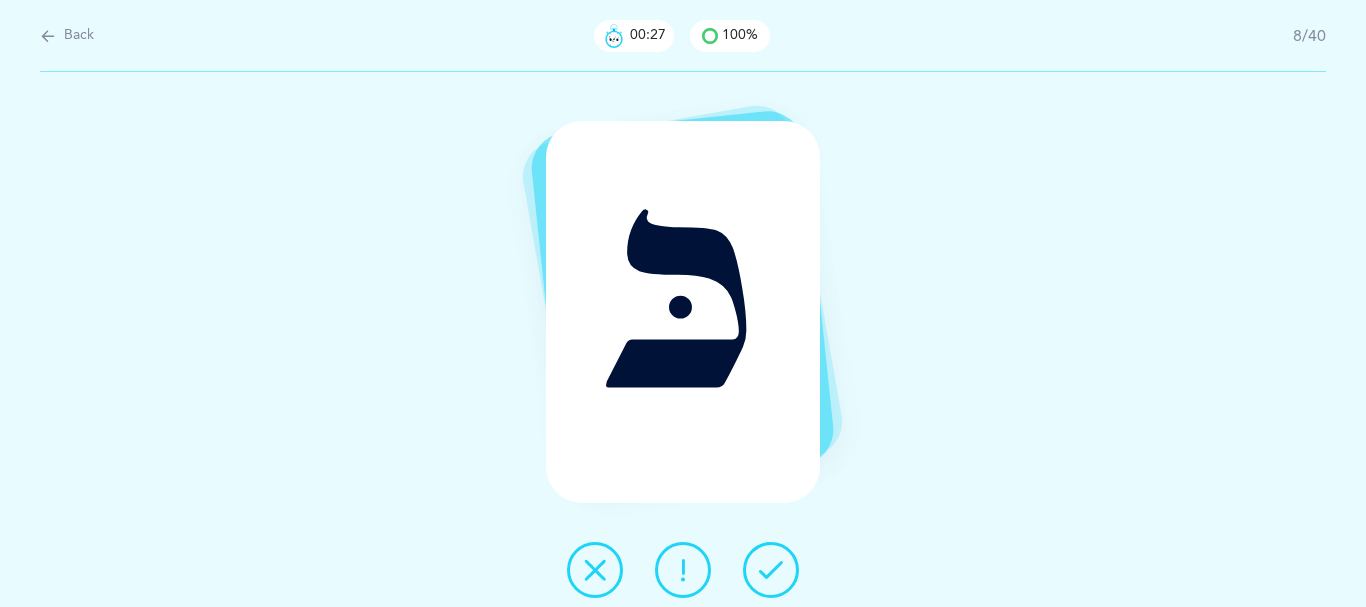 click at bounding box center (771, 570) 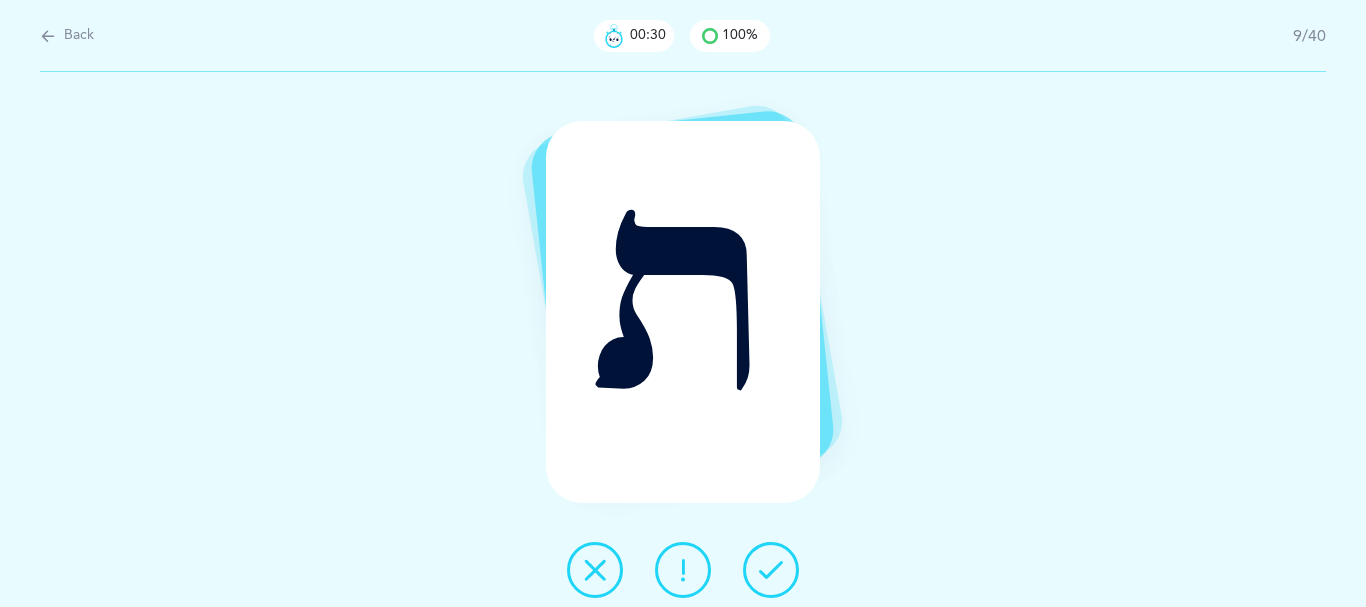 click at bounding box center (771, 570) 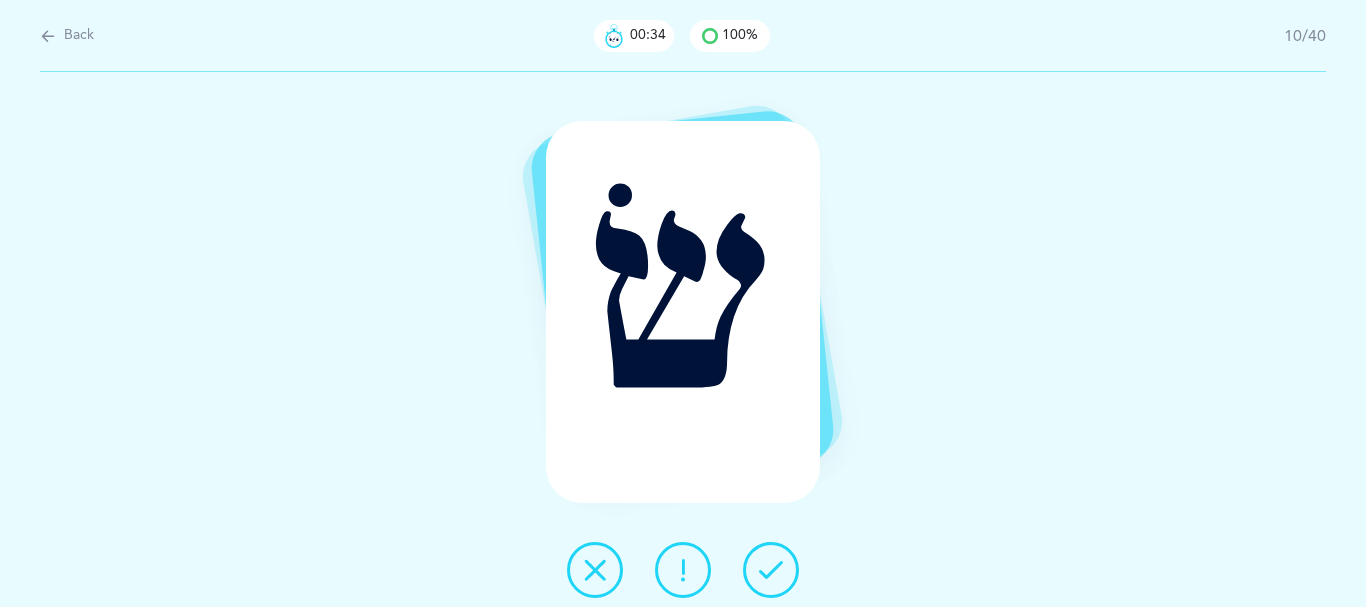 click at bounding box center [771, 570] 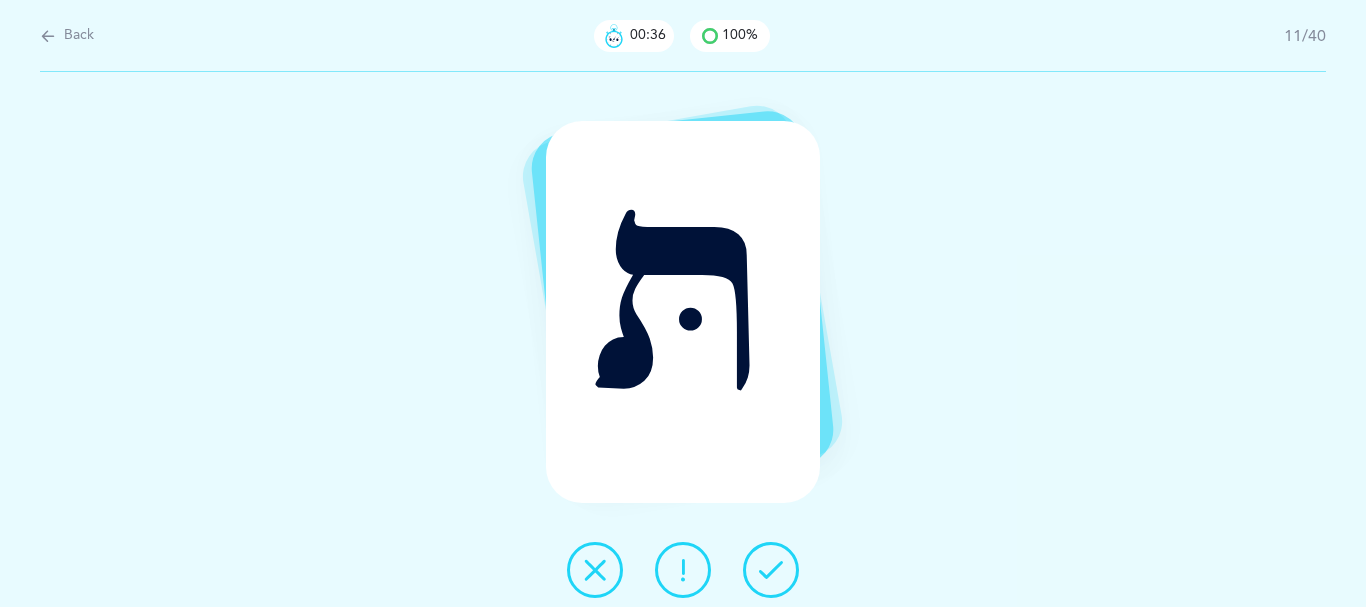 click at bounding box center [771, 570] 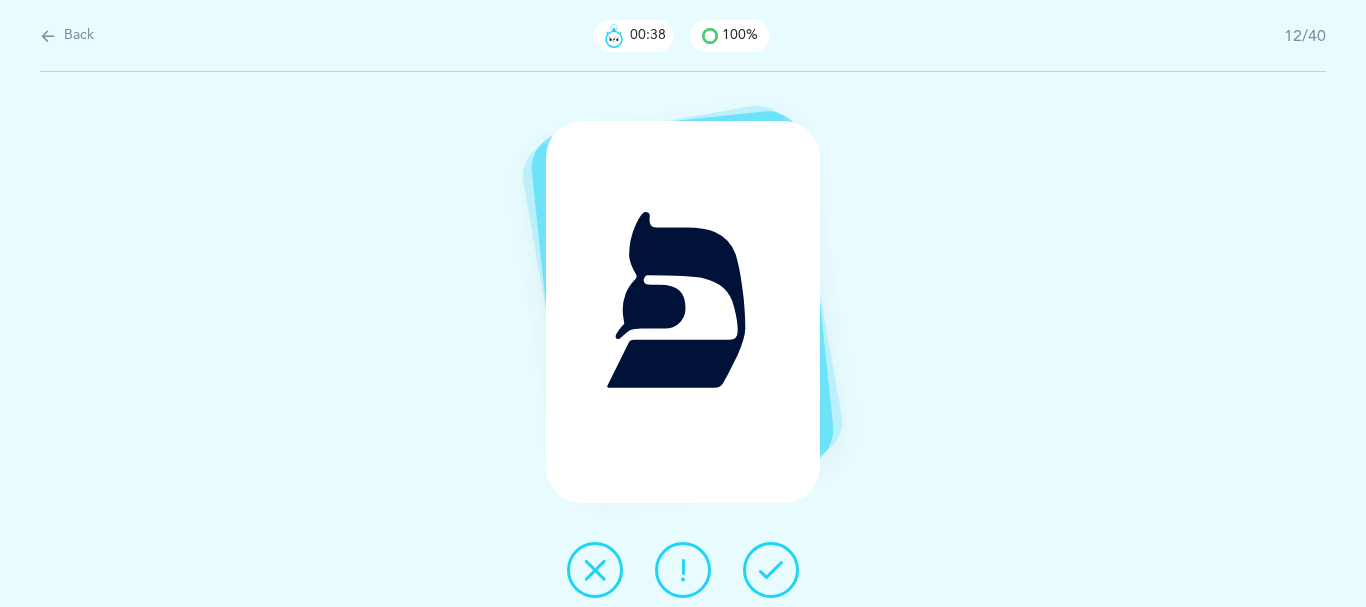 click at bounding box center [771, 570] 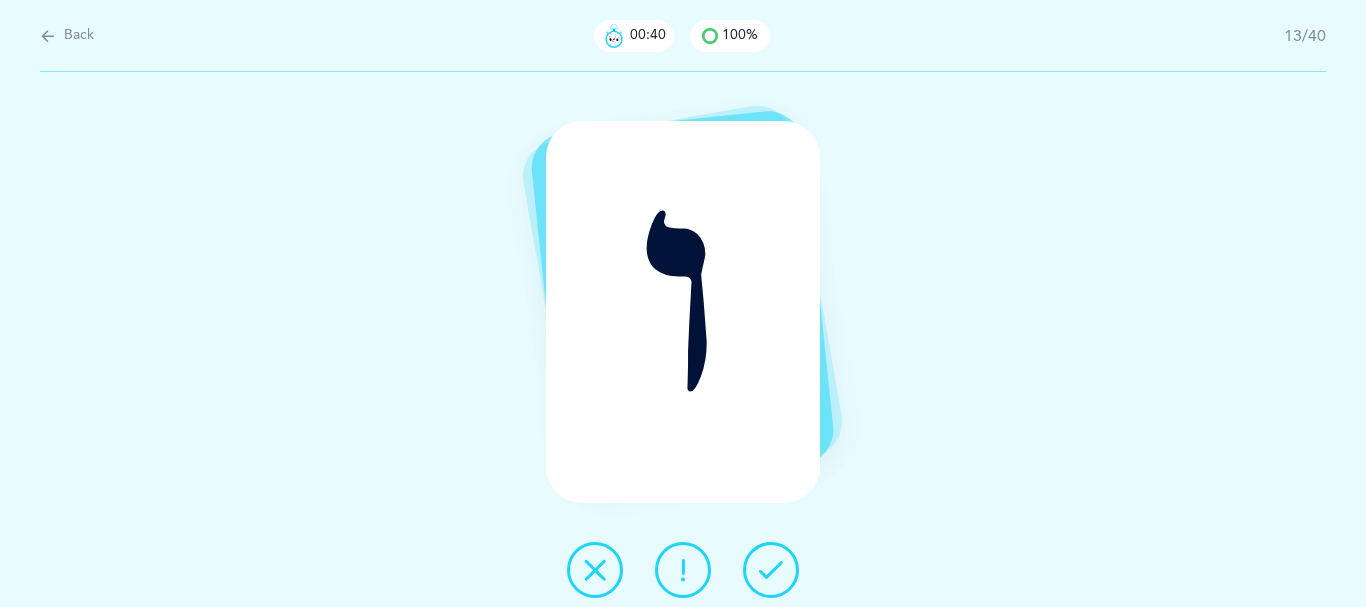 click at bounding box center [771, 570] 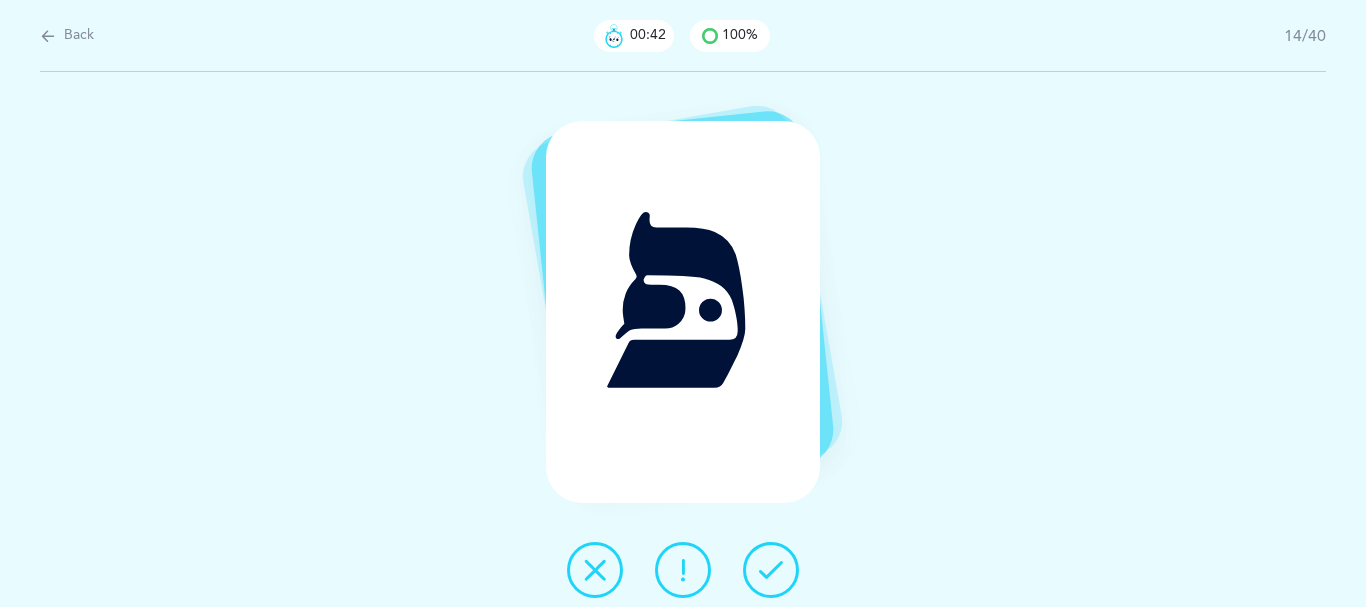 click at bounding box center [771, 570] 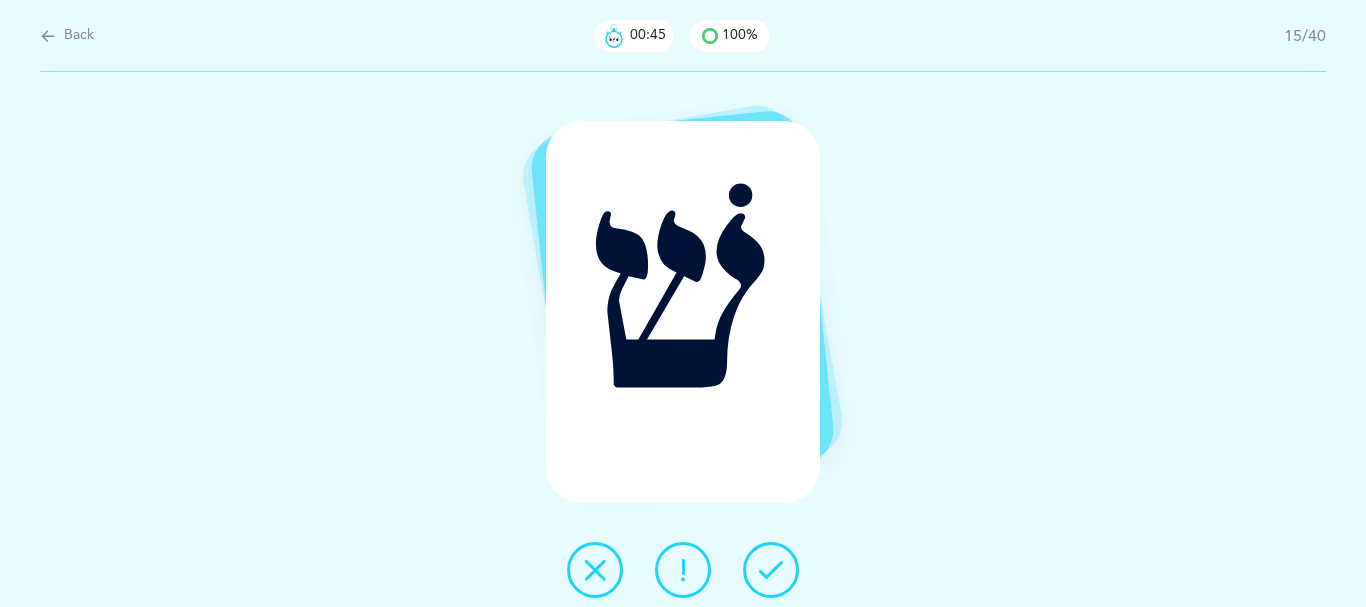 click at bounding box center (771, 570) 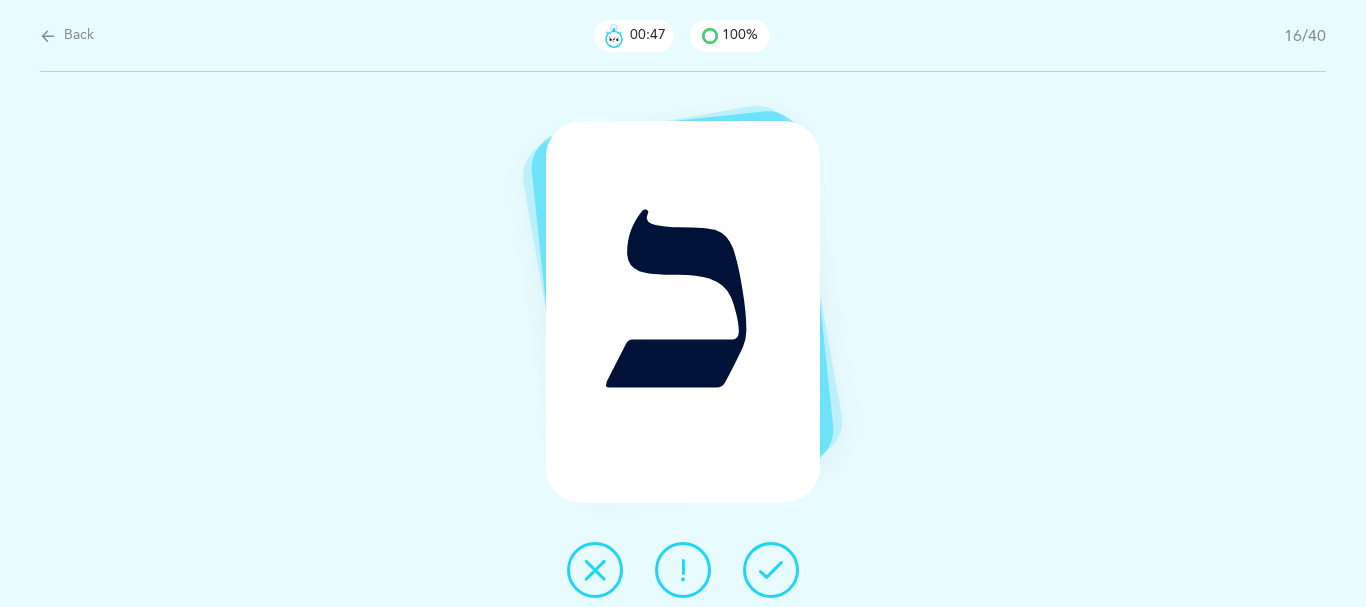 click at bounding box center (771, 570) 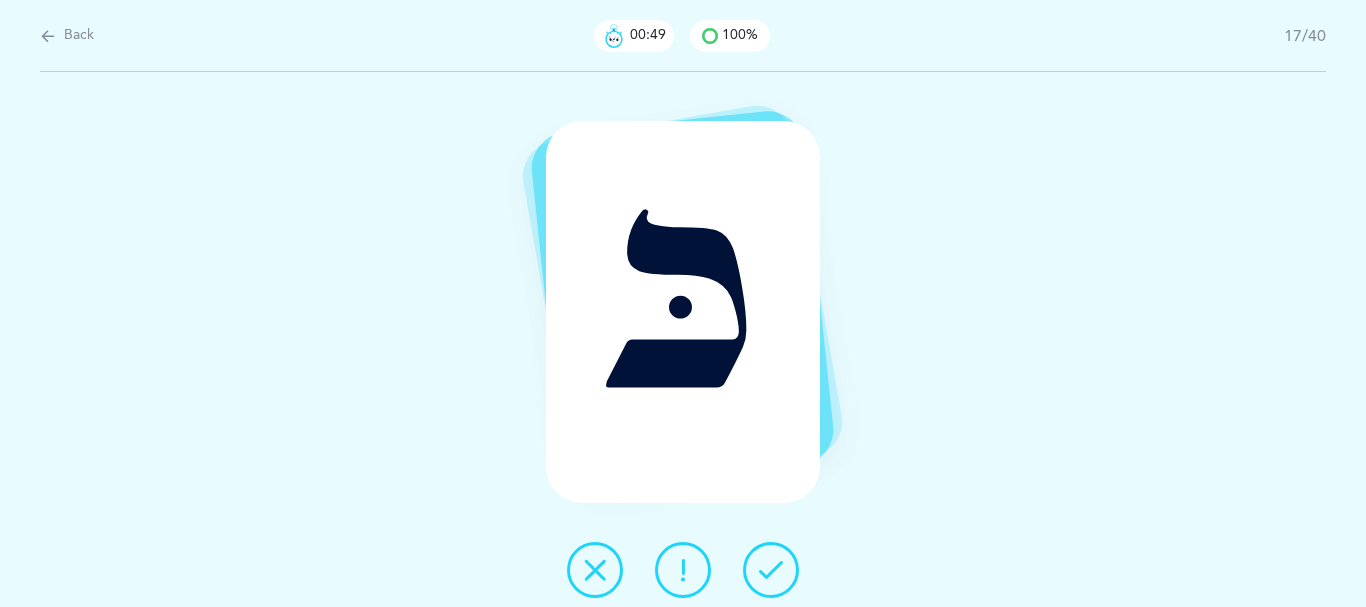 click at bounding box center [771, 570] 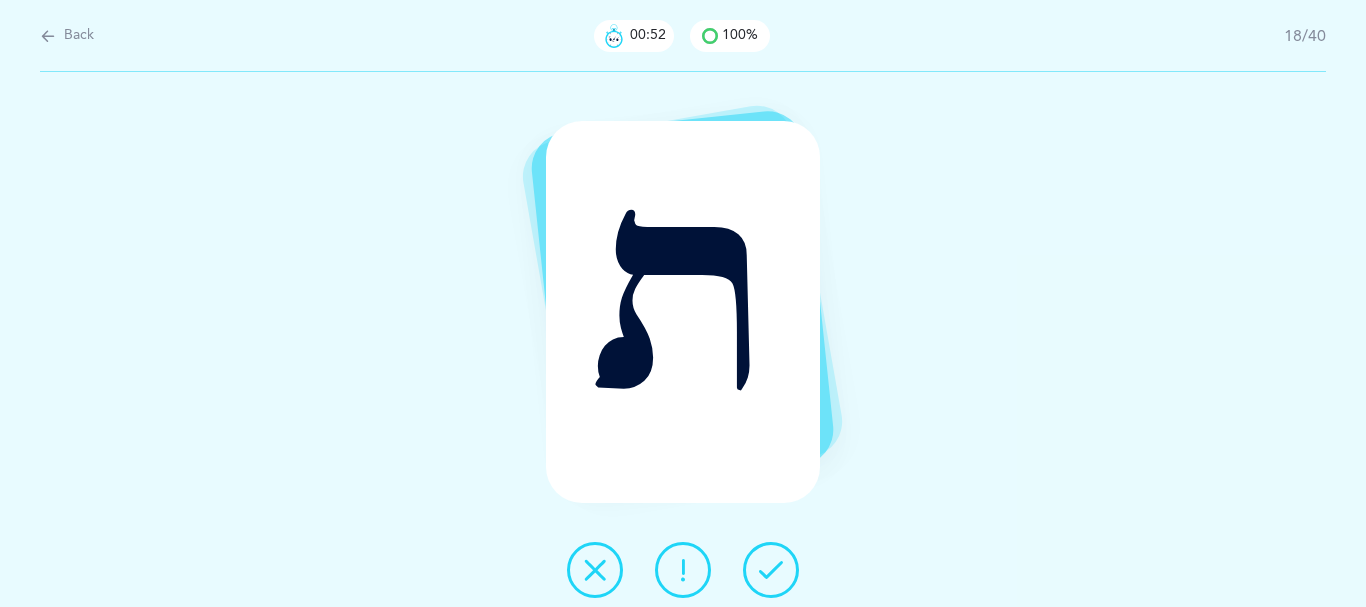click at bounding box center (771, 570) 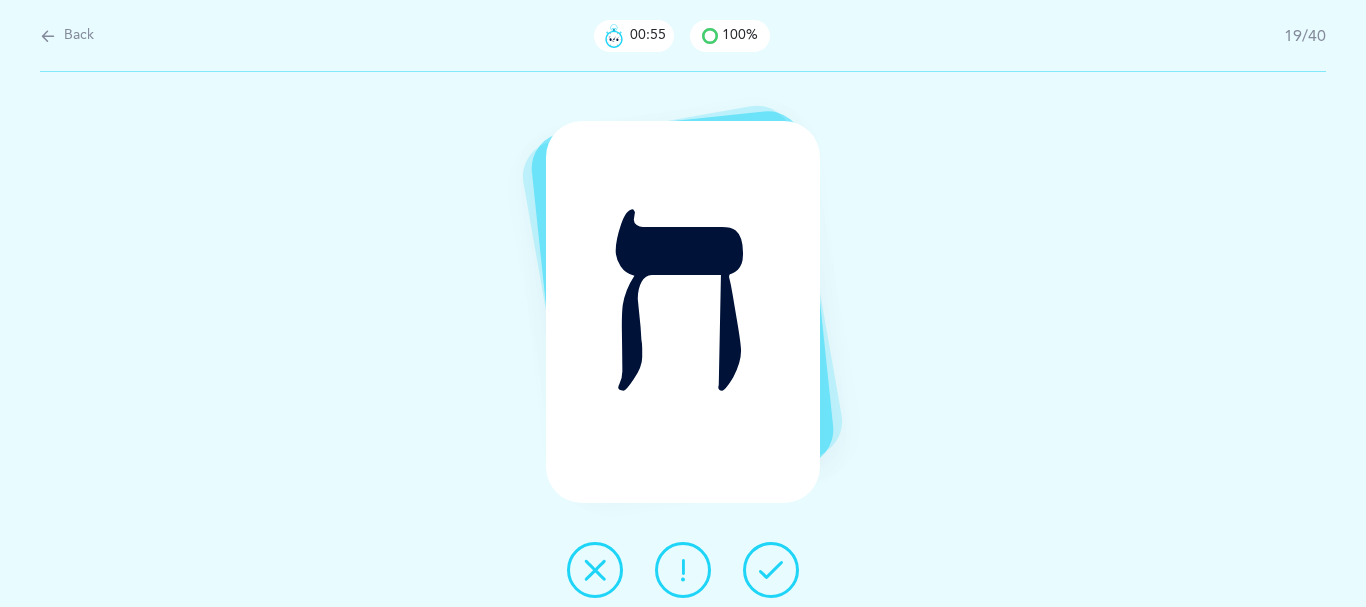 click at bounding box center (771, 570) 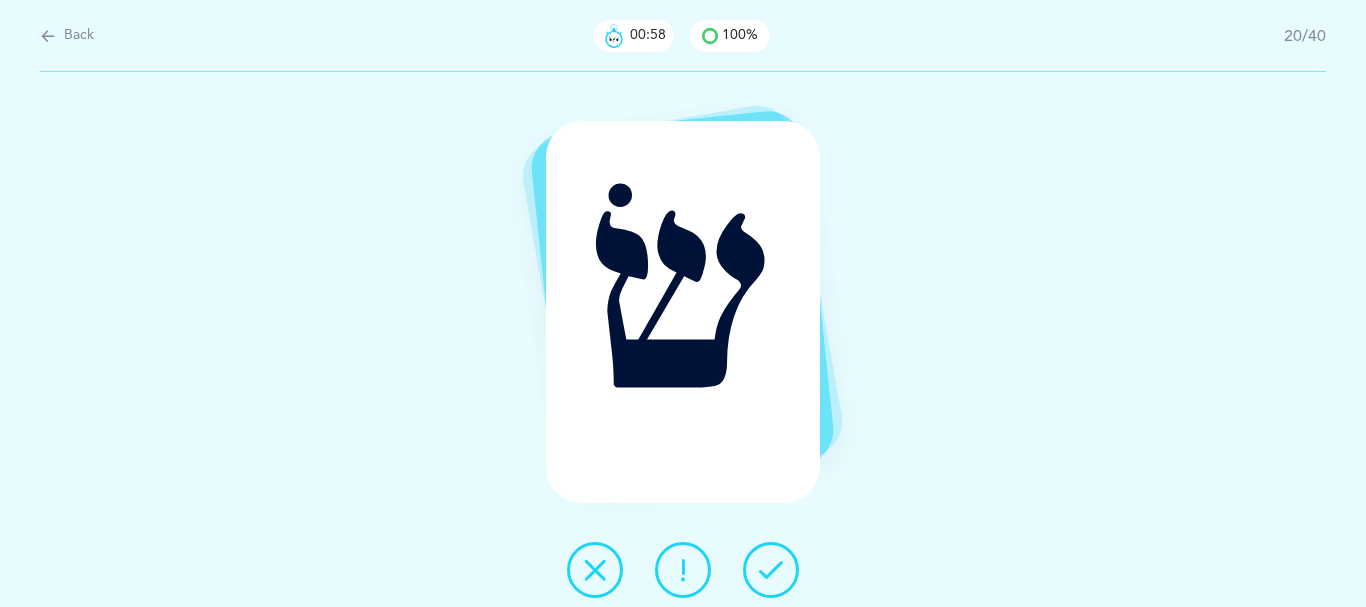 click at bounding box center (771, 570) 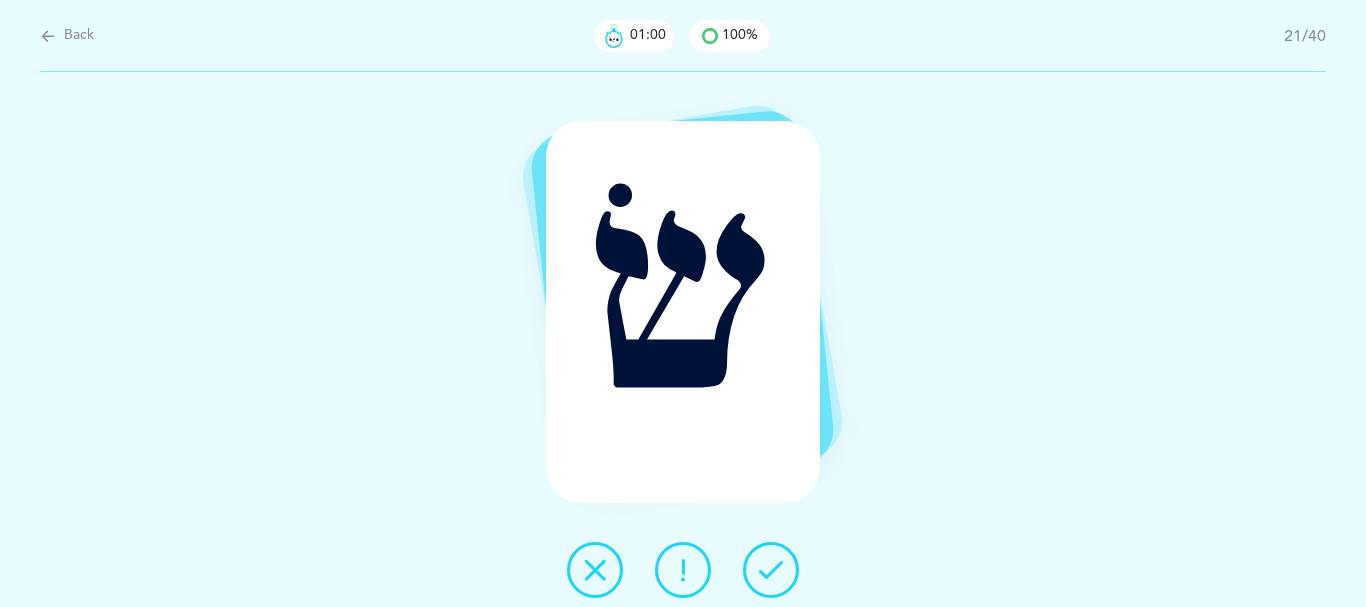 click at bounding box center (771, 570) 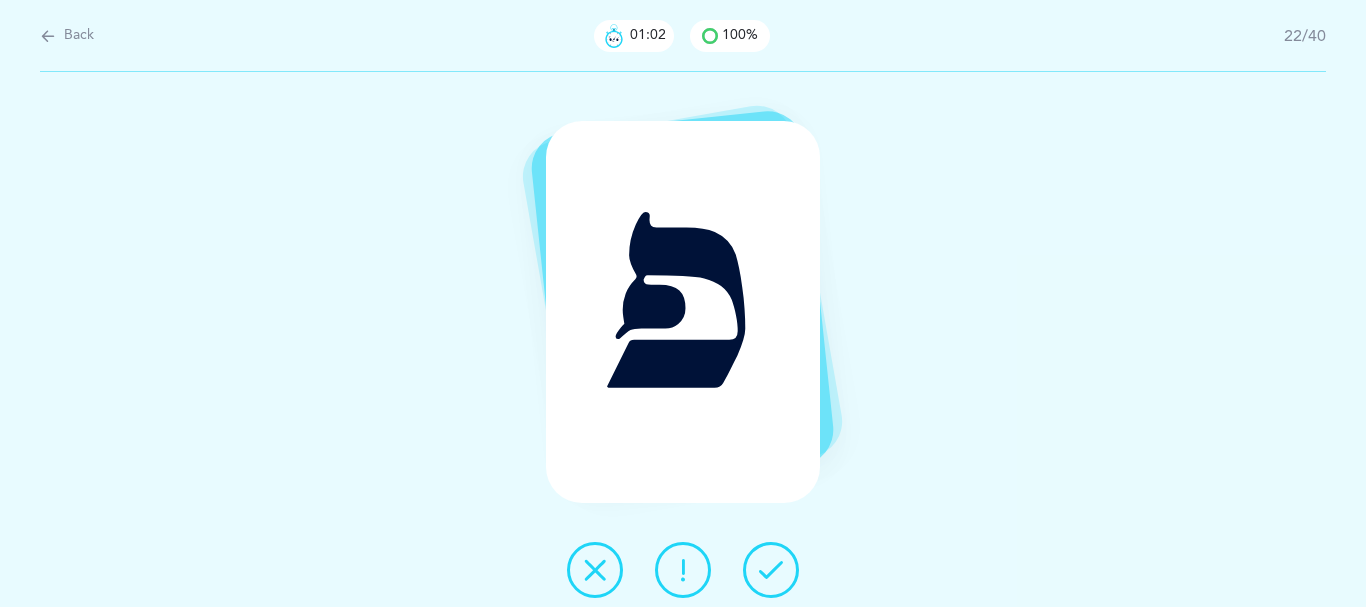 click at bounding box center (771, 570) 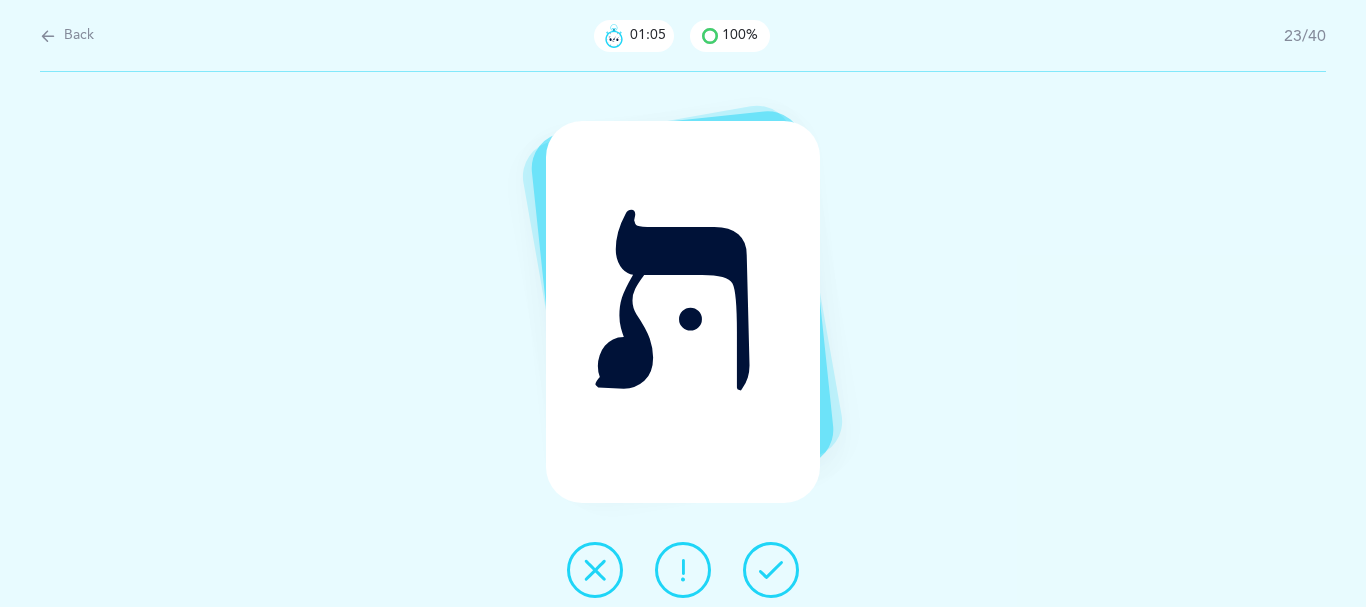 click at bounding box center (771, 570) 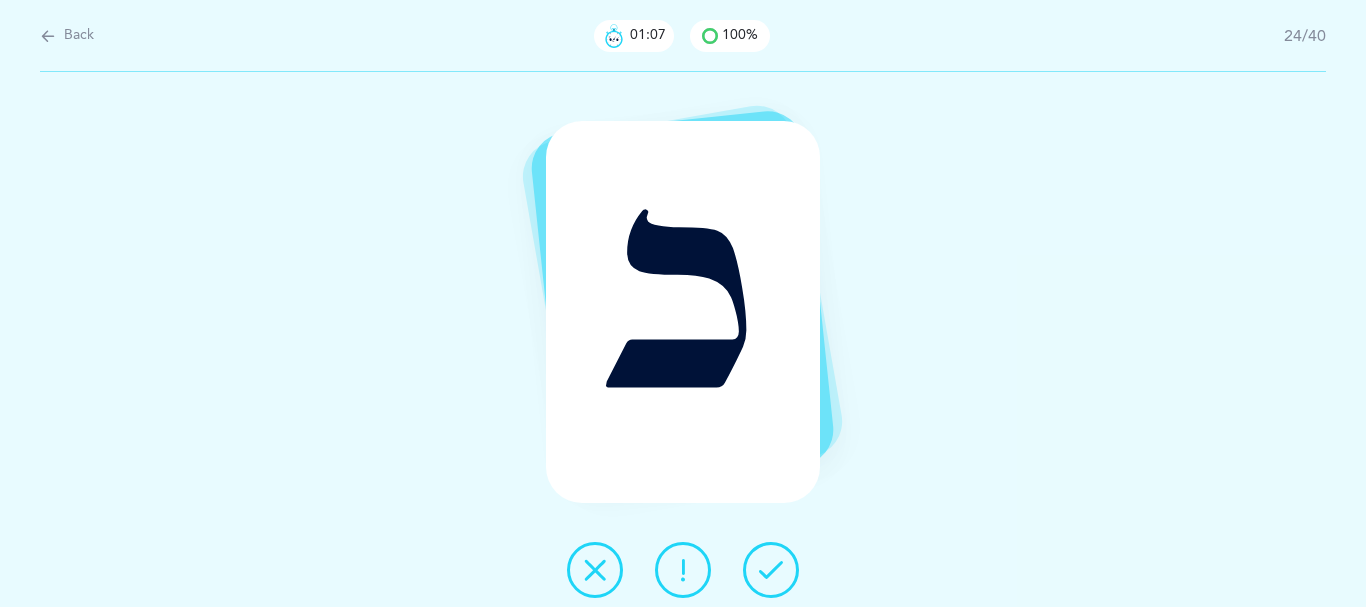 click at bounding box center (771, 570) 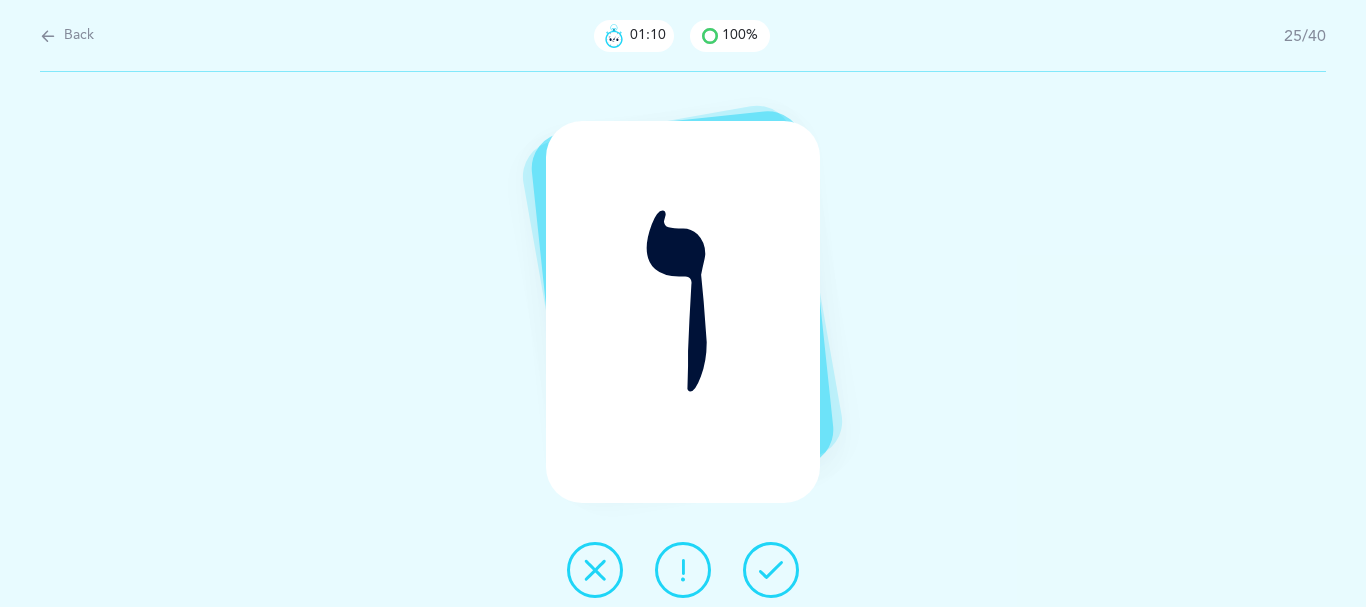 click at bounding box center (771, 570) 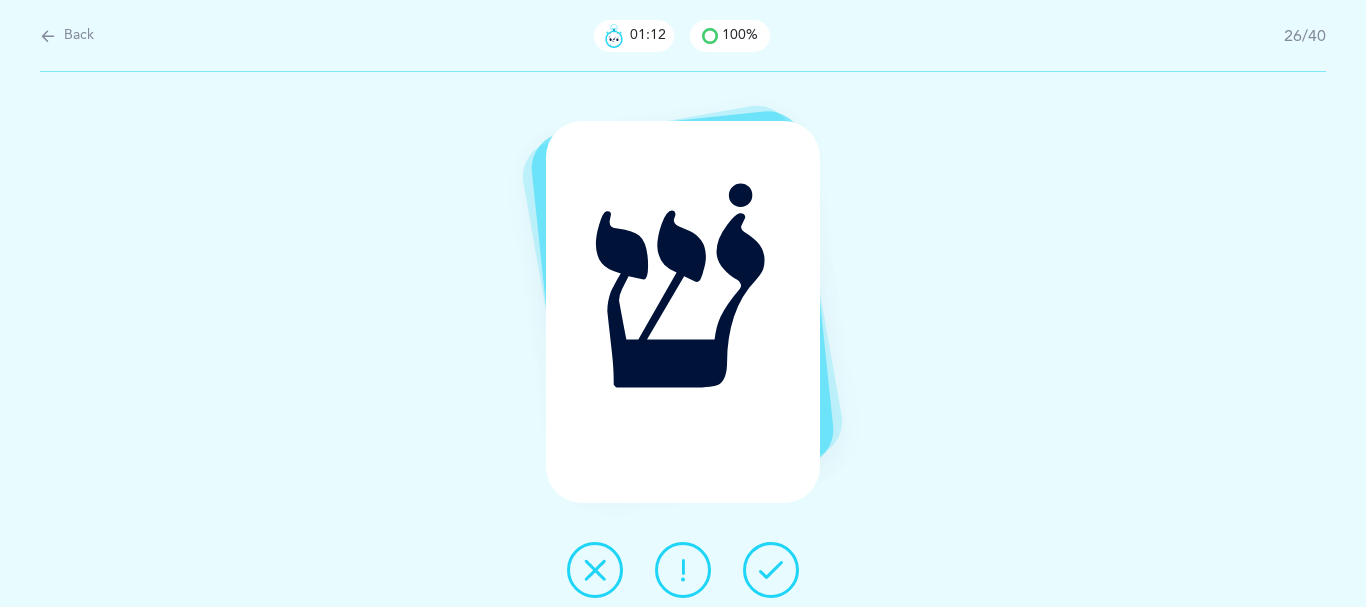 click at bounding box center [771, 570] 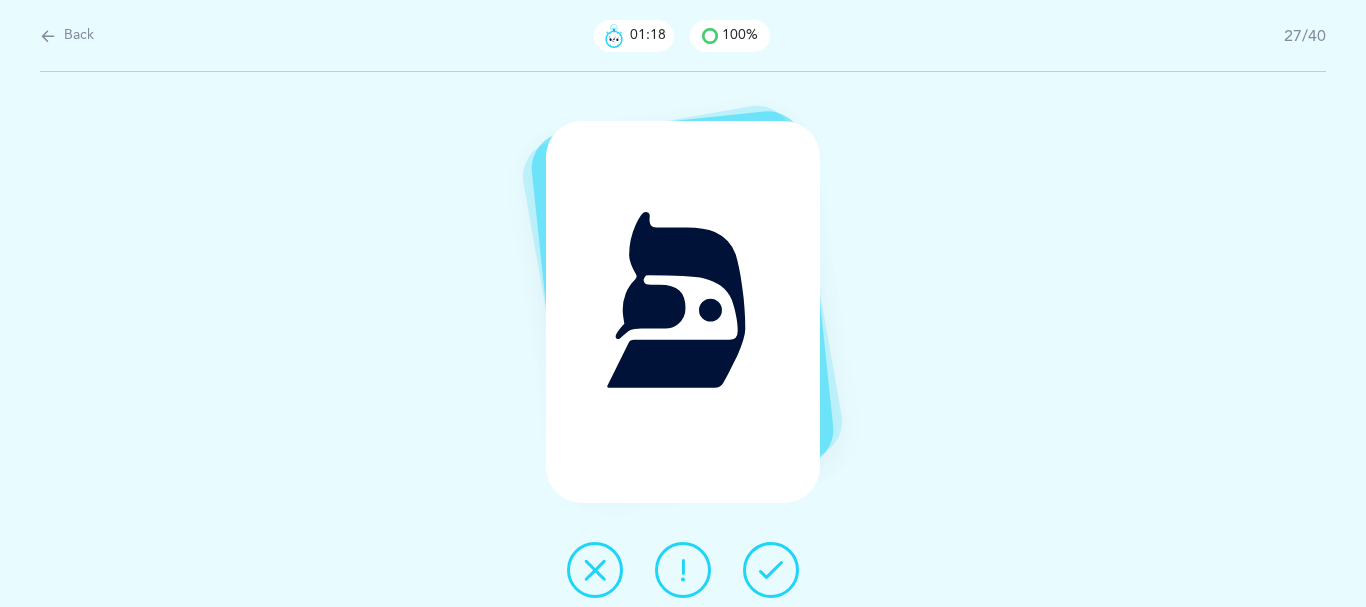 click at bounding box center (771, 570) 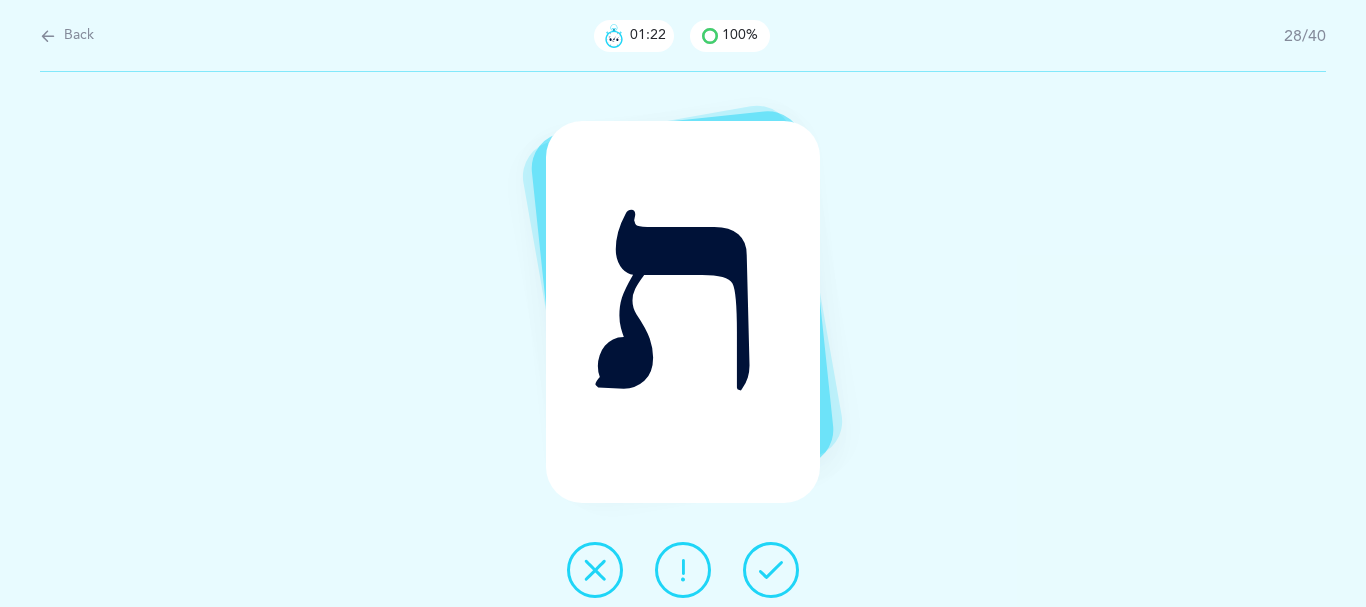 click at bounding box center (771, 570) 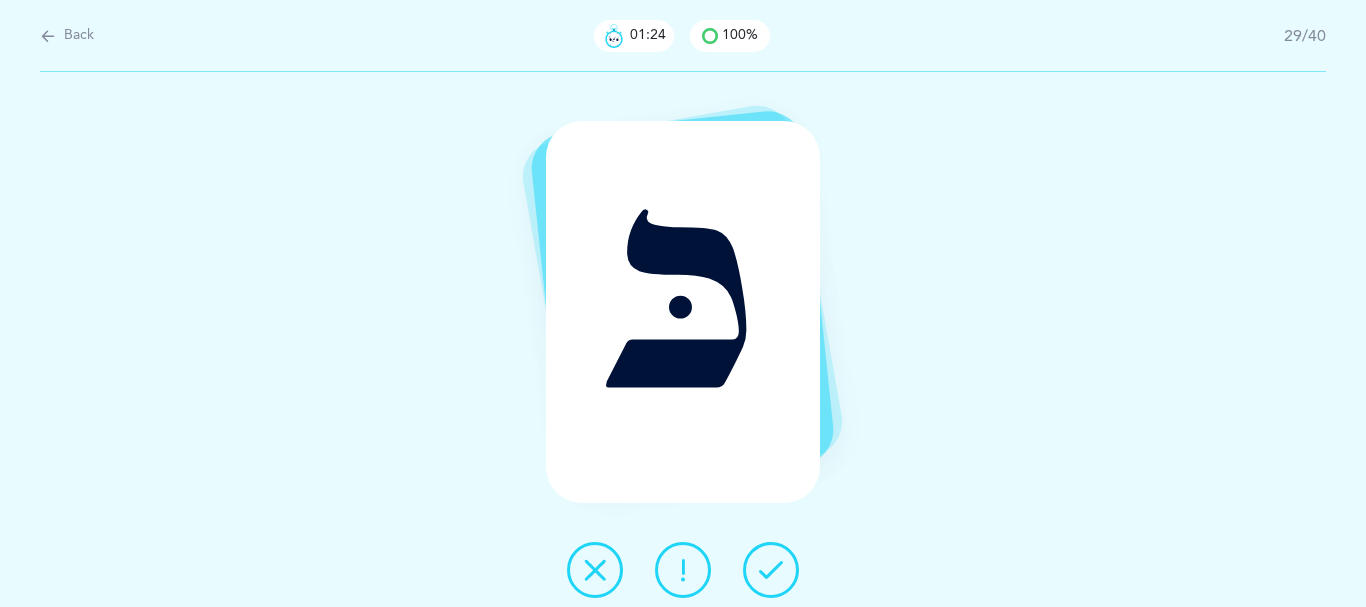 click at bounding box center [771, 570] 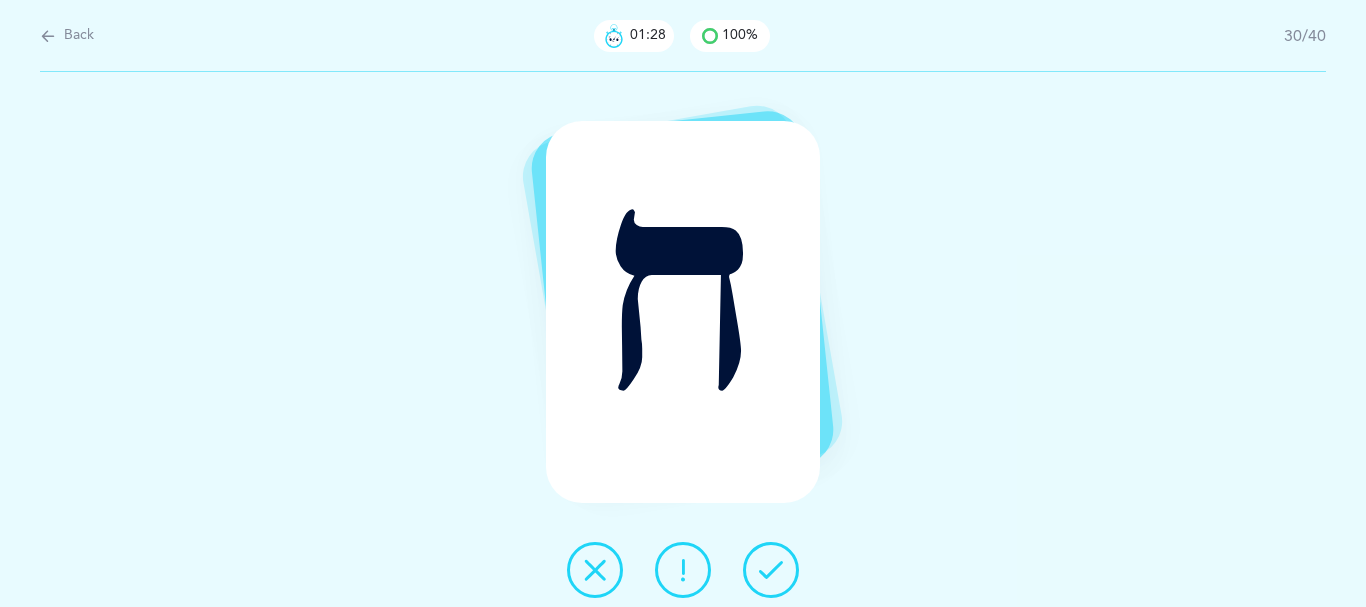 click at bounding box center (683, 570) 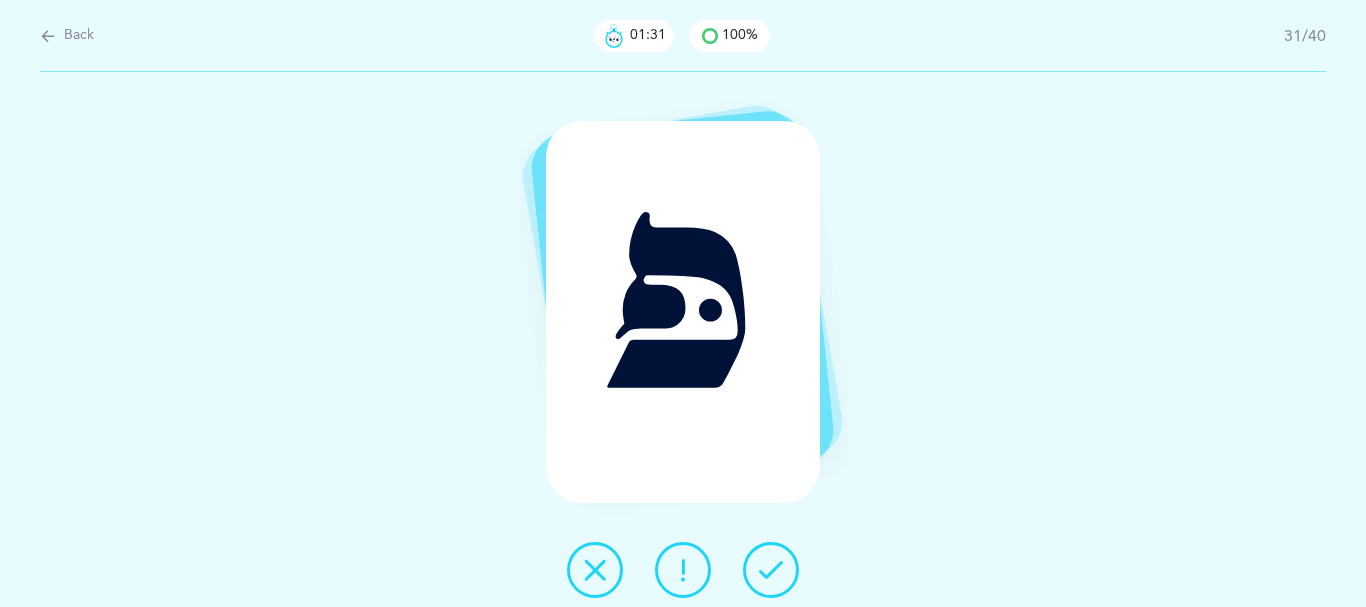 click at bounding box center [771, 570] 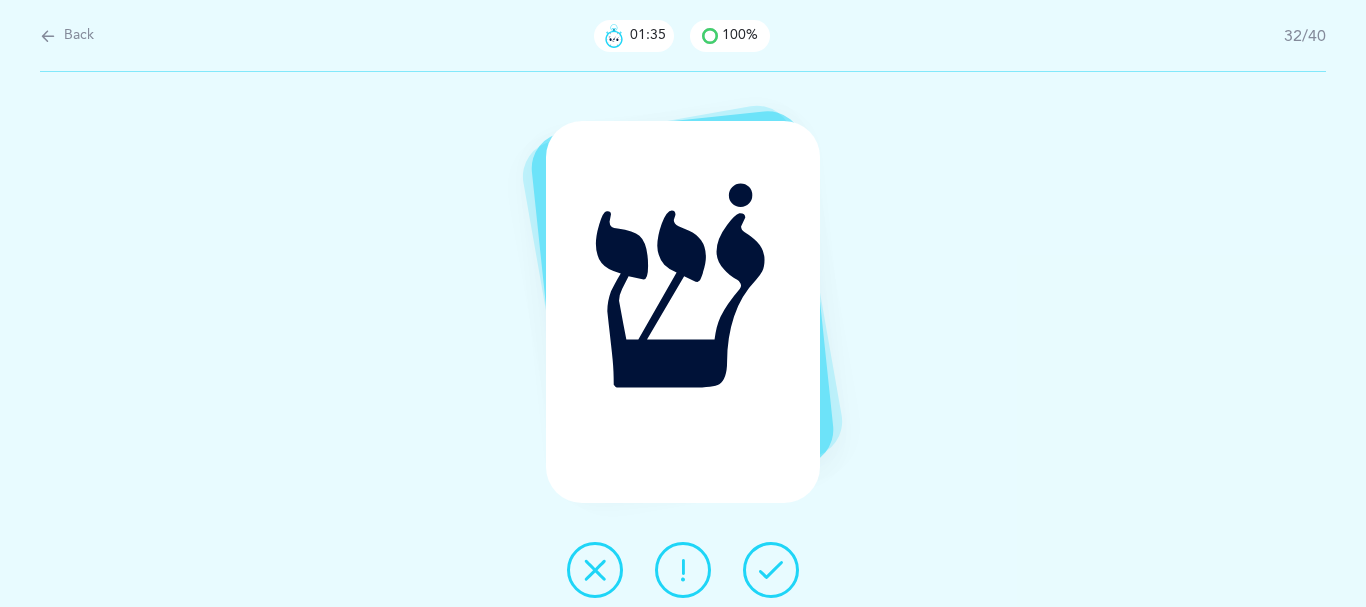 click at bounding box center (771, 570) 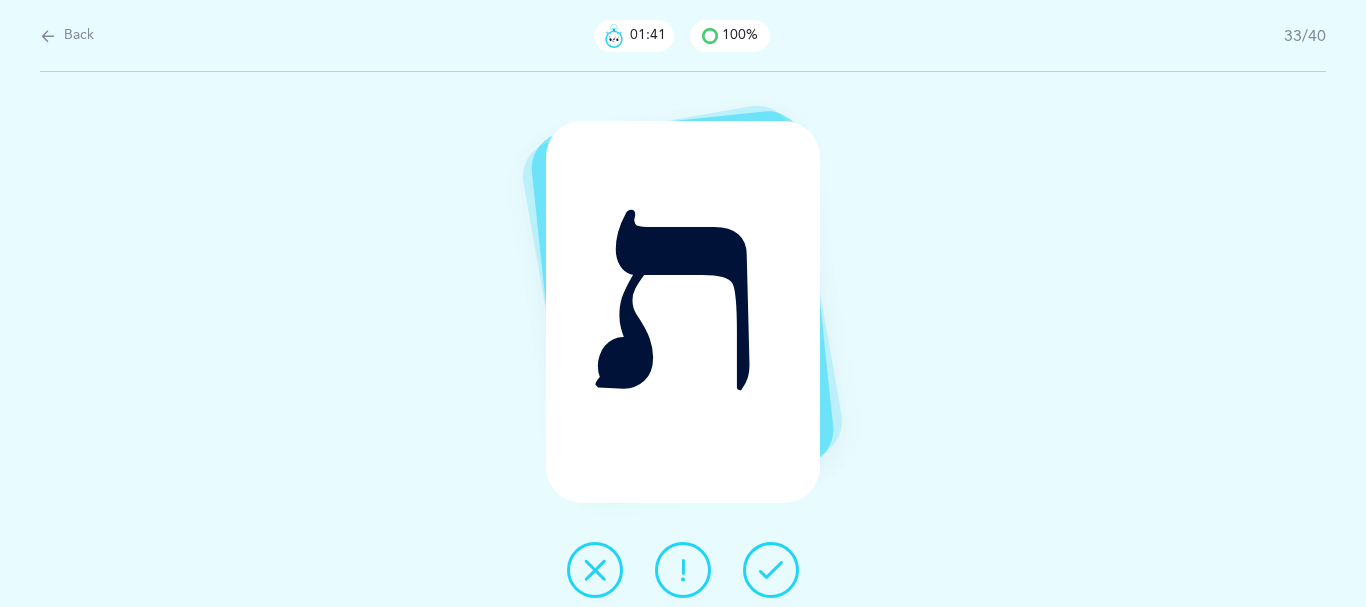 click at bounding box center [771, 570] 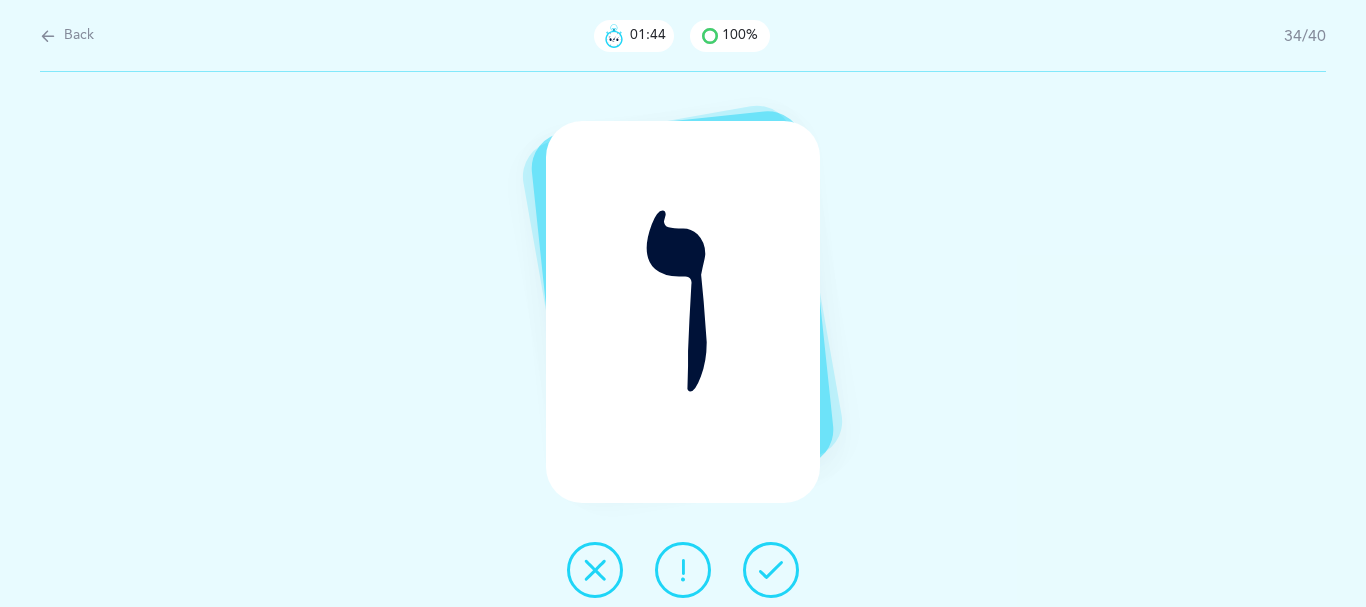 click at bounding box center [771, 570] 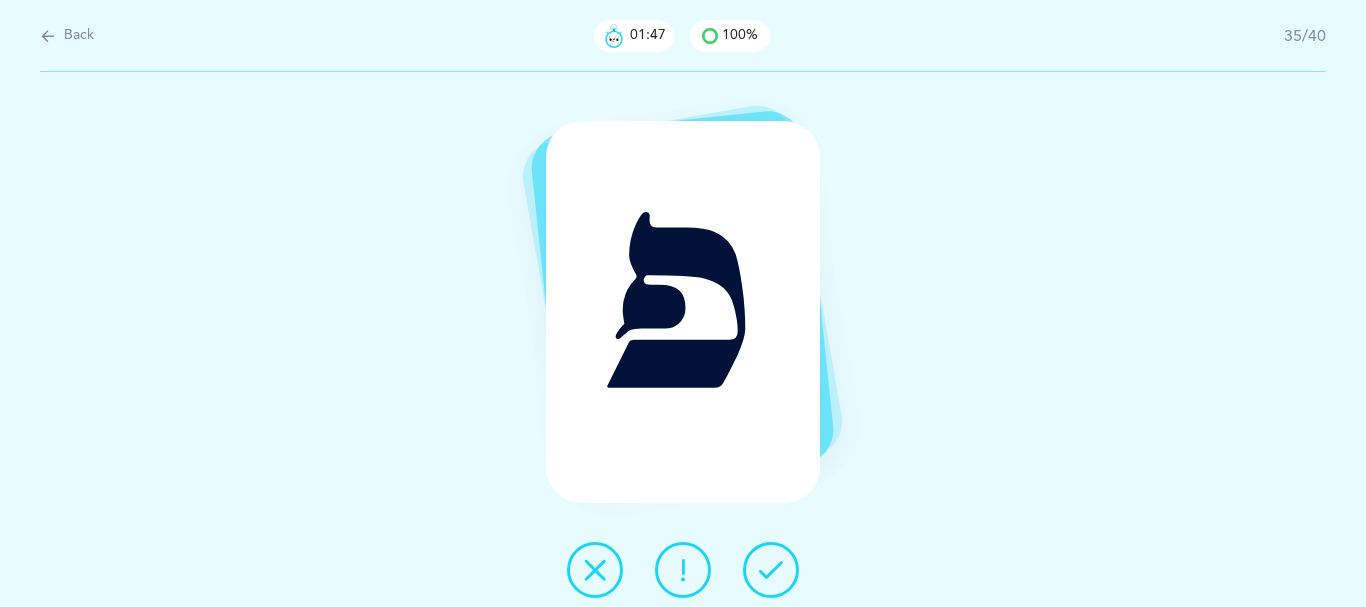 click at bounding box center [771, 570] 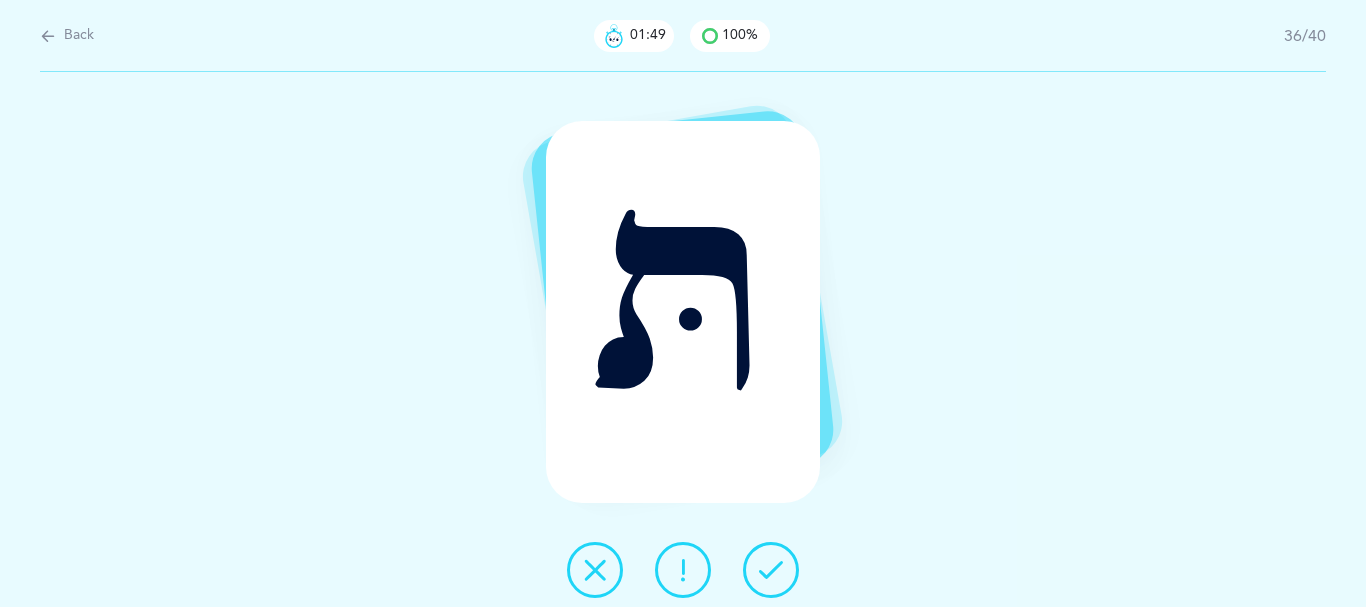 click at bounding box center [771, 570] 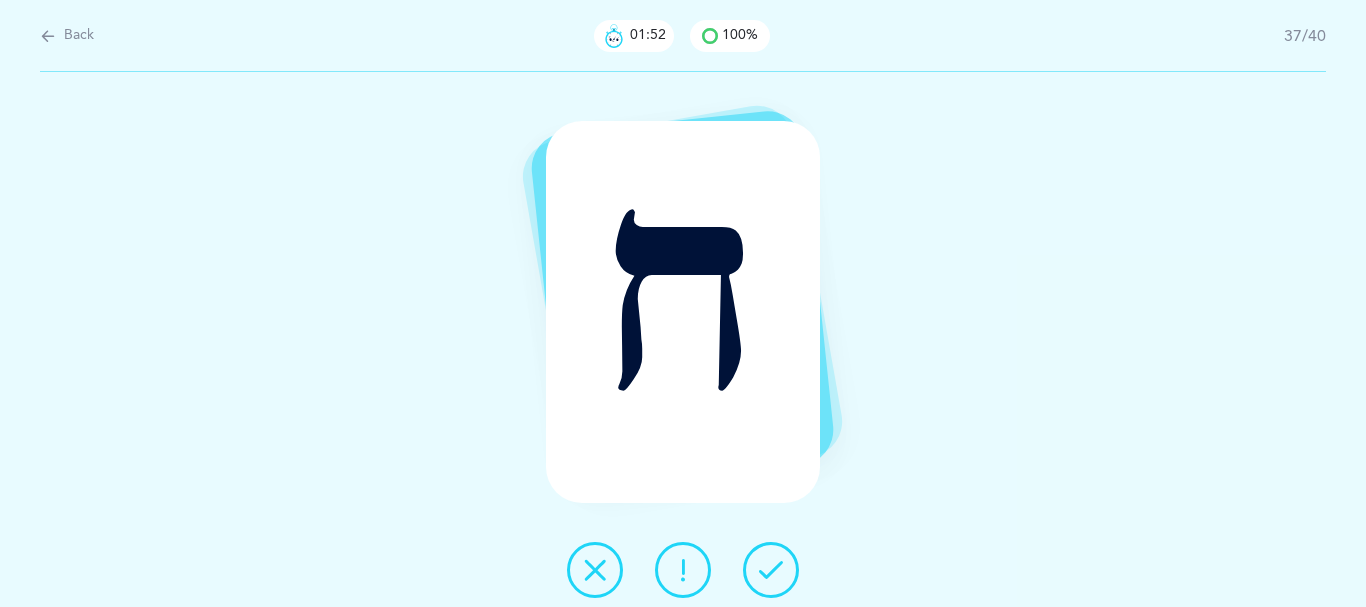 click at bounding box center (771, 570) 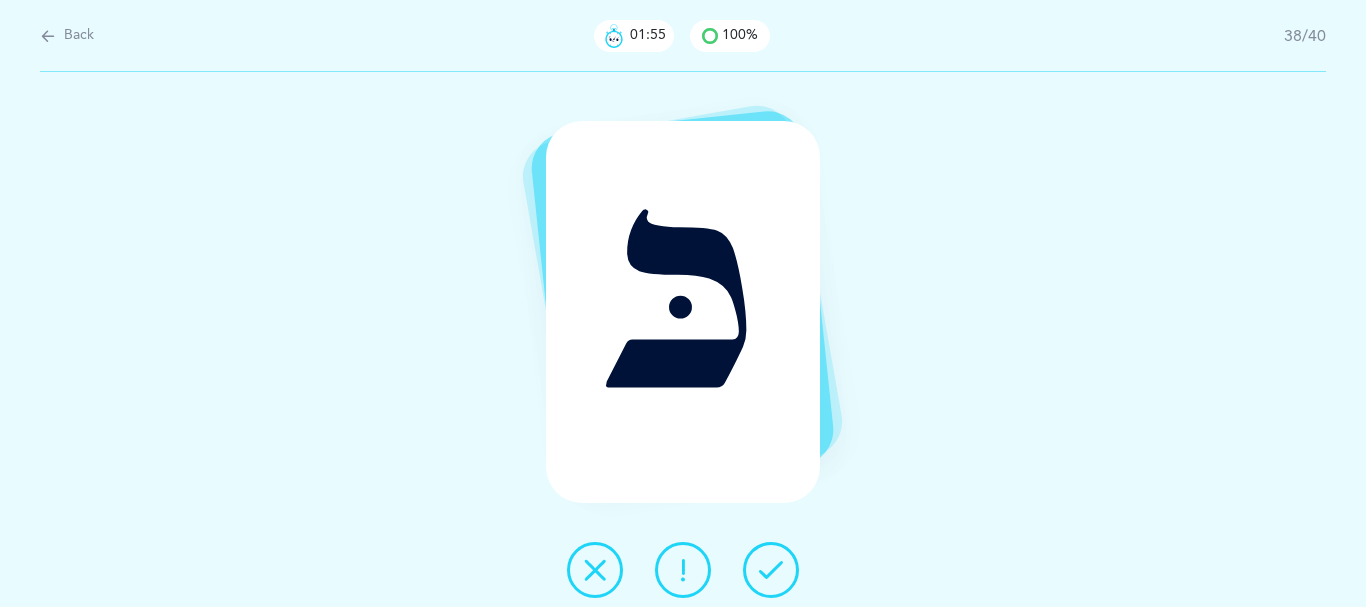 click at bounding box center (771, 570) 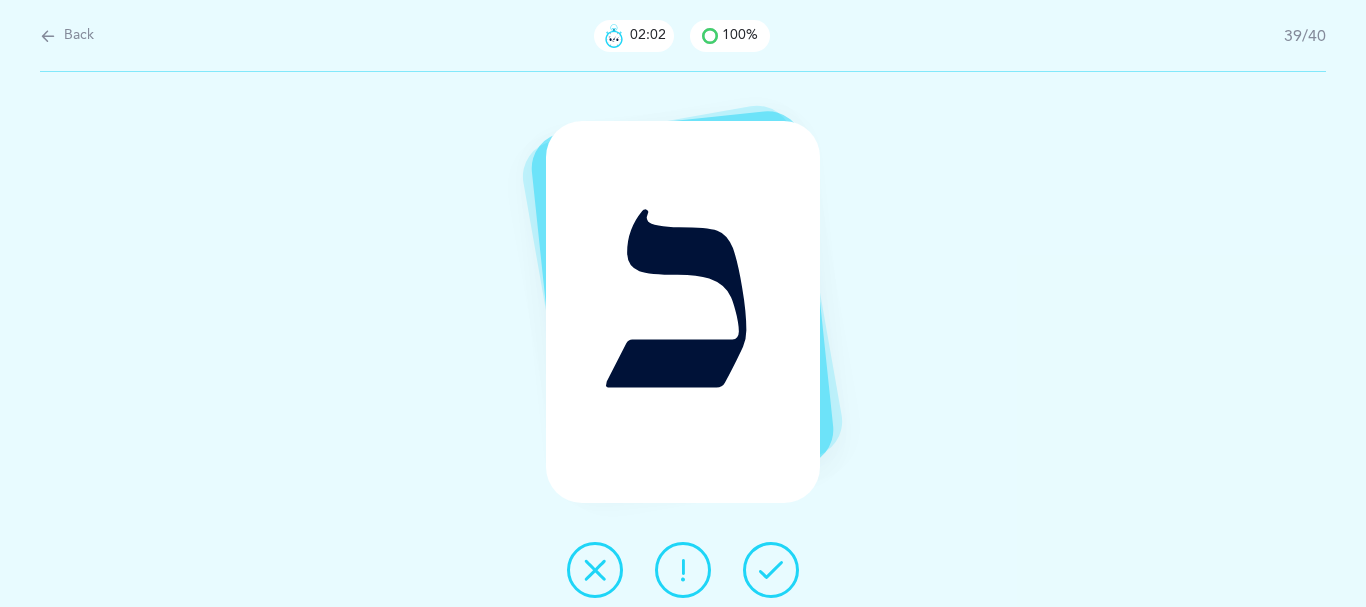 click at bounding box center (595, 570) 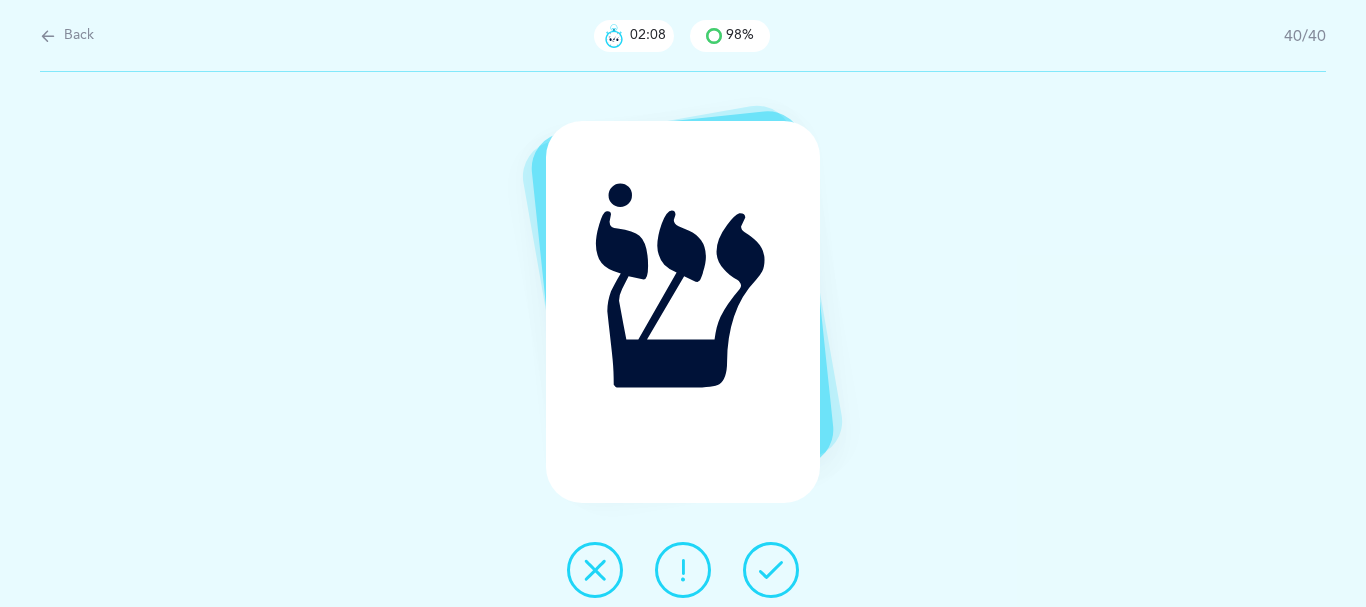 click at bounding box center [771, 570] 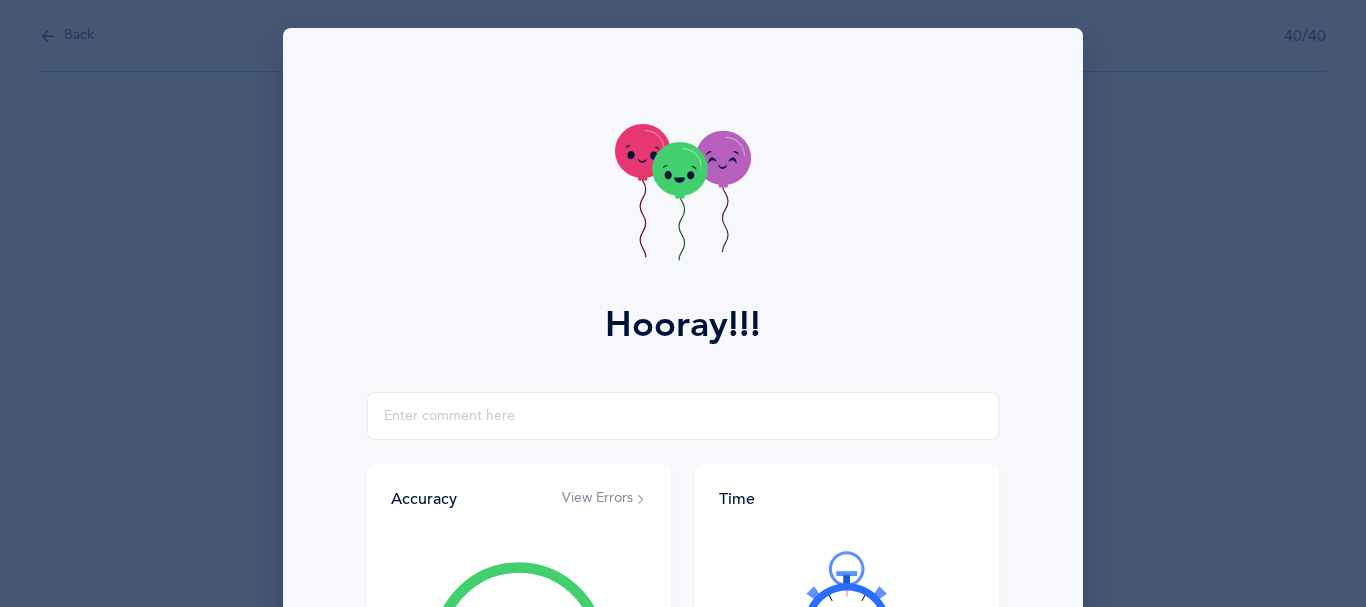 click at bounding box center [847, 610] 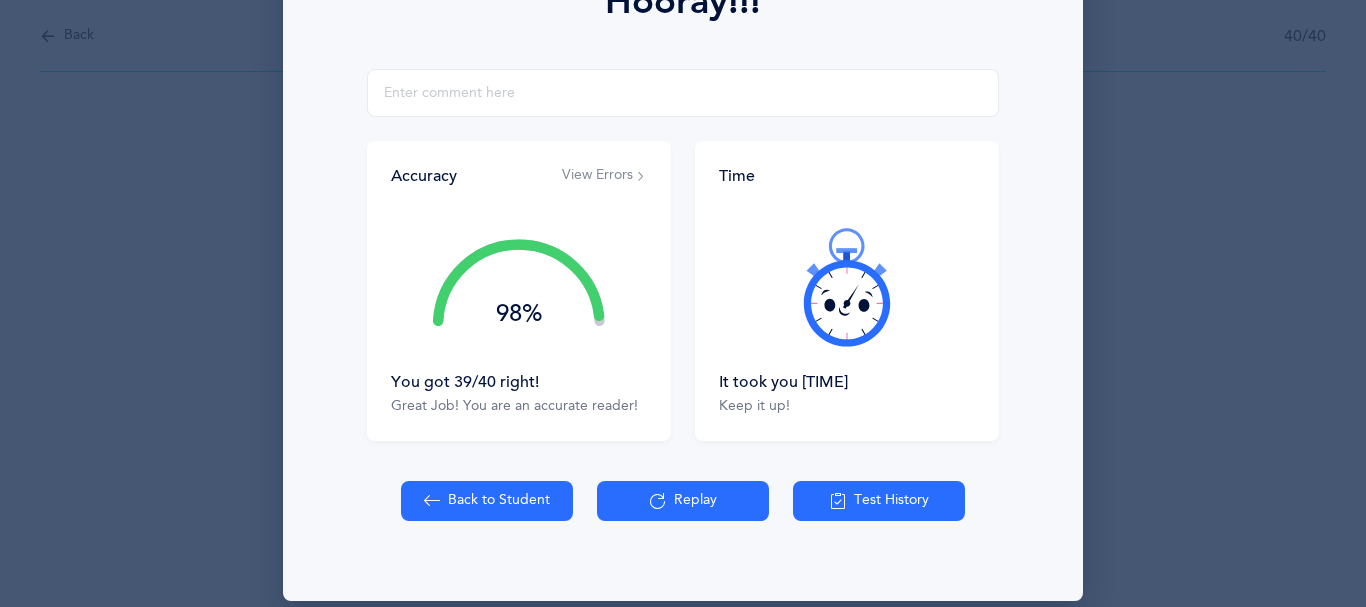 scroll, scrollTop: 337, scrollLeft: 0, axis: vertical 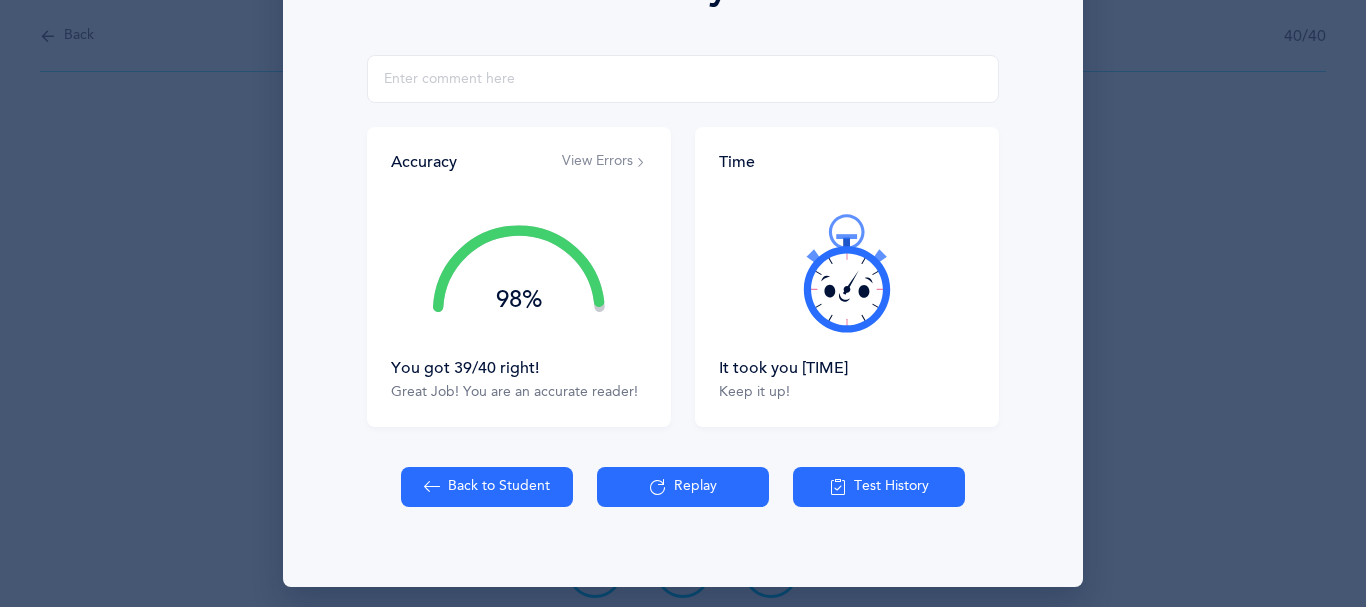 click on "Back to Student" at bounding box center (487, 487) 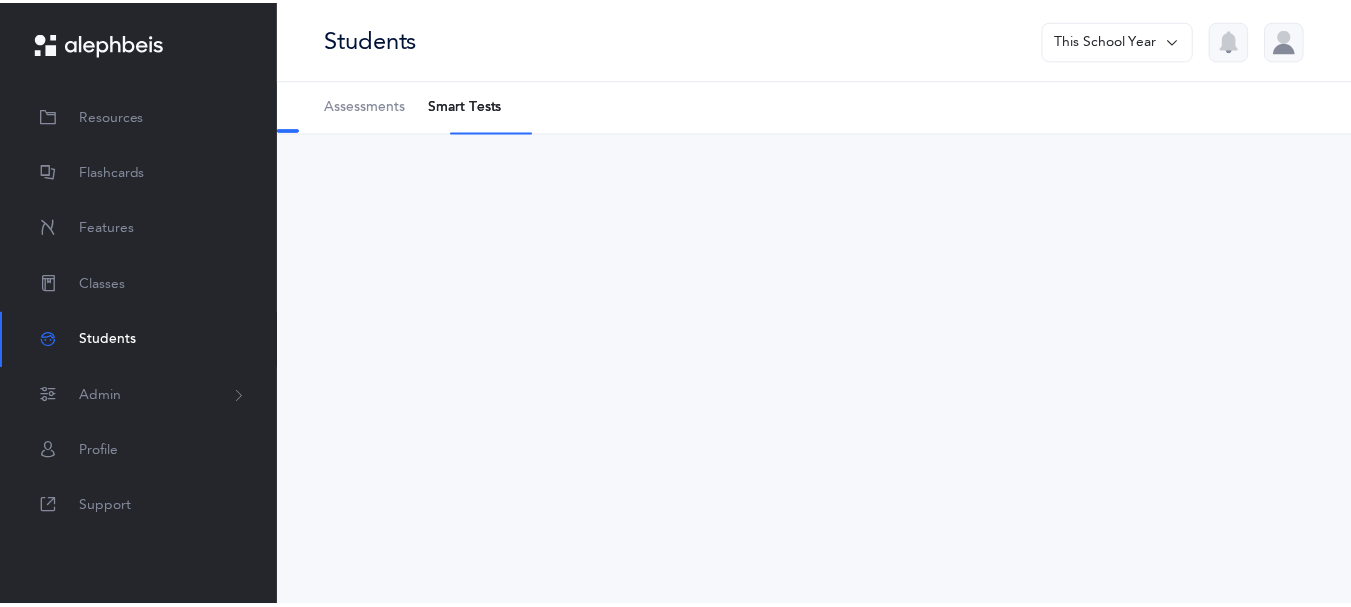 scroll, scrollTop: 0, scrollLeft: 0, axis: both 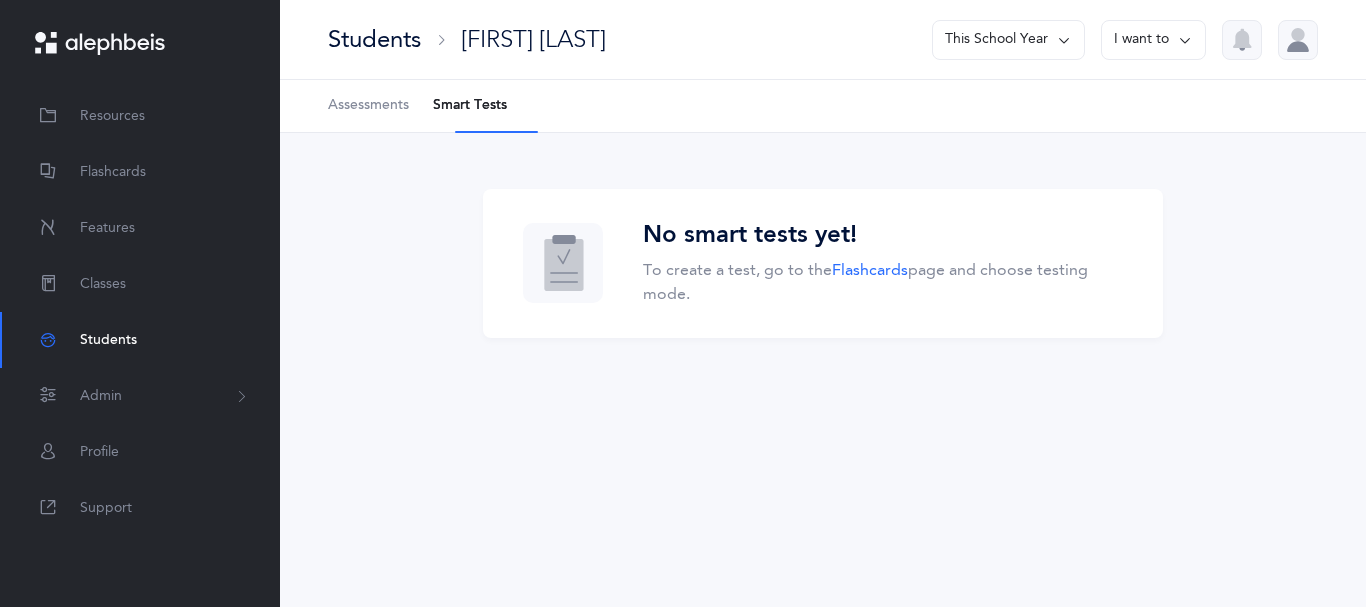 click on "Smart Tests" at bounding box center (470, 106) 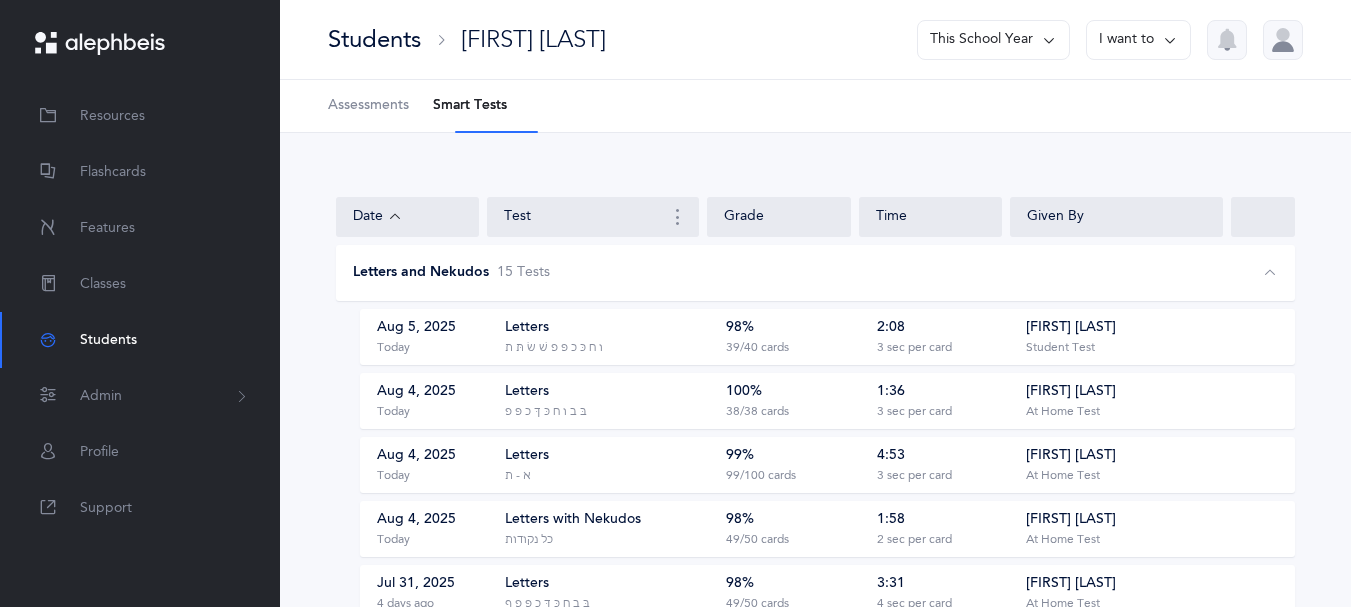 click on "ו ח כּ כ פּ פ שׁ שׂ תּ ת" at bounding box center [554, 348] 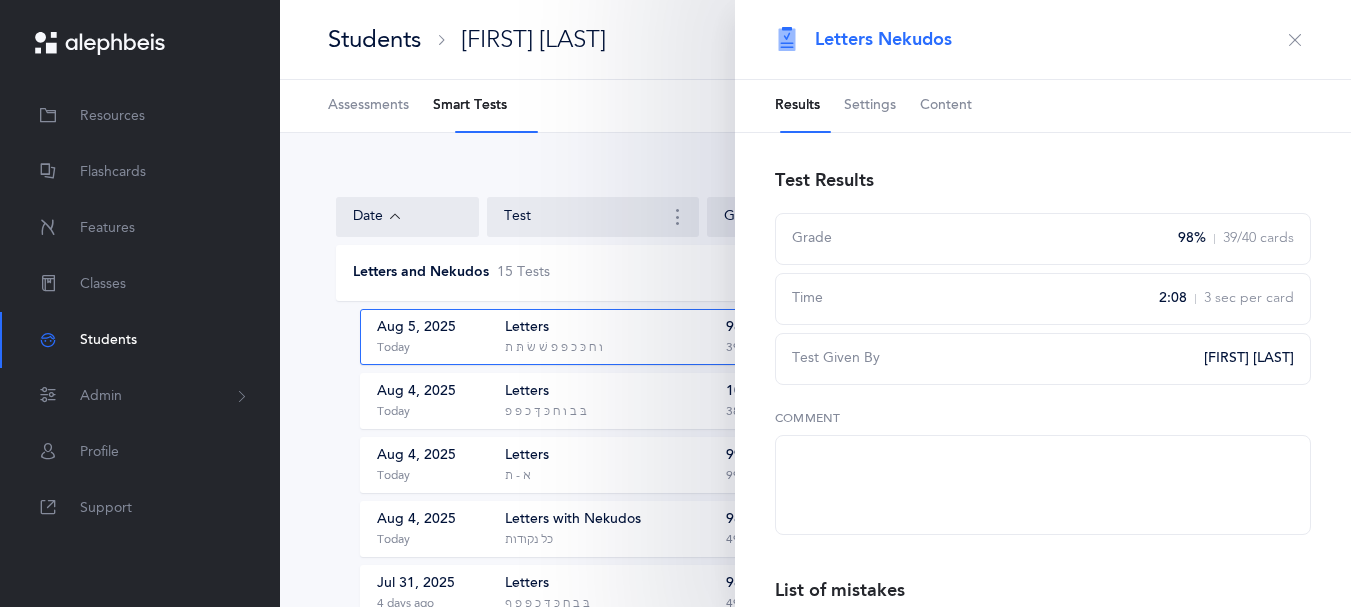 drag, startPoint x: 1043, startPoint y: 23, endPoint x: 989, endPoint y: 52, distance: 61.294373 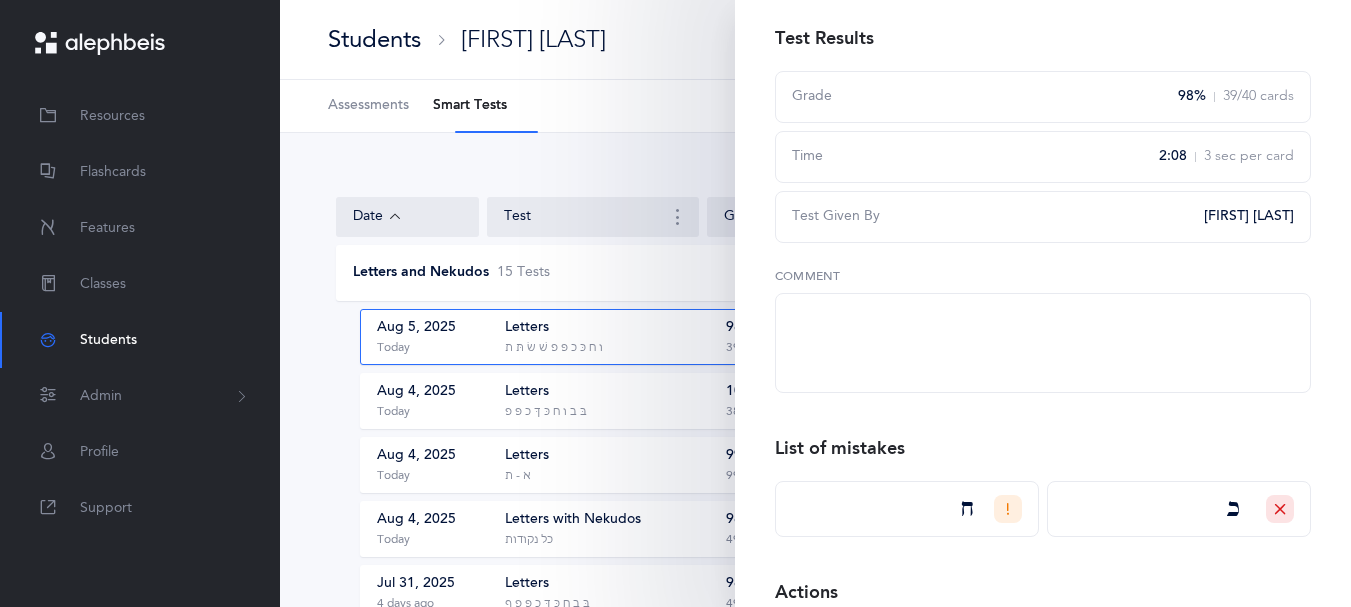 scroll, scrollTop: 2, scrollLeft: 0, axis: vertical 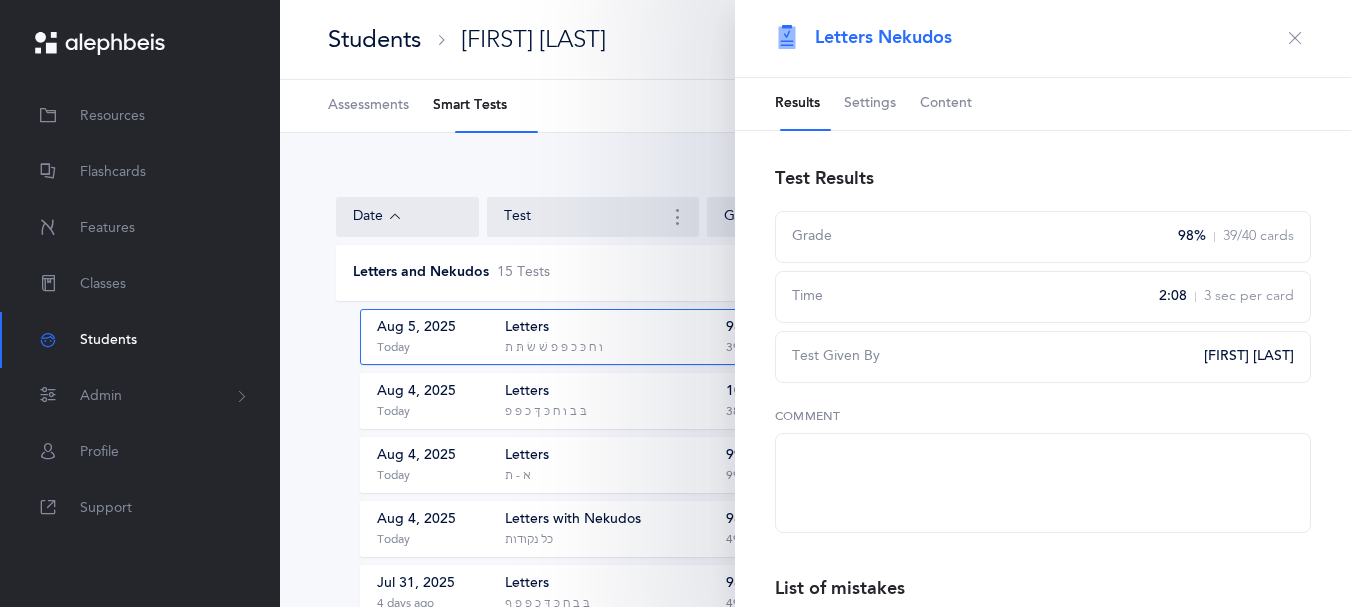 click on "Content" at bounding box center (946, 104) 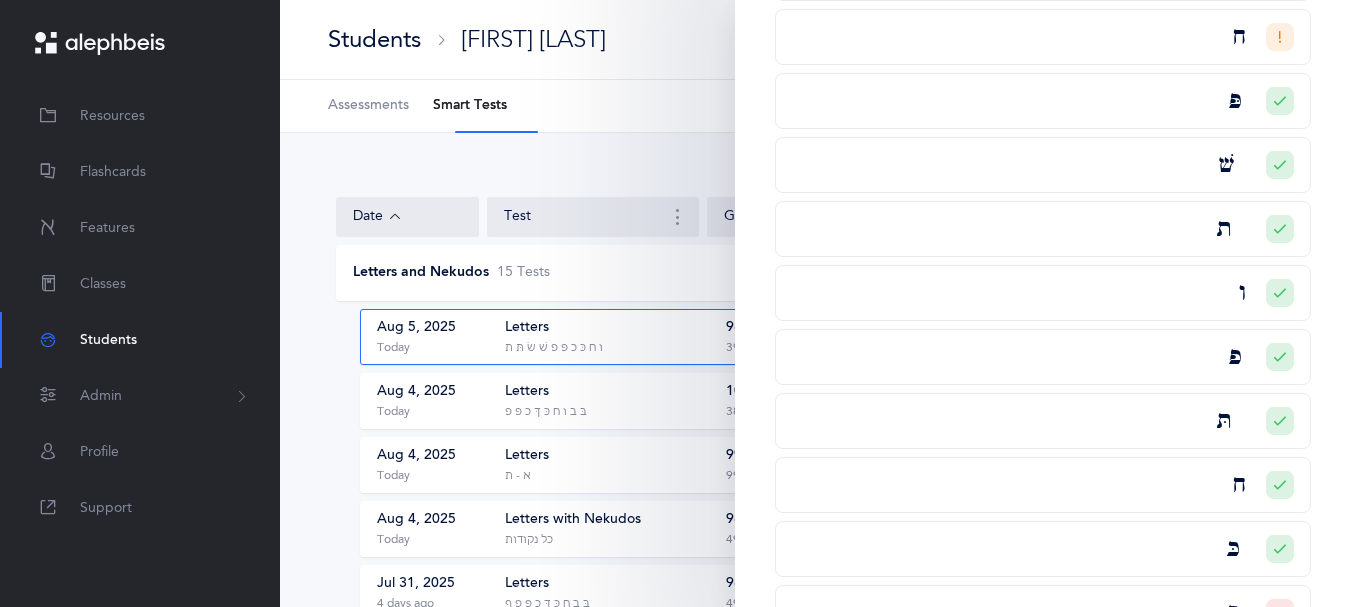 scroll, scrollTop: 2071, scrollLeft: 0, axis: vertical 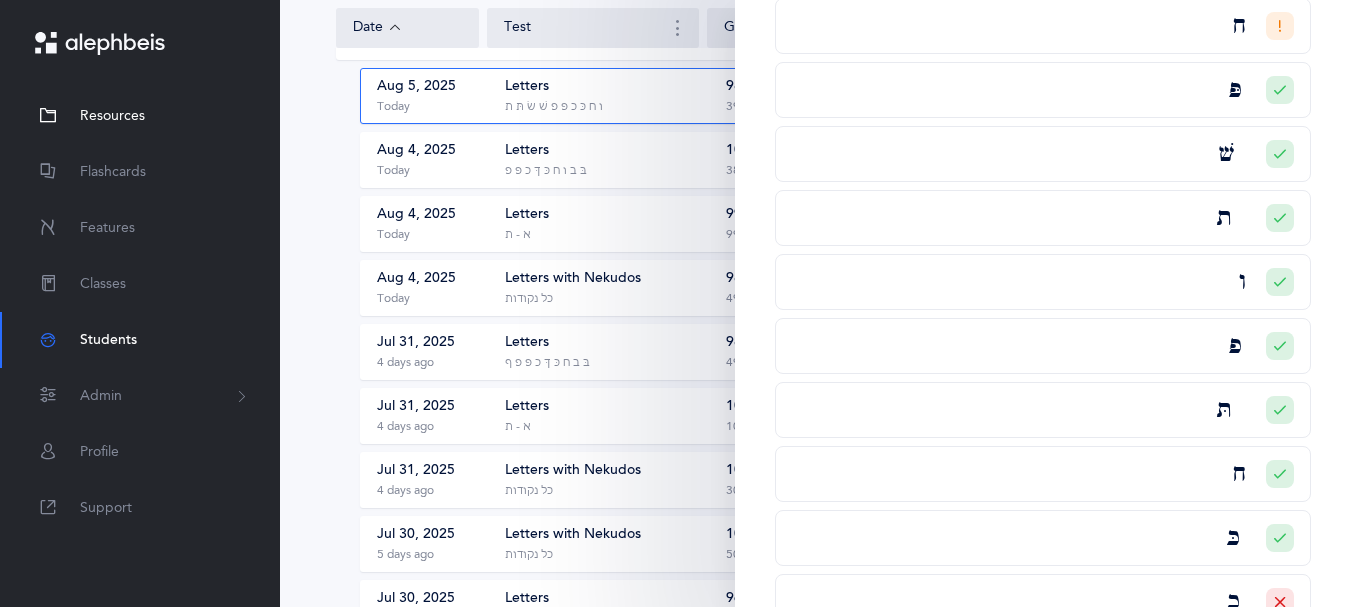 click on "Resources" at bounding box center (112, 116) 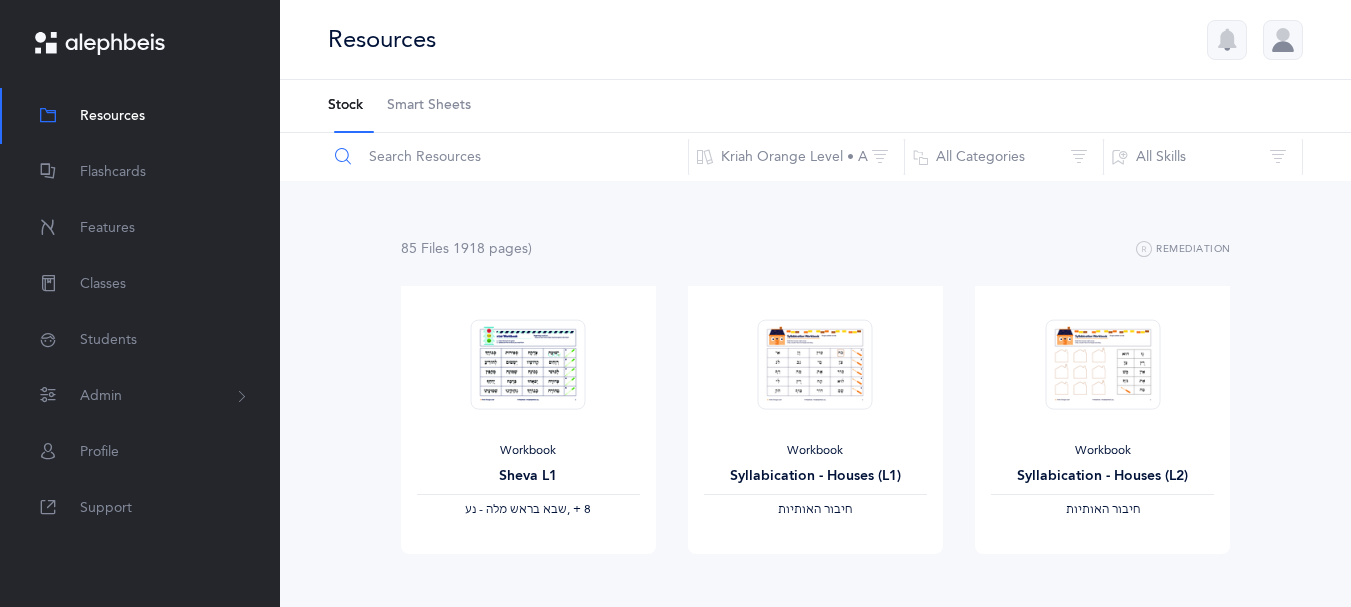 click at bounding box center (508, 157) 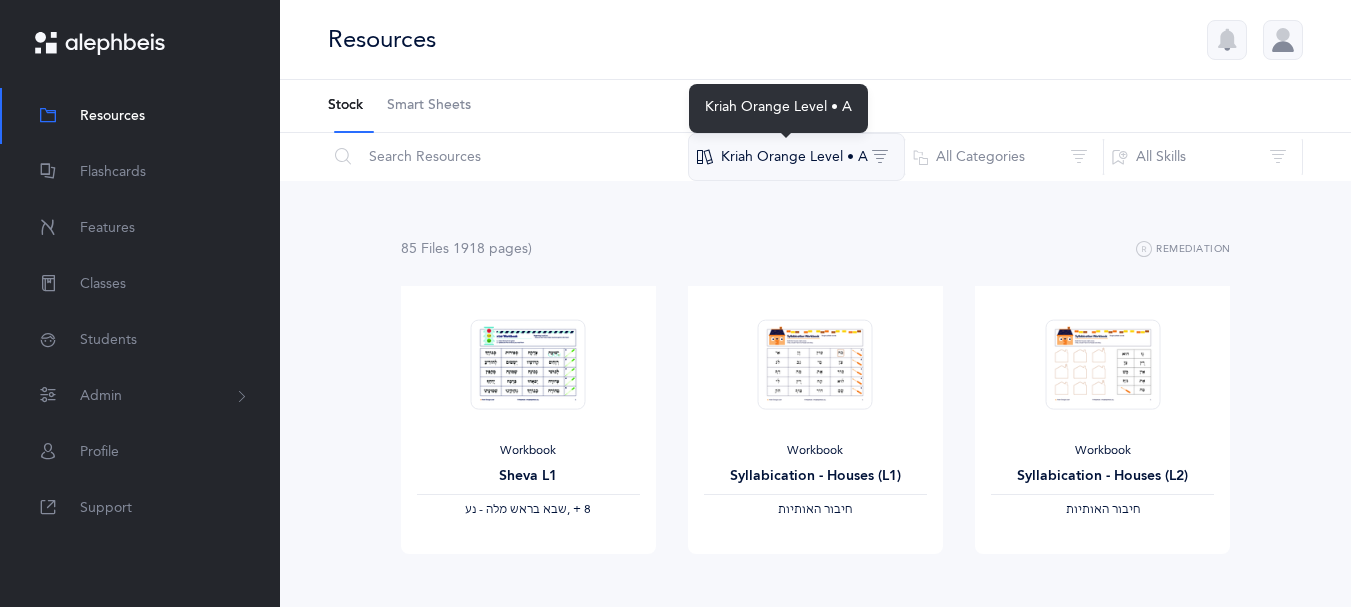 click on "Kriah Orange Level • A" at bounding box center [796, 157] 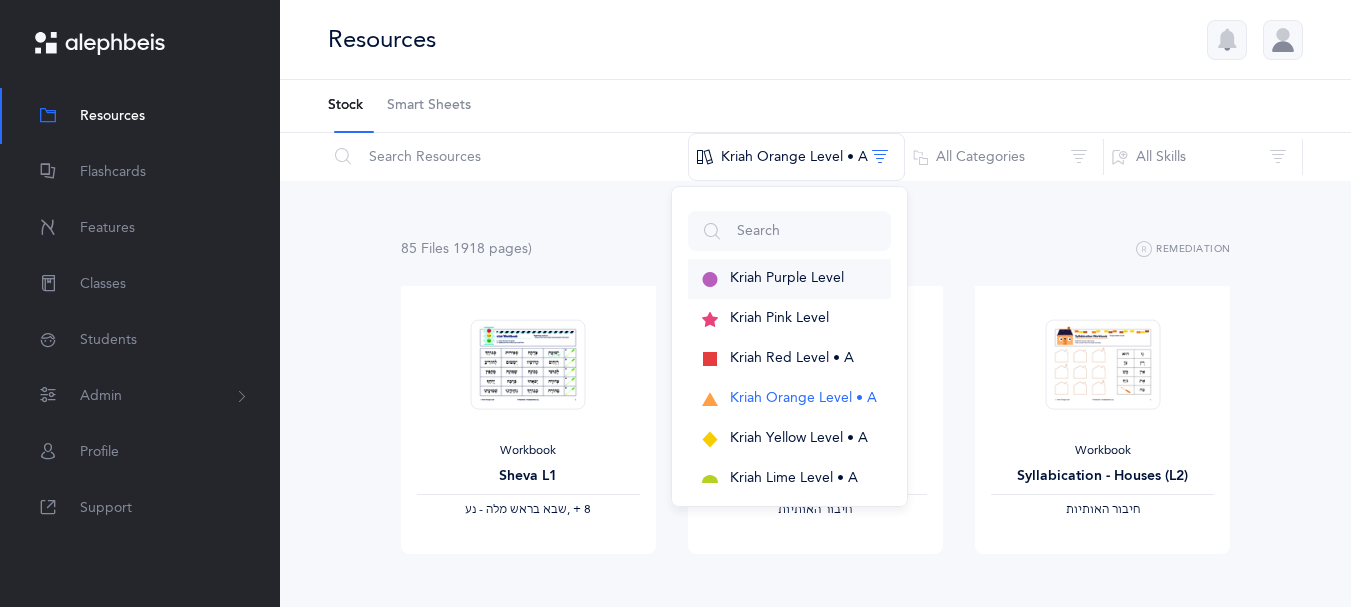 click on "Kriah Purple Level" at bounding box center (787, 278) 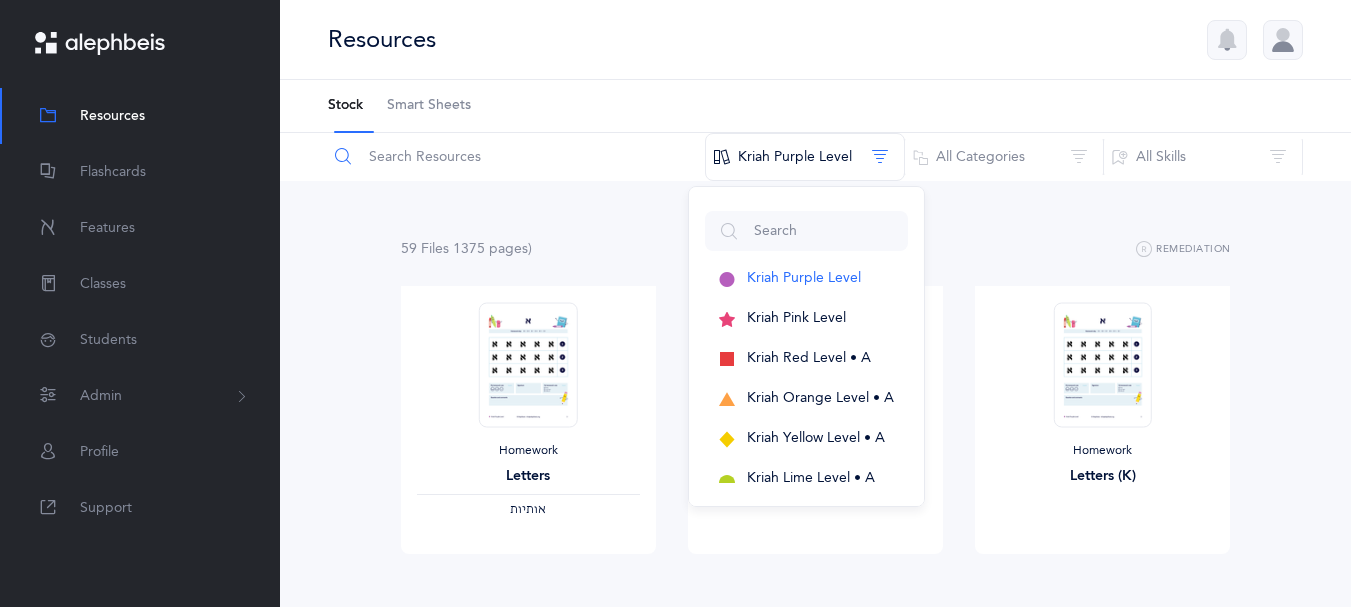 click at bounding box center (516, 157) 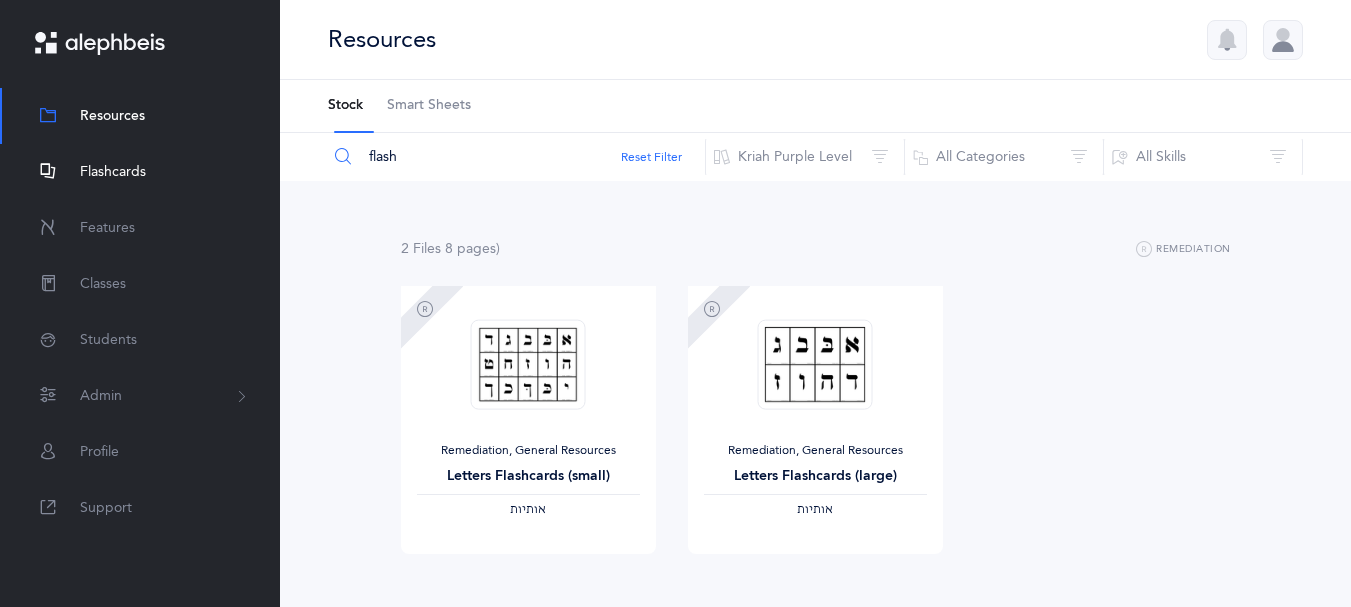 type on "flash" 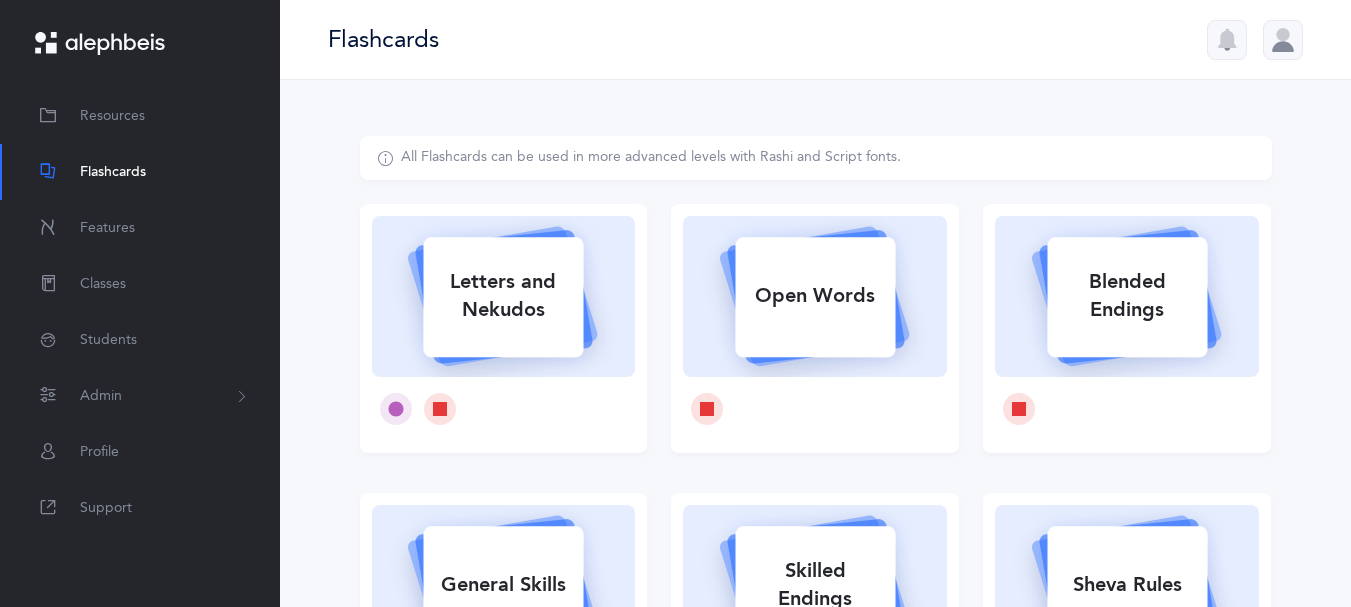 click on "Letters and Nekudos" at bounding box center [503, 296] 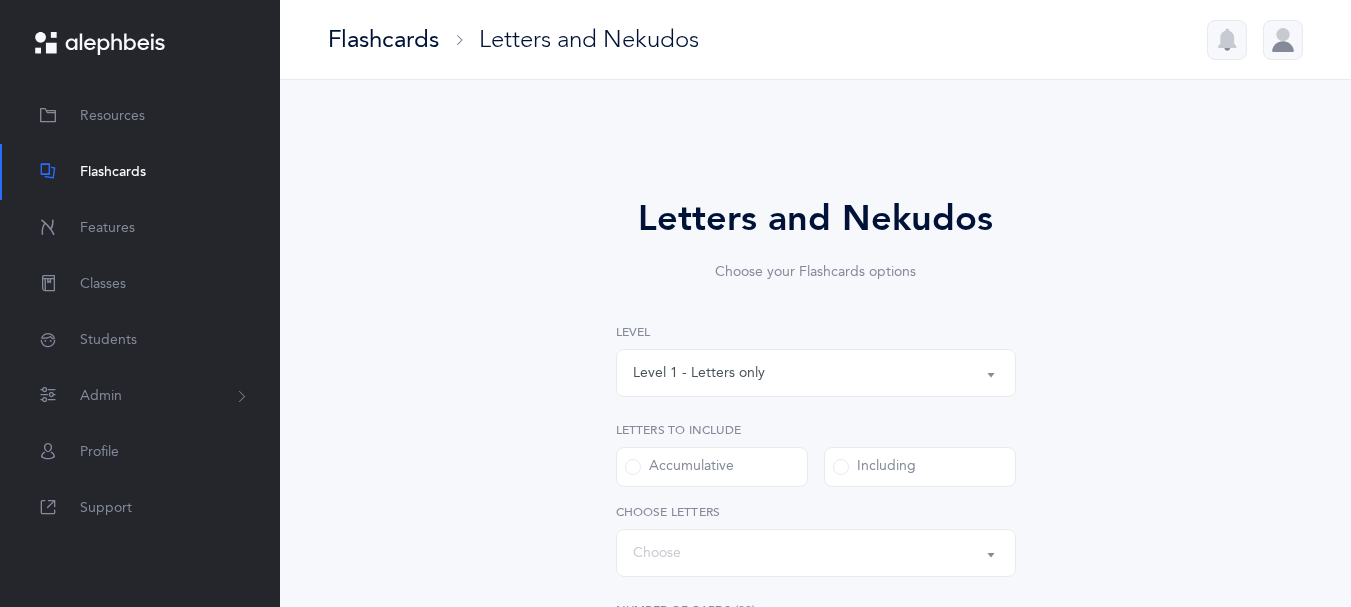 select on "27" 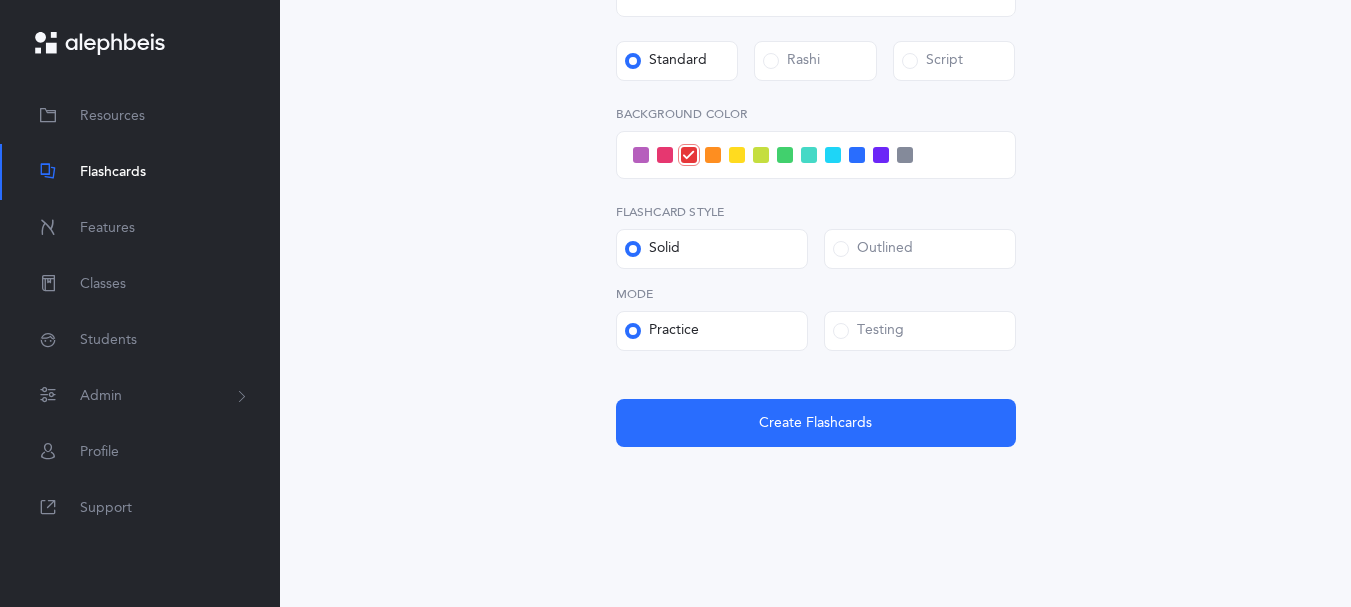 scroll, scrollTop: 888, scrollLeft: 0, axis: vertical 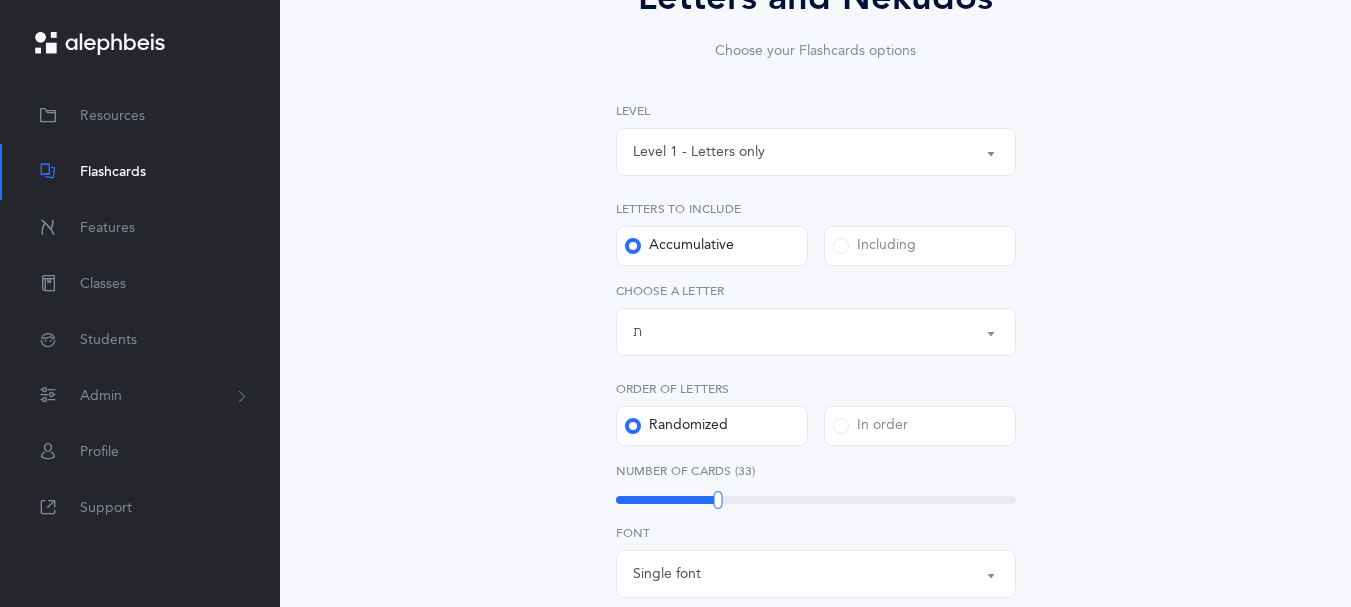 click on "Level 1 - Letters only" at bounding box center [816, 152] 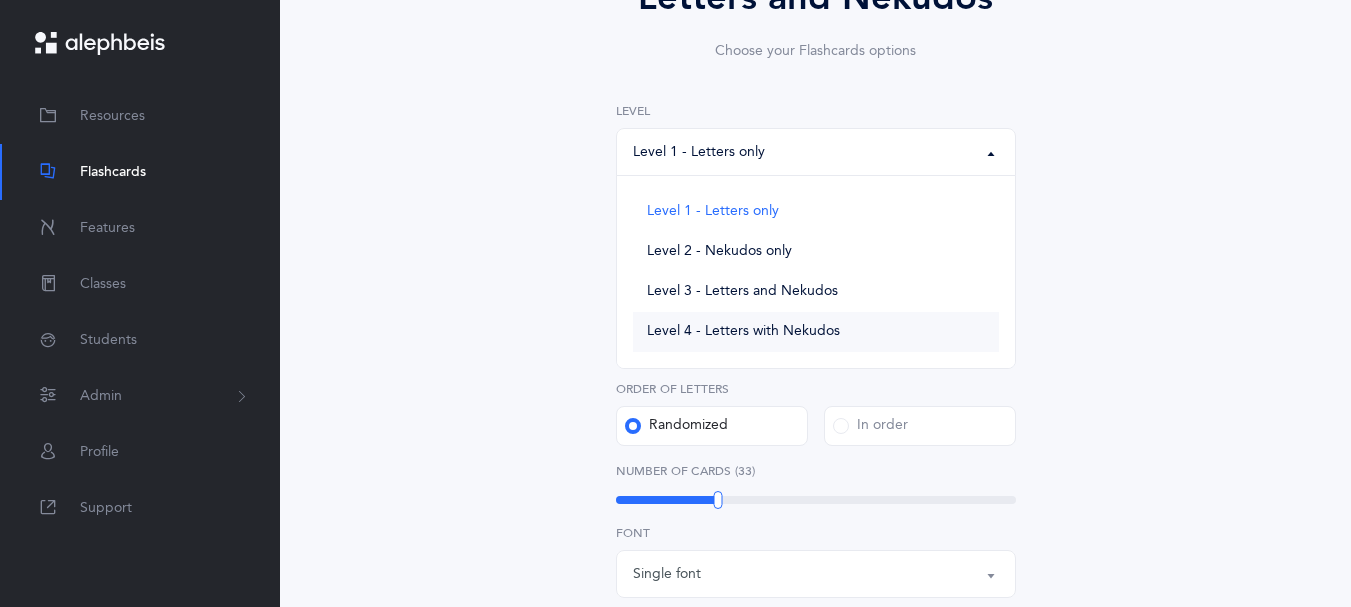 click on "Level 4 - Letters with Nekudos" at bounding box center [743, 332] 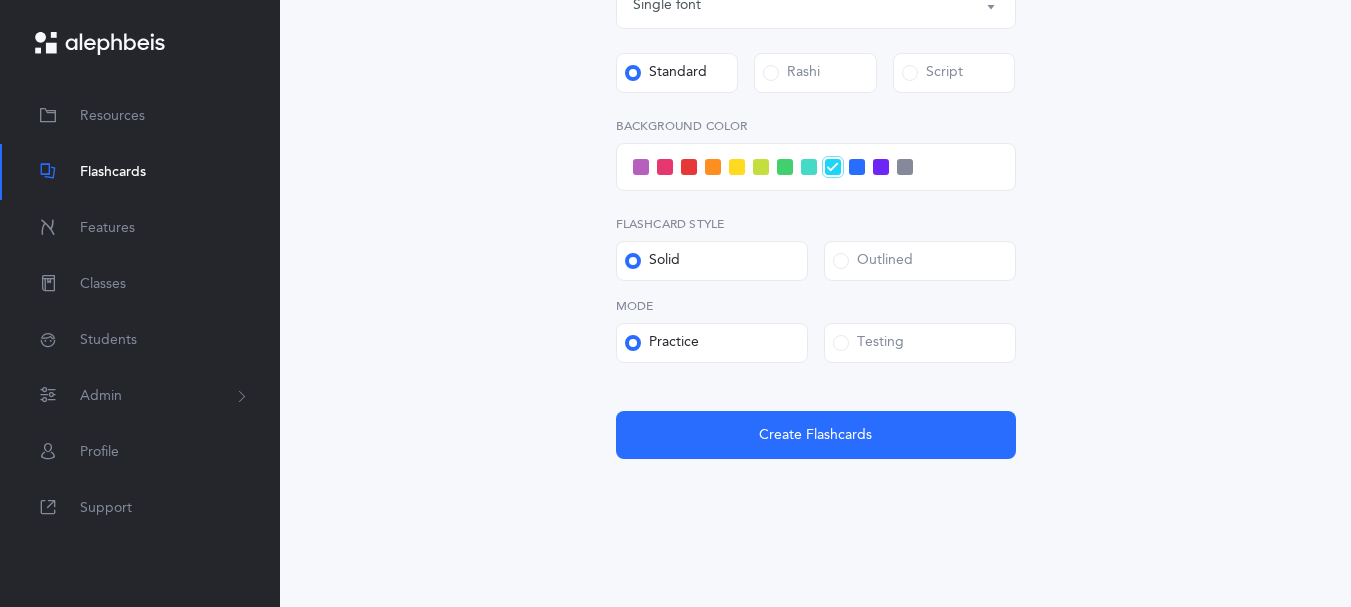 scroll, scrollTop: 988, scrollLeft: 0, axis: vertical 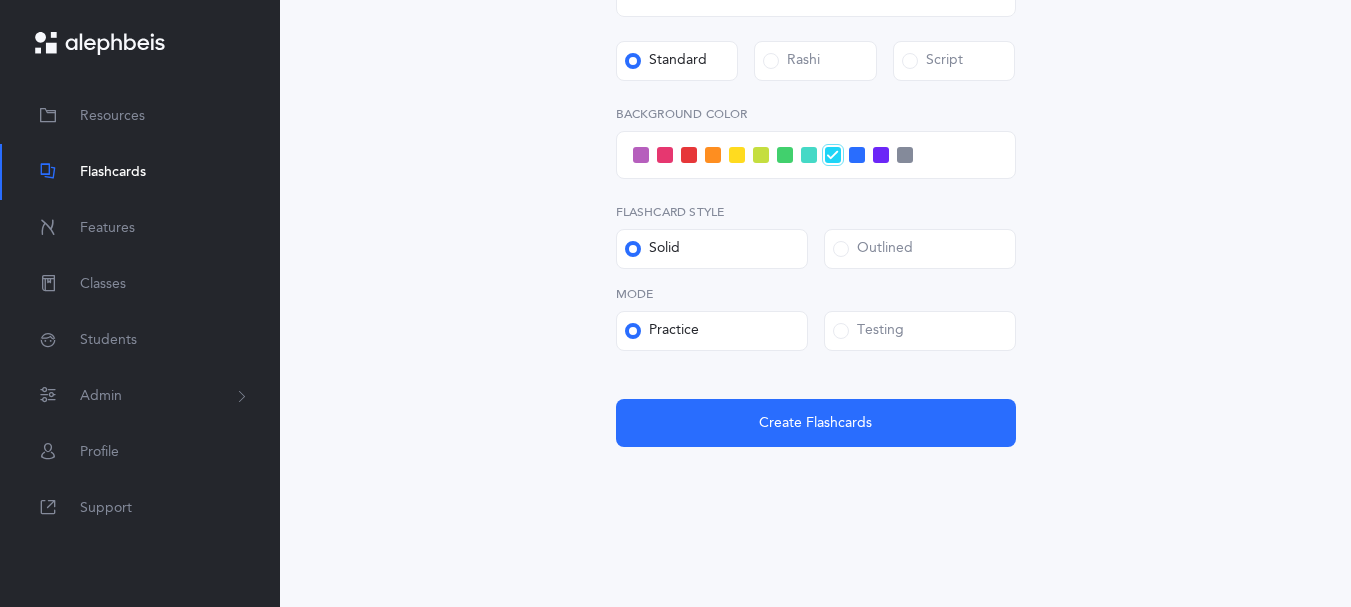 click at bounding box center (841, 331) 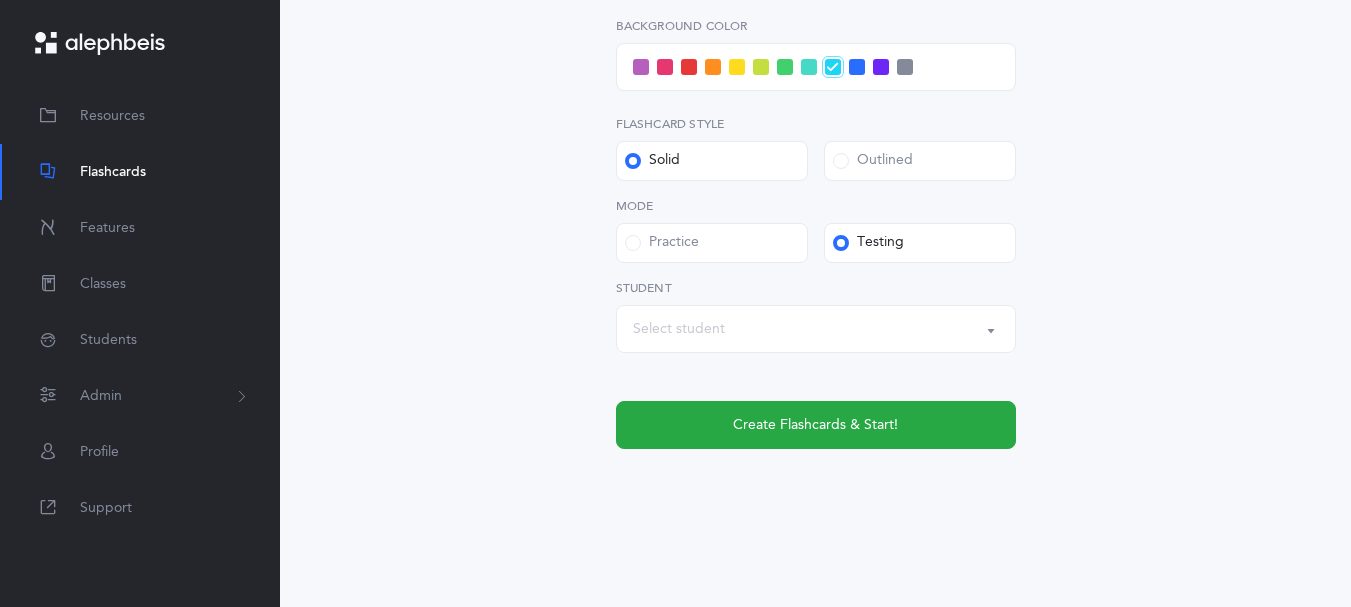 click on "Select student" at bounding box center [816, 329] 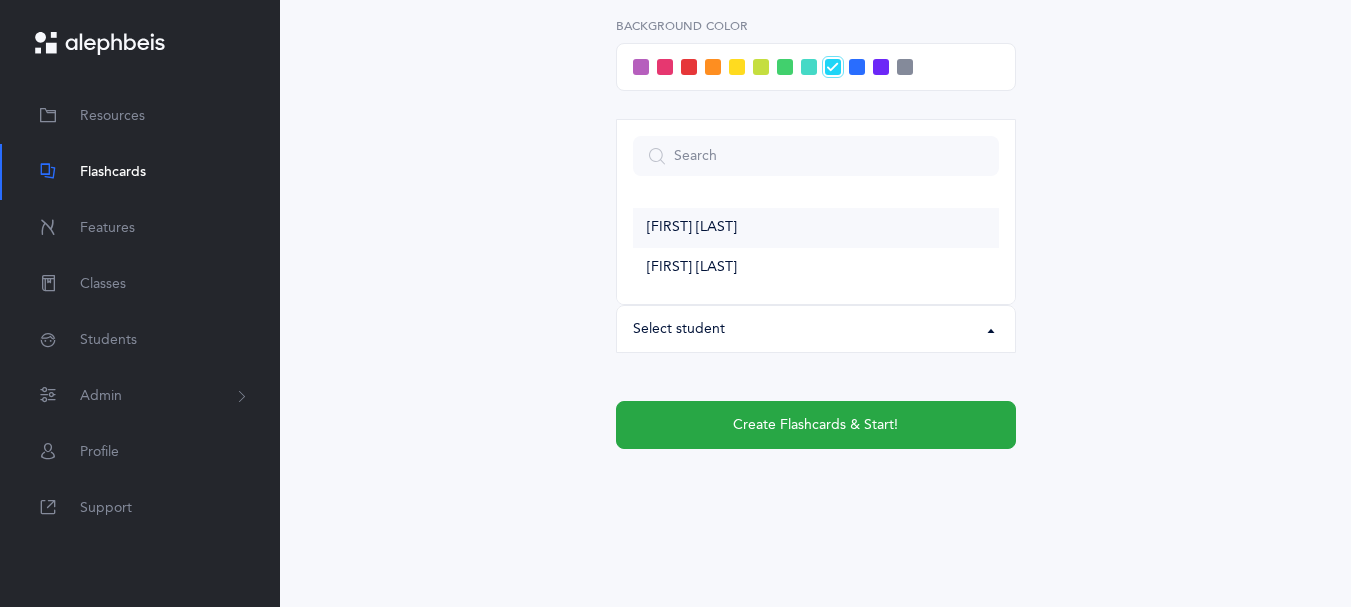 click on "[FIRST] [LAST]" at bounding box center [816, 228] 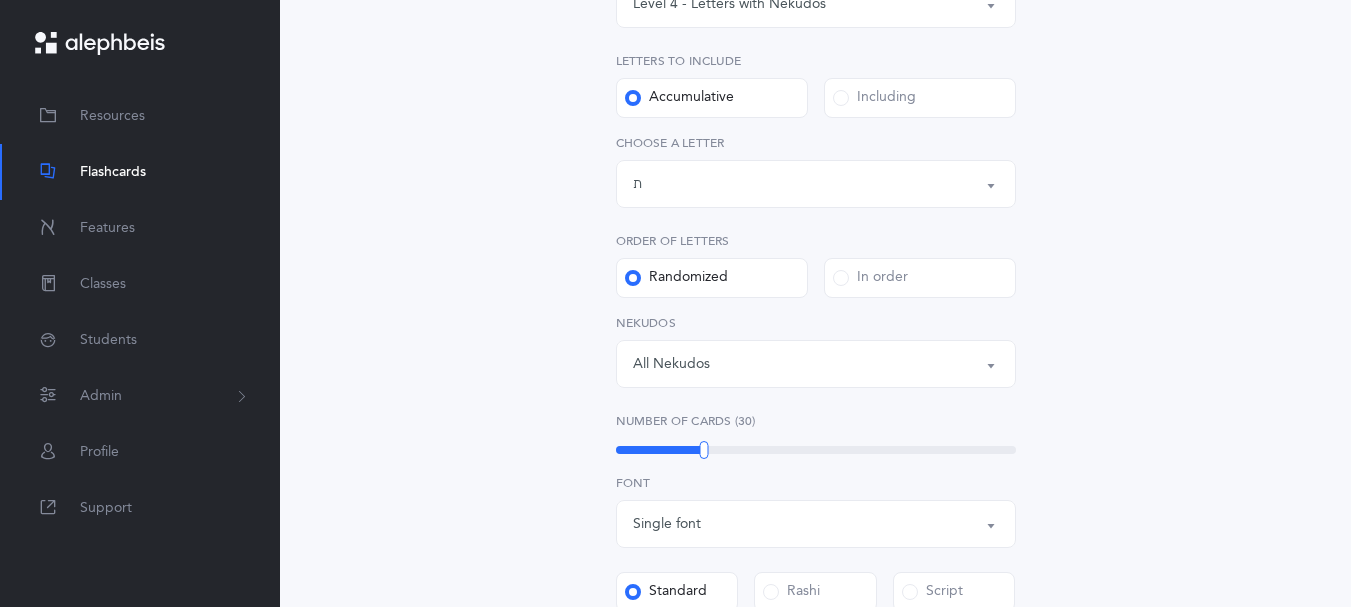 scroll, scrollTop: 988, scrollLeft: 0, axis: vertical 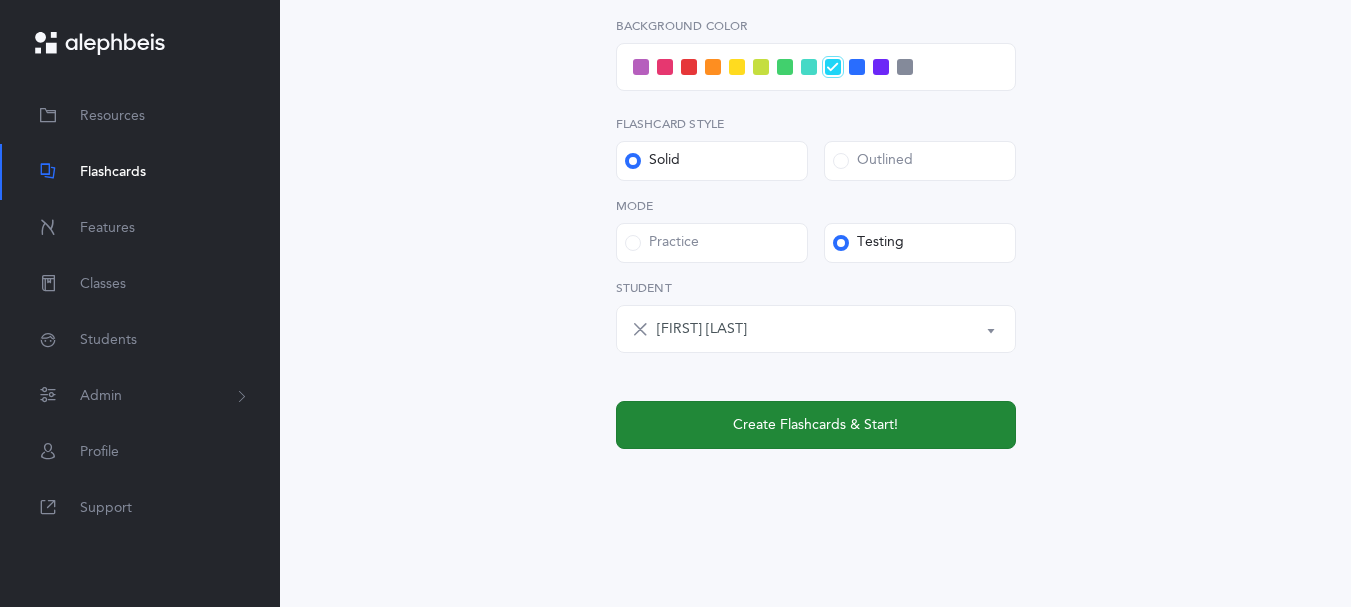 click on "Create Flashcards & Start!" at bounding box center [815, 425] 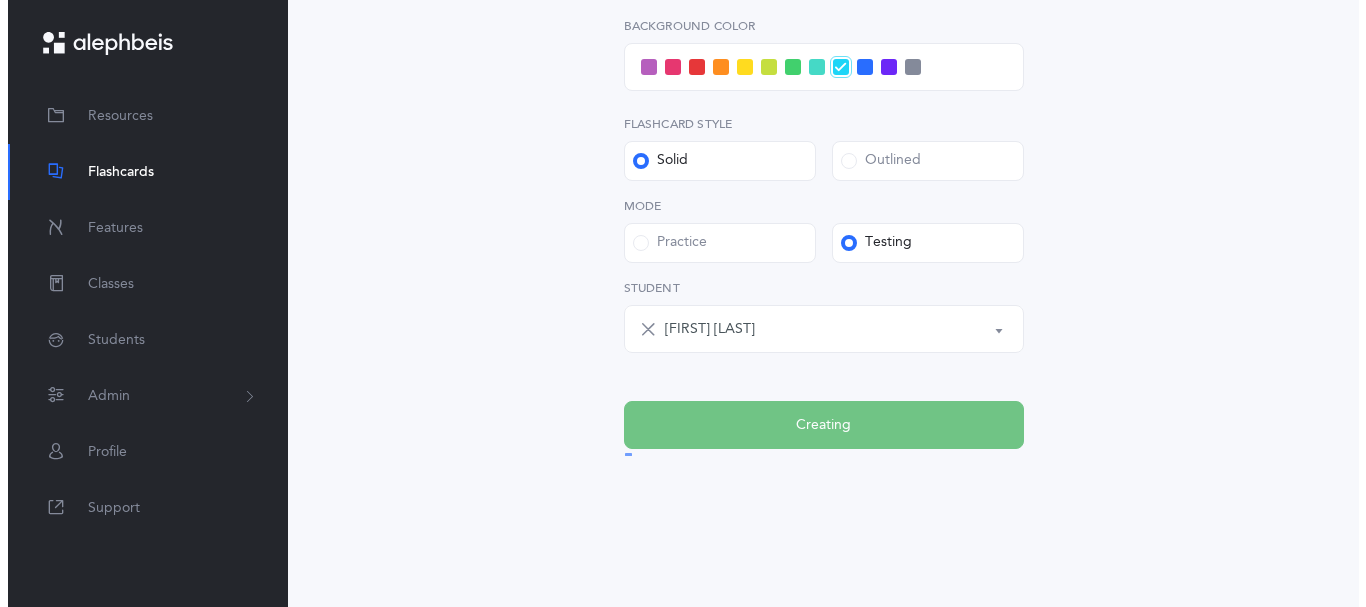 scroll, scrollTop: 0, scrollLeft: 0, axis: both 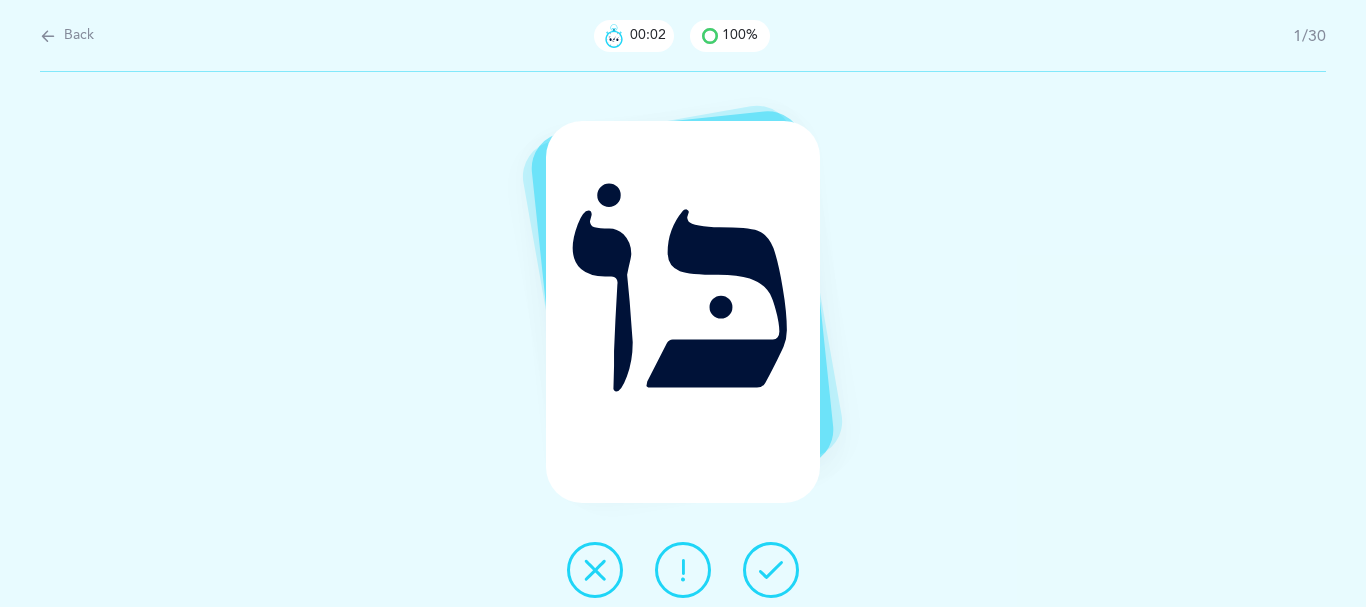 click at bounding box center [771, 570] 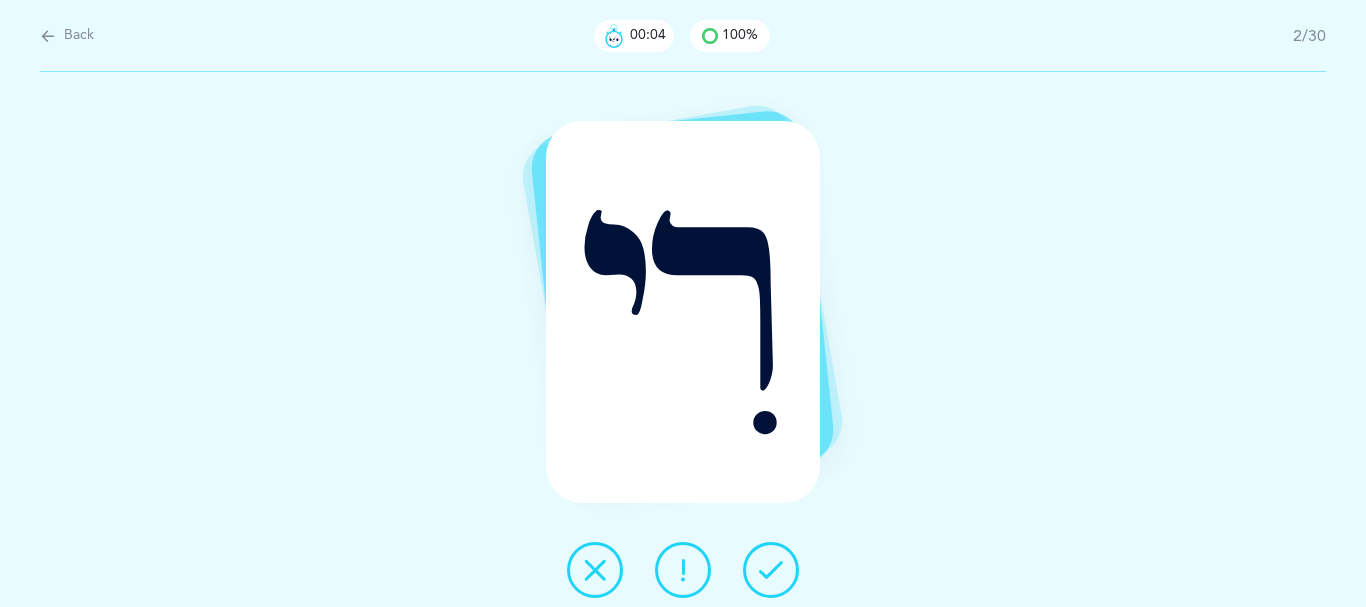 click at bounding box center (771, 570) 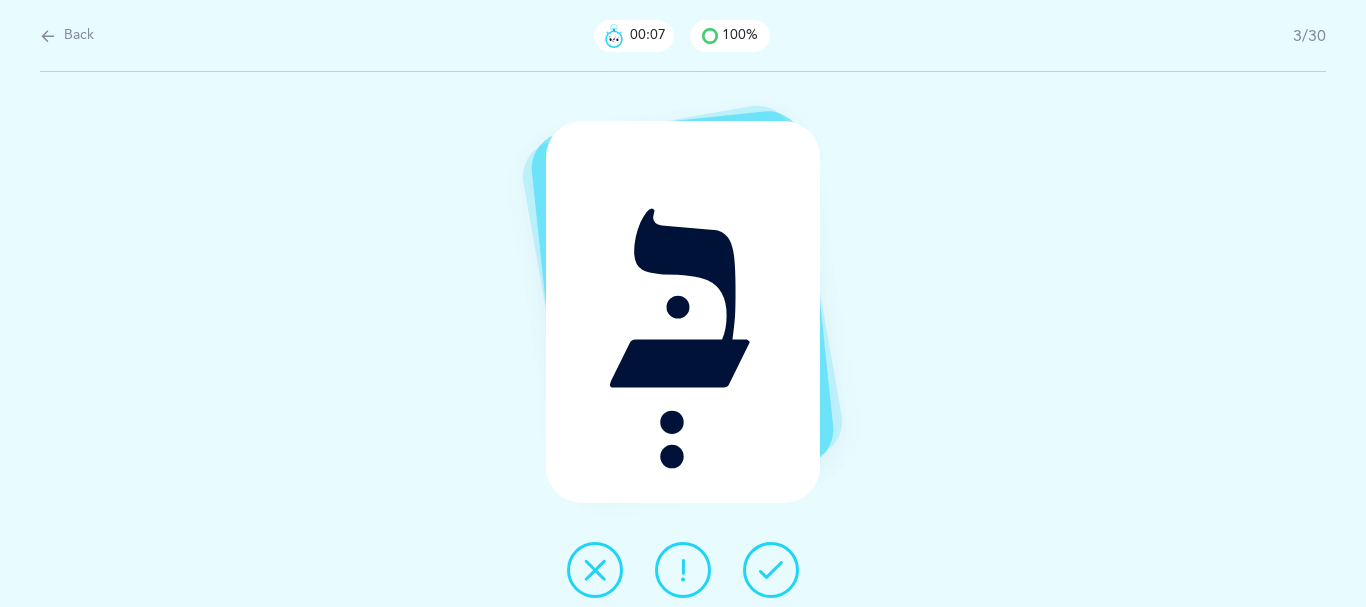 click at bounding box center [771, 570] 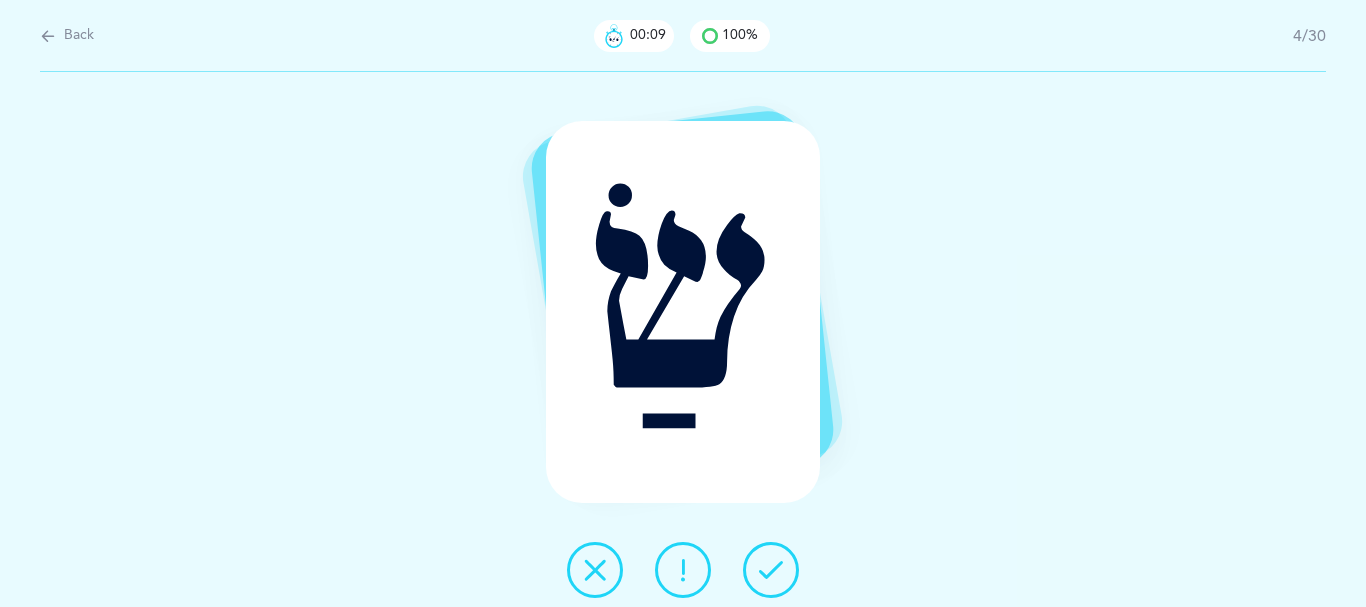 click at bounding box center [771, 570] 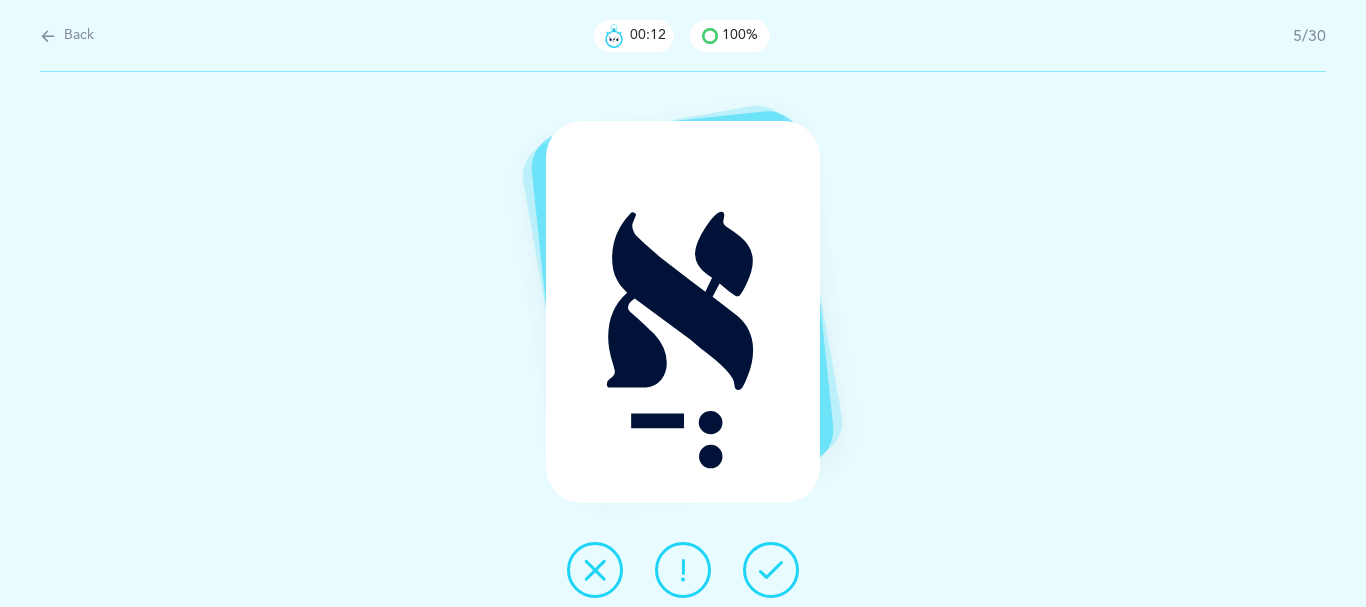 click at bounding box center (771, 570) 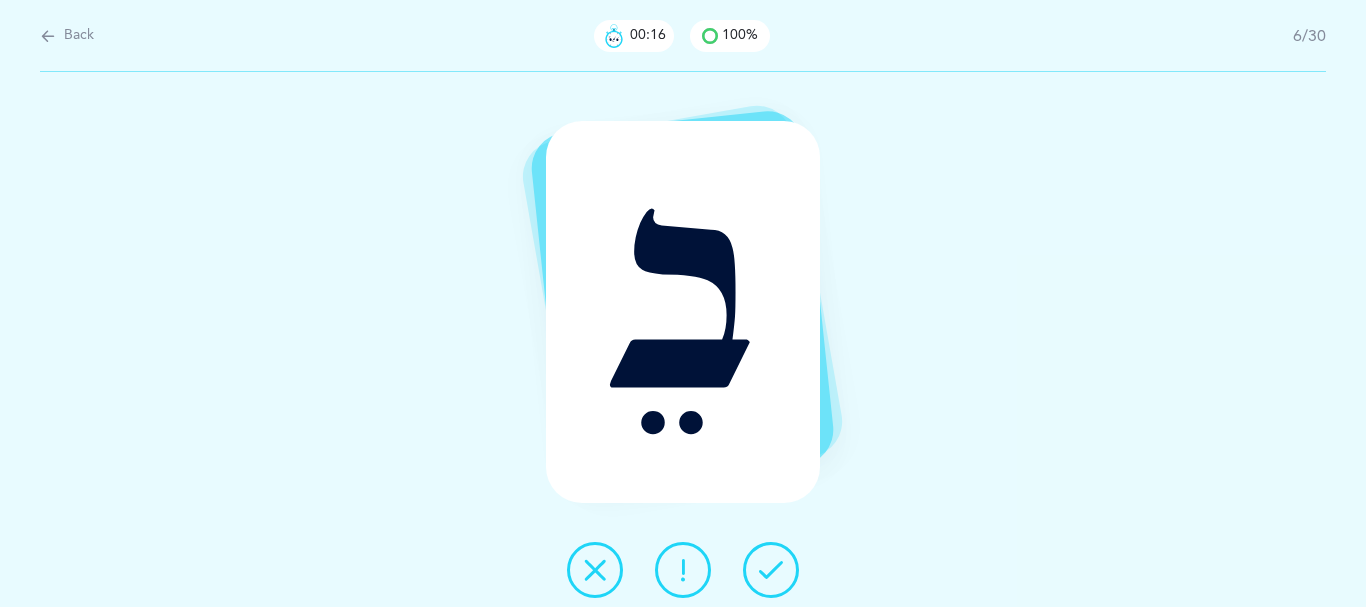 click at bounding box center [771, 570] 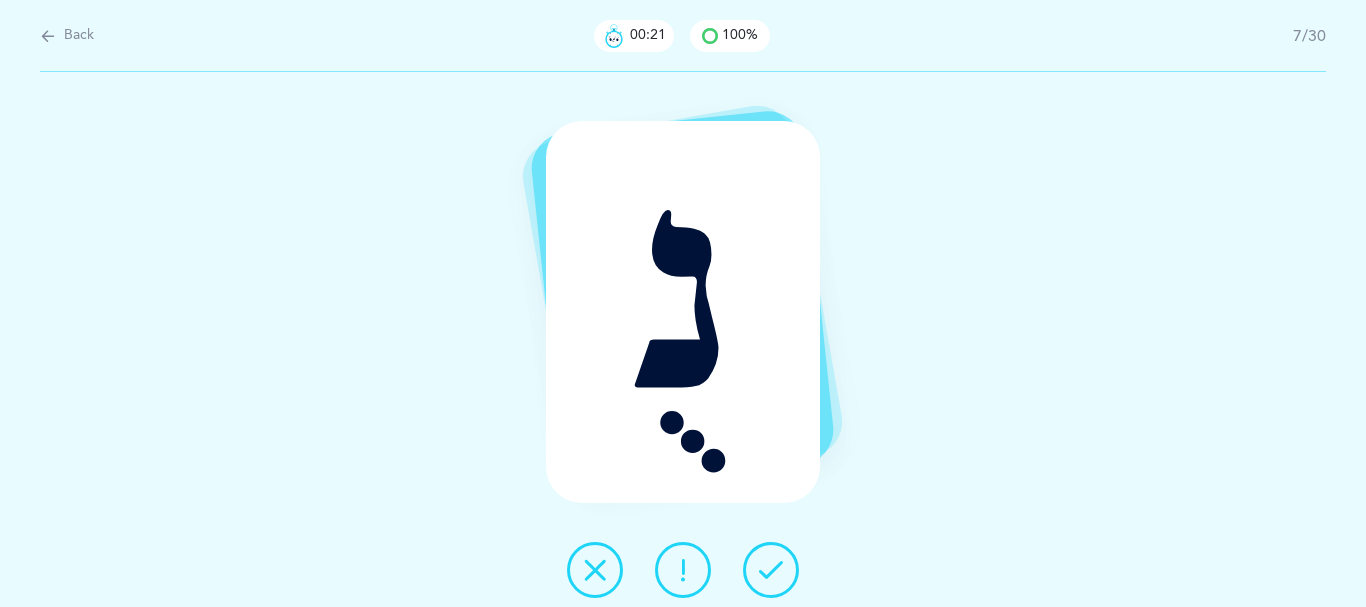 click at bounding box center [771, 570] 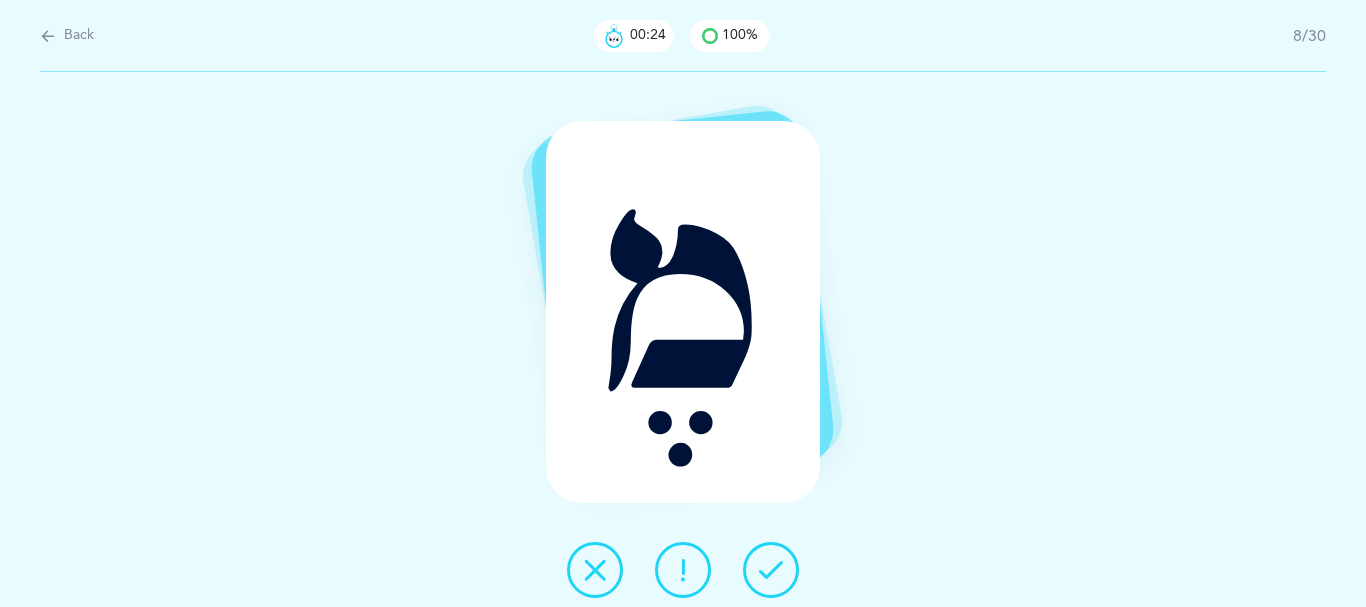 click at bounding box center (771, 570) 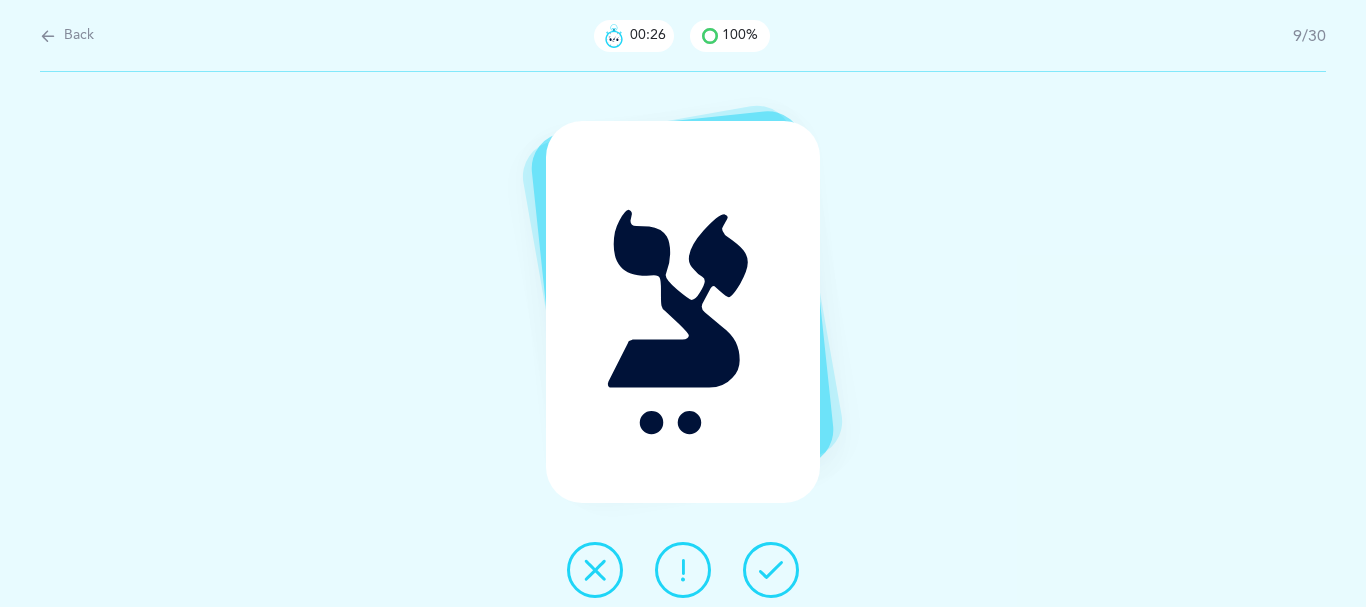 click at bounding box center (771, 570) 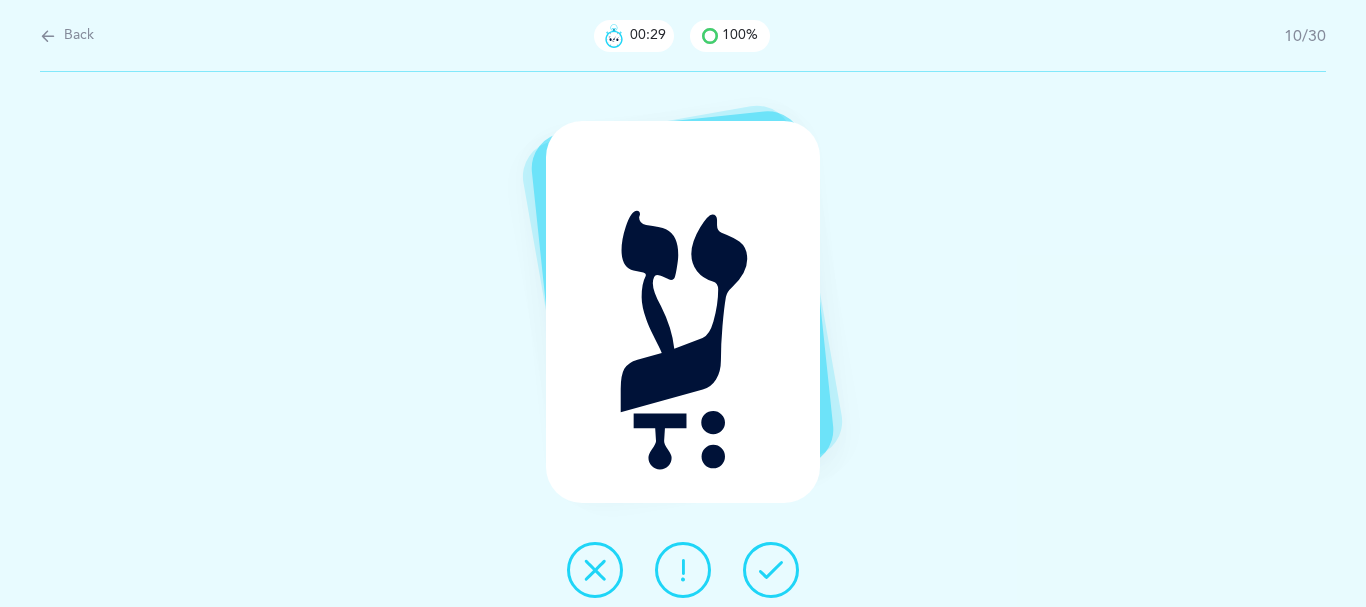 click at bounding box center (771, 570) 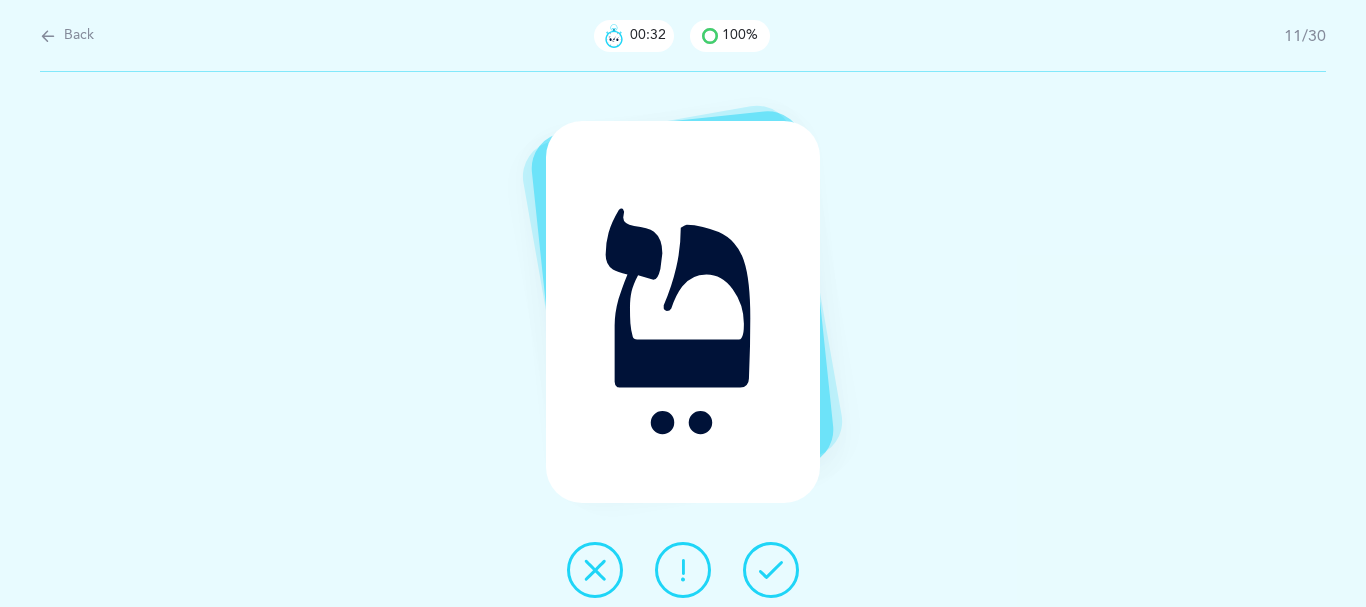 click at bounding box center (771, 570) 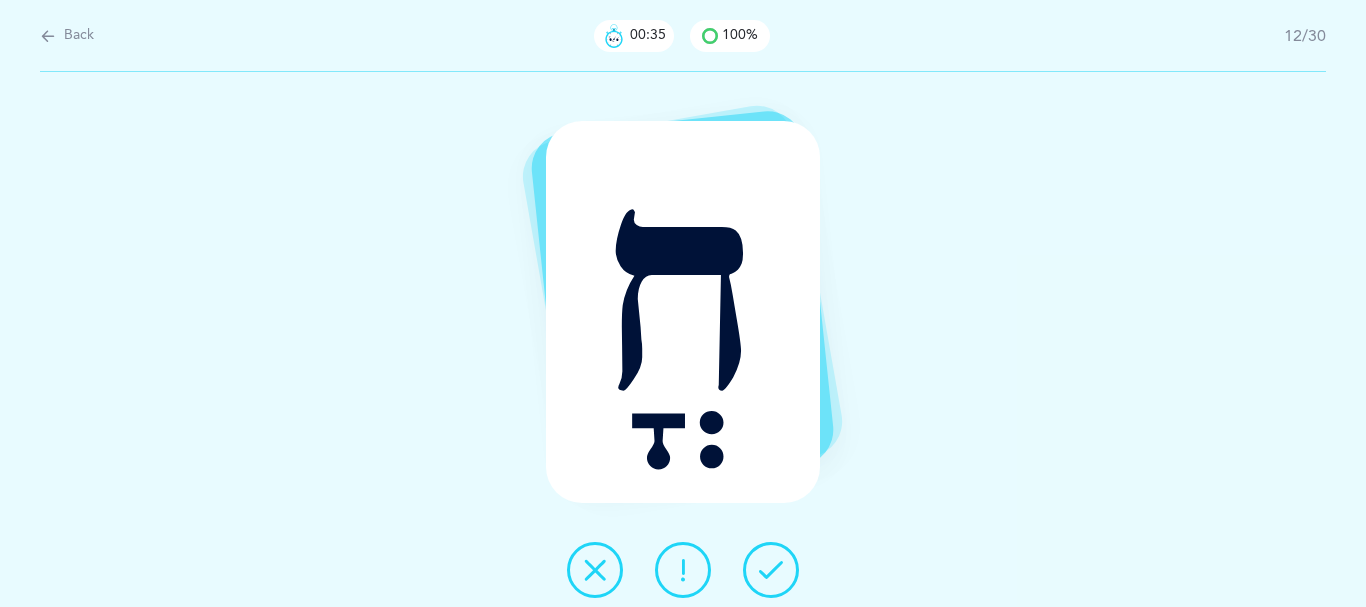 click at bounding box center [771, 570] 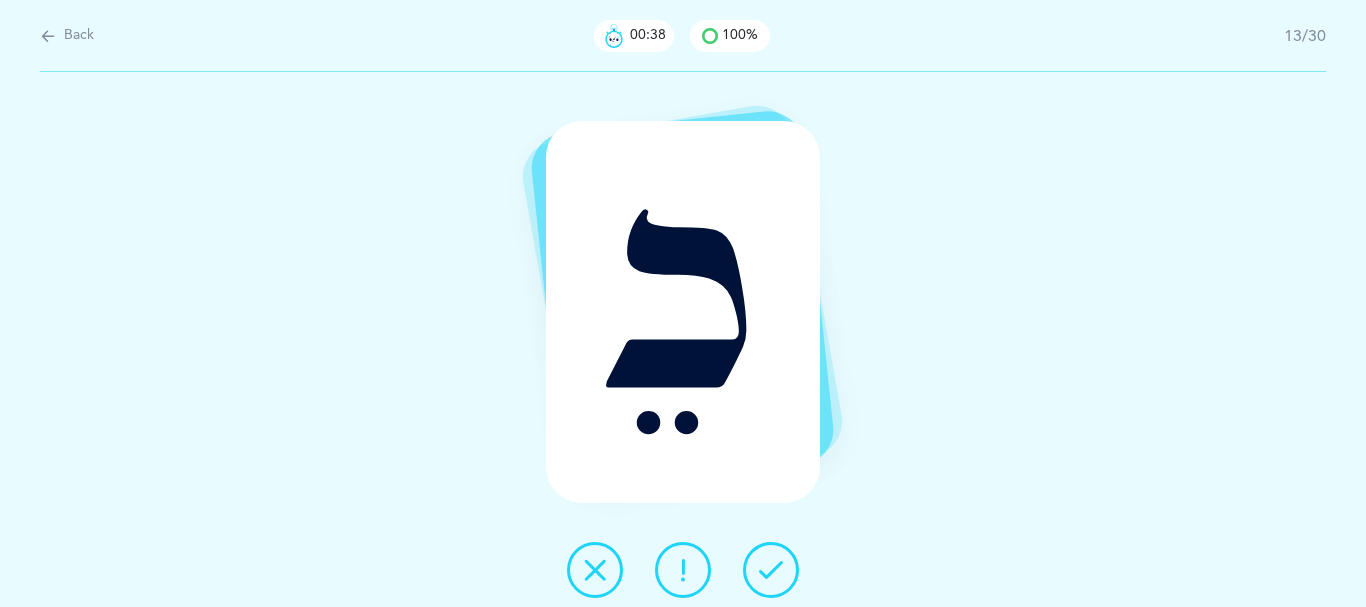 click at bounding box center [771, 570] 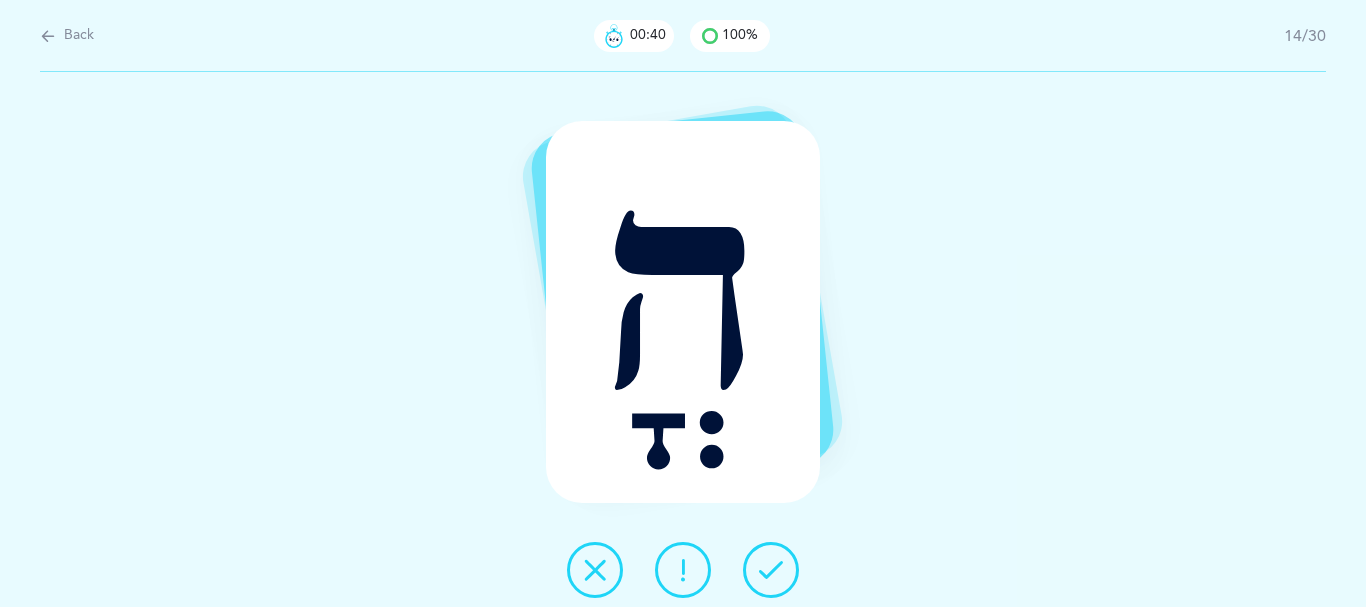 click at bounding box center [771, 570] 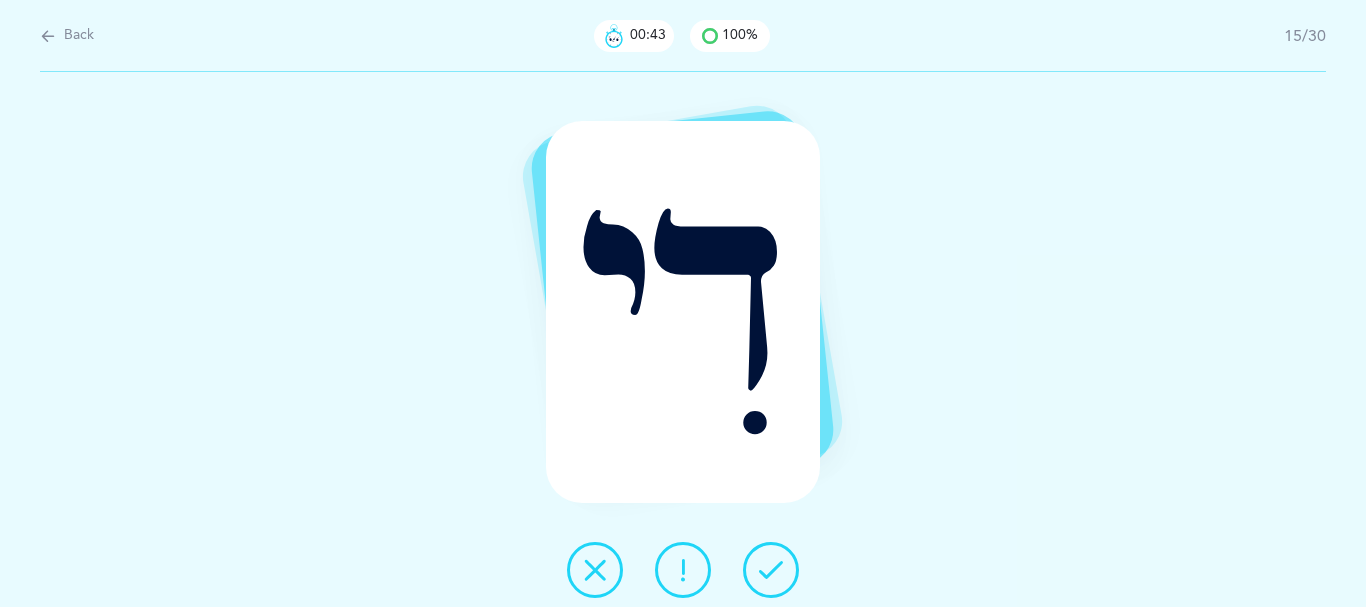 click at bounding box center [771, 570] 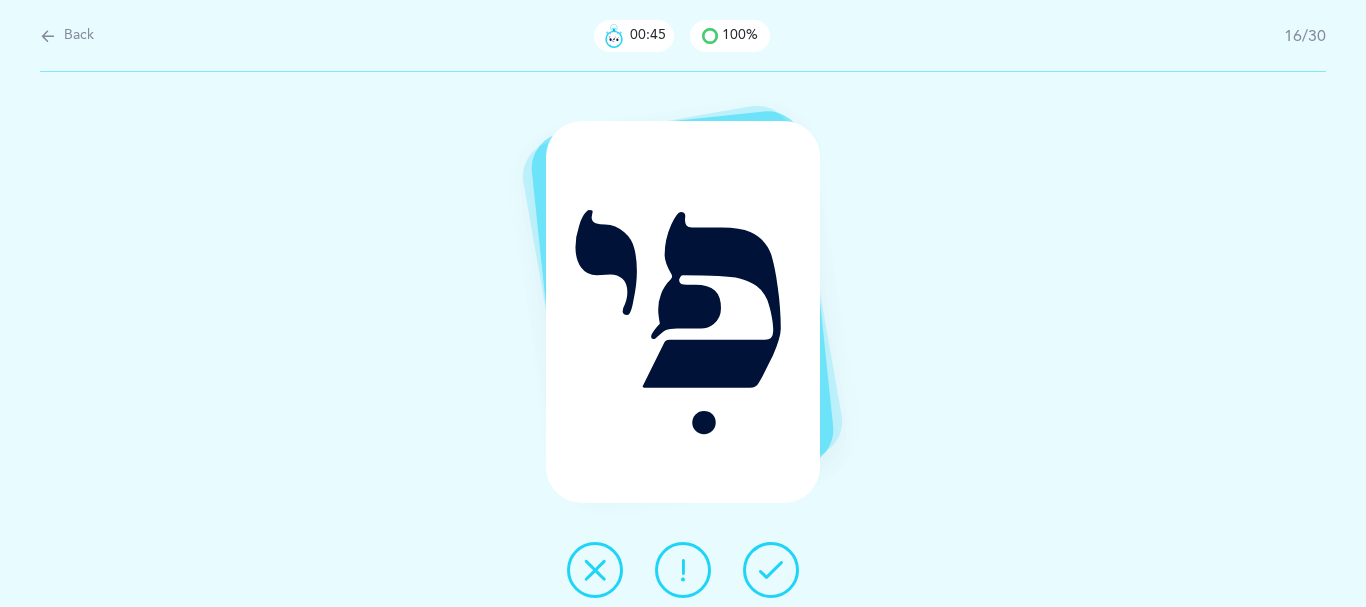 click at bounding box center [771, 570] 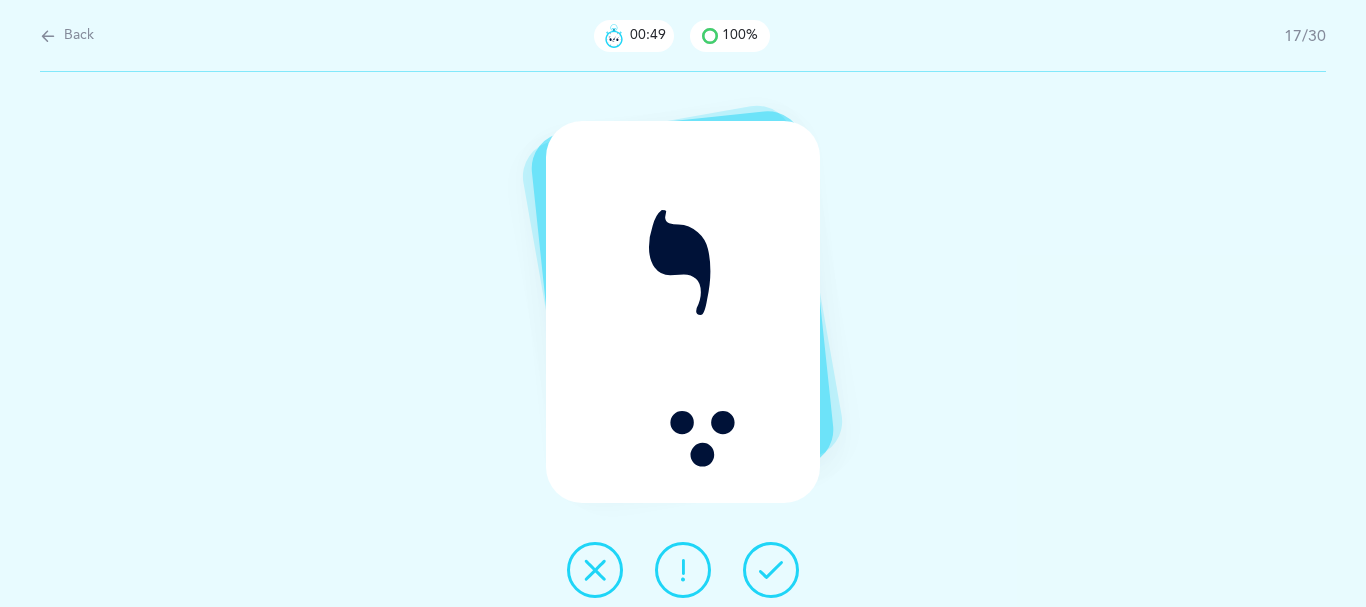 click at bounding box center (771, 570) 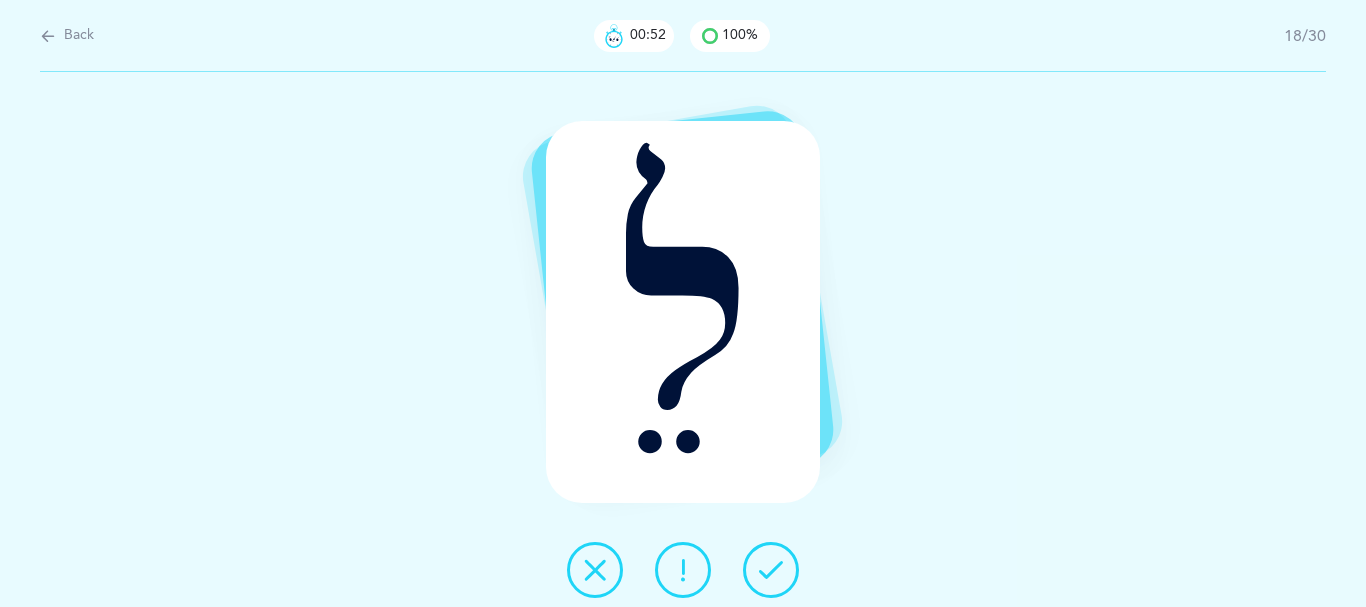 click at bounding box center [771, 570] 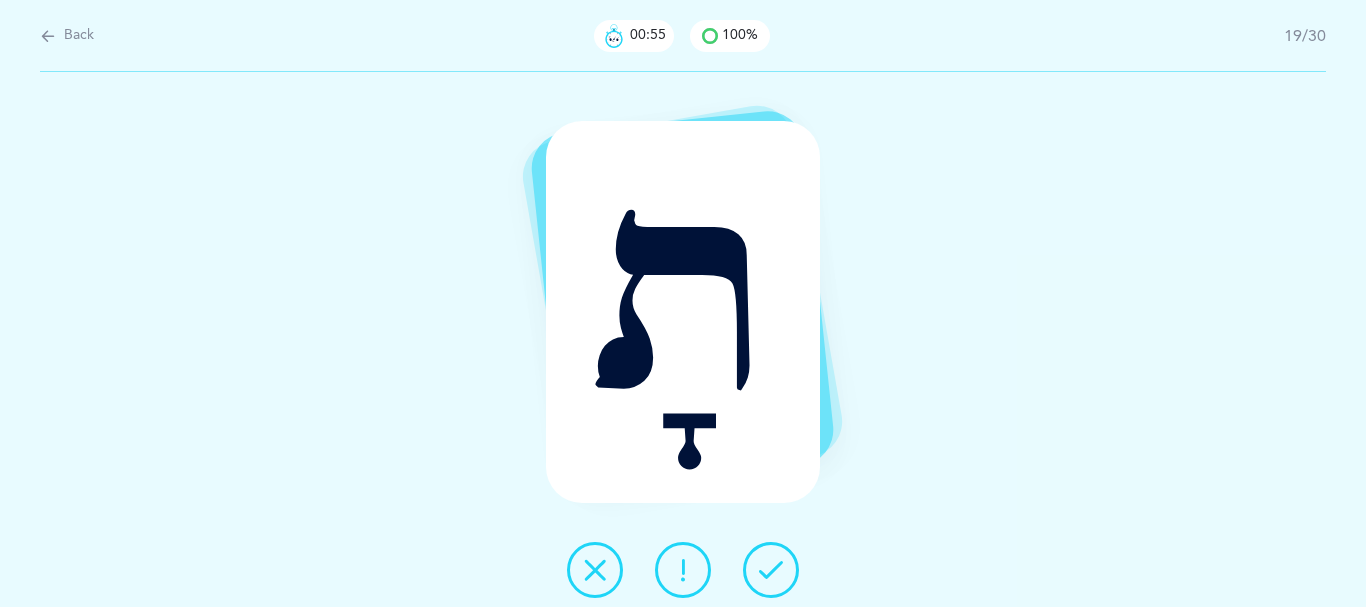 click at bounding box center [771, 570] 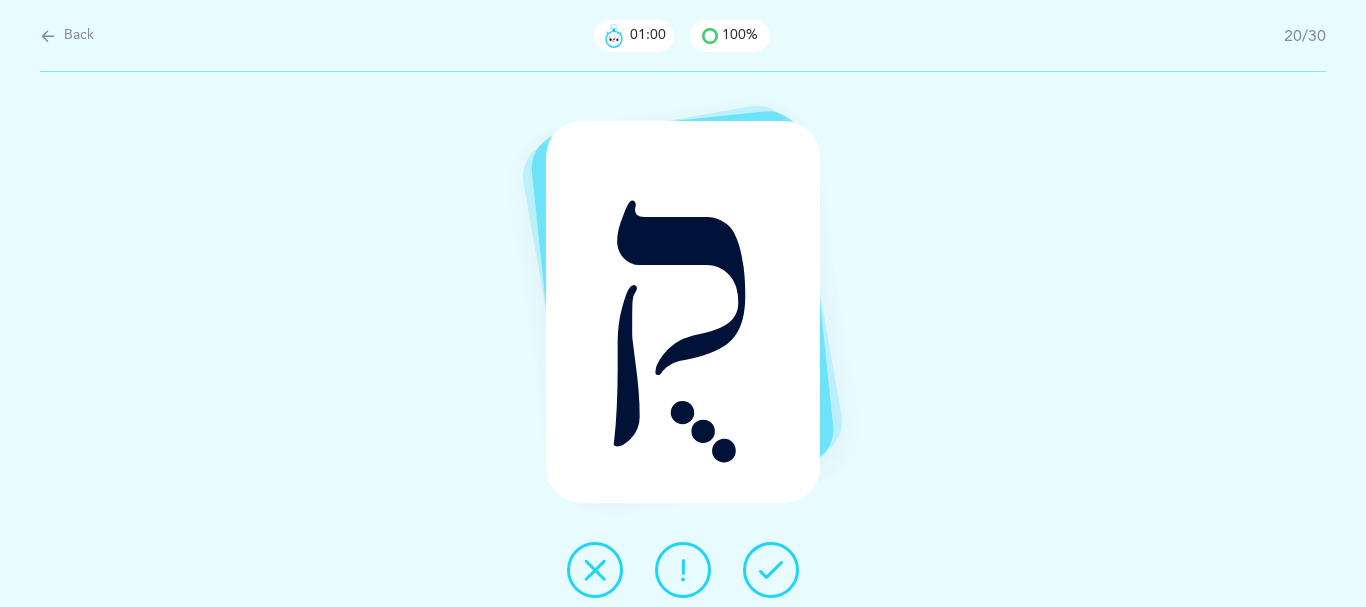 click at bounding box center [771, 570] 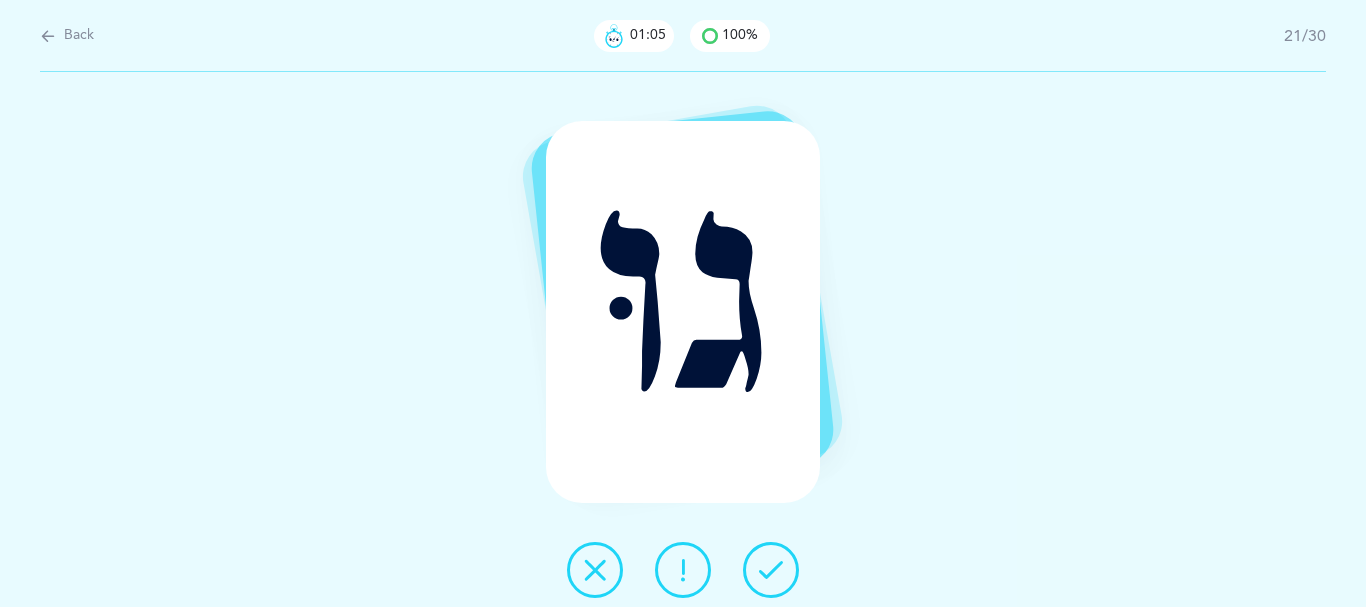 click at bounding box center (771, 570) 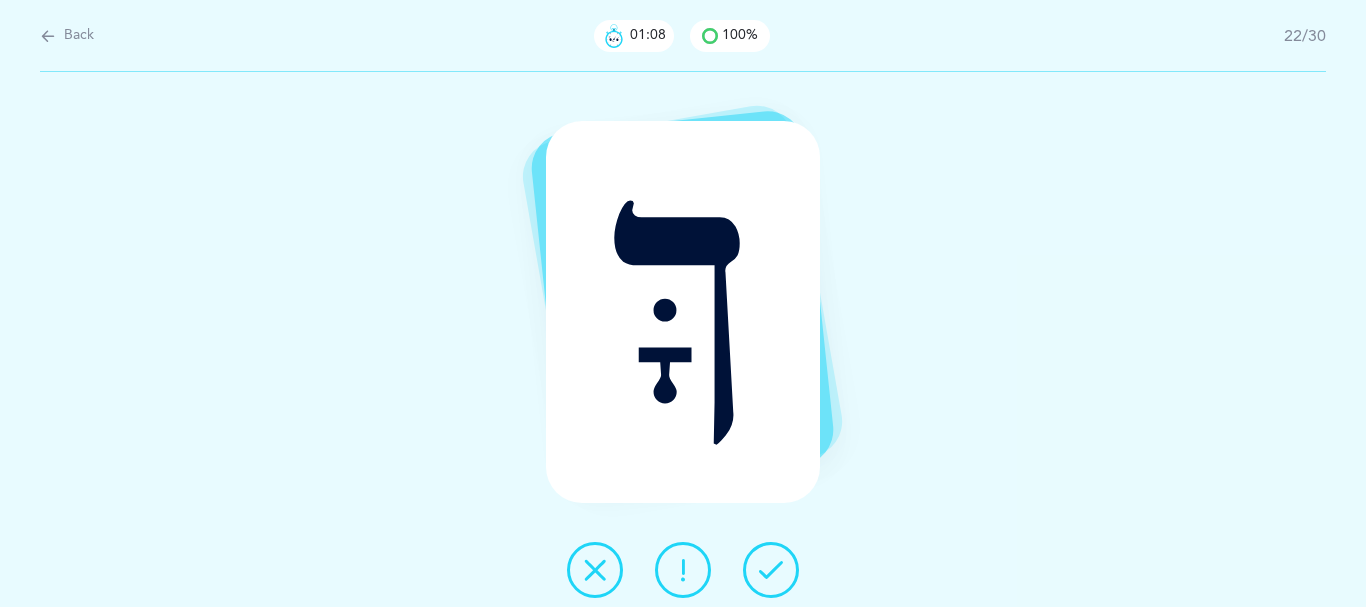 click at bounding box center (771, 570) 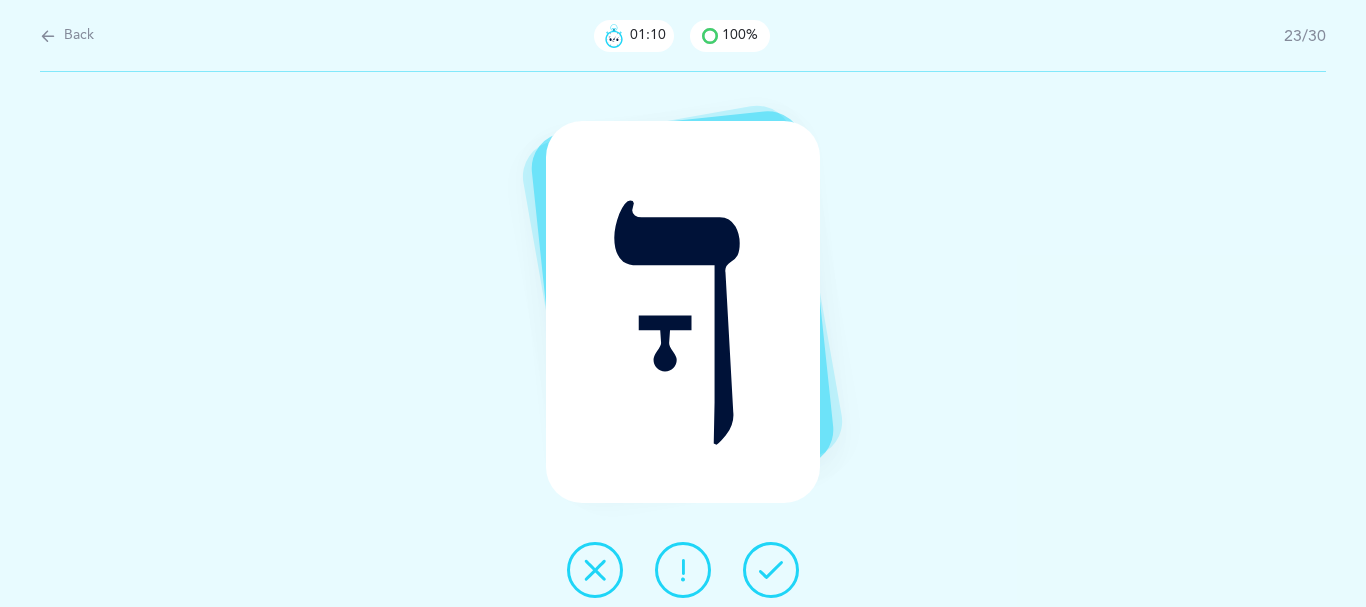 click at bounding box center (771, 570) 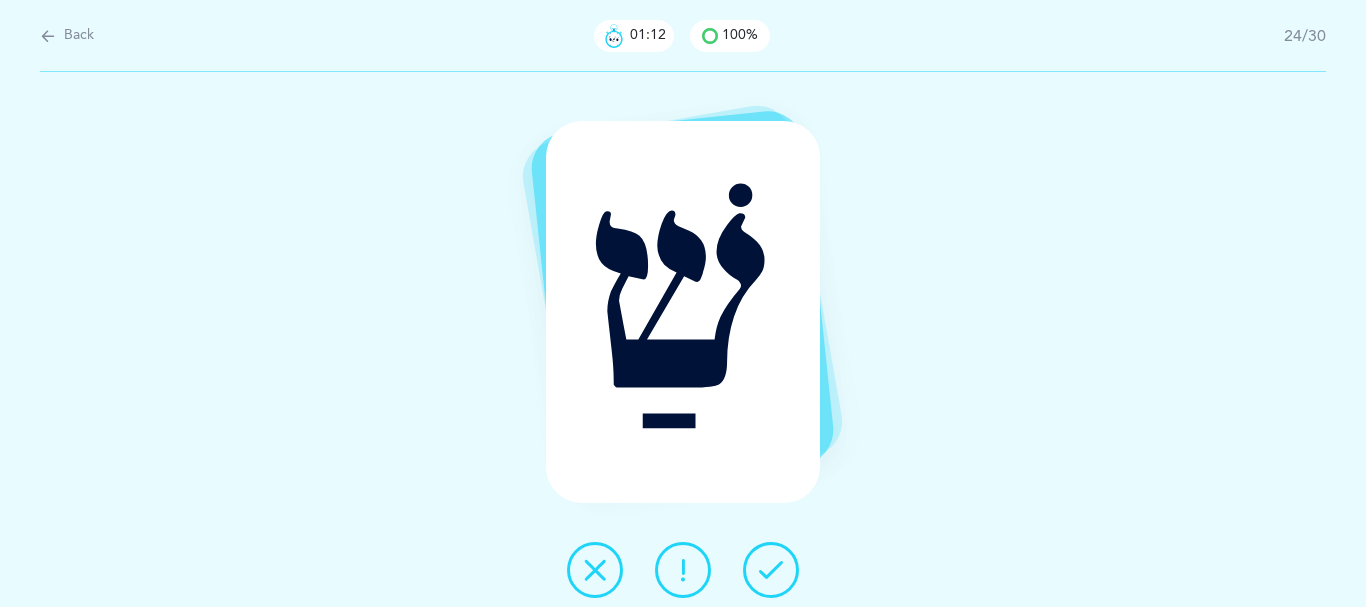 click at bounding box center (771, 570) 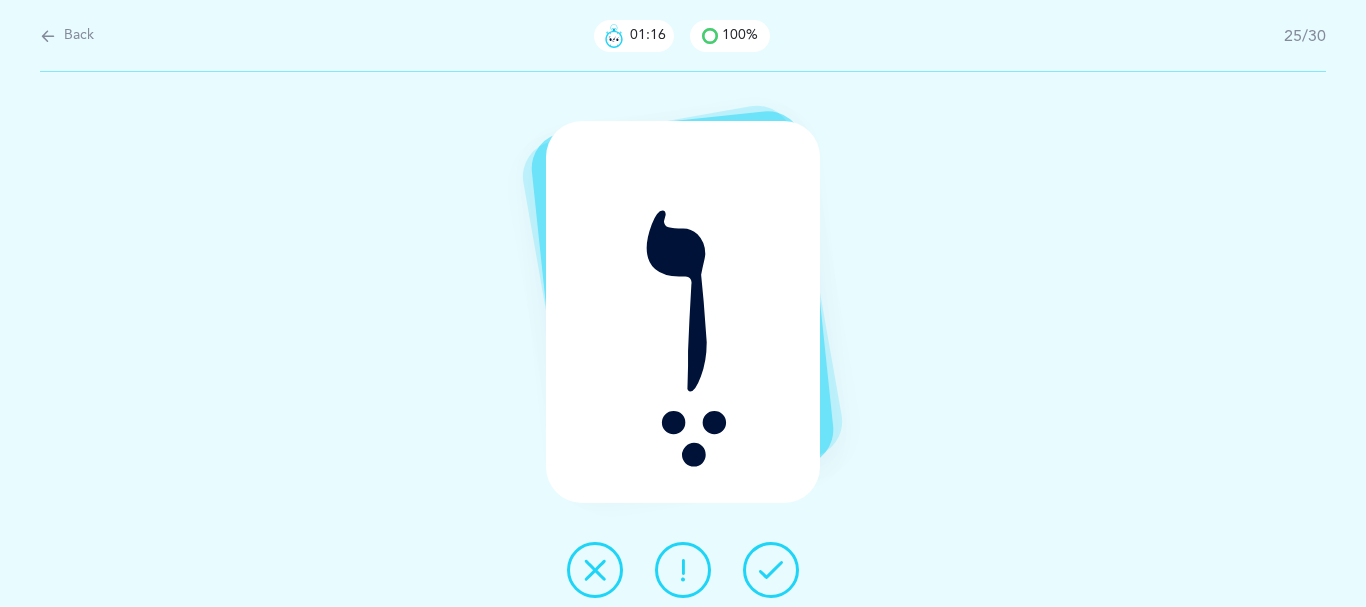 click at bounding box center [771, 570] 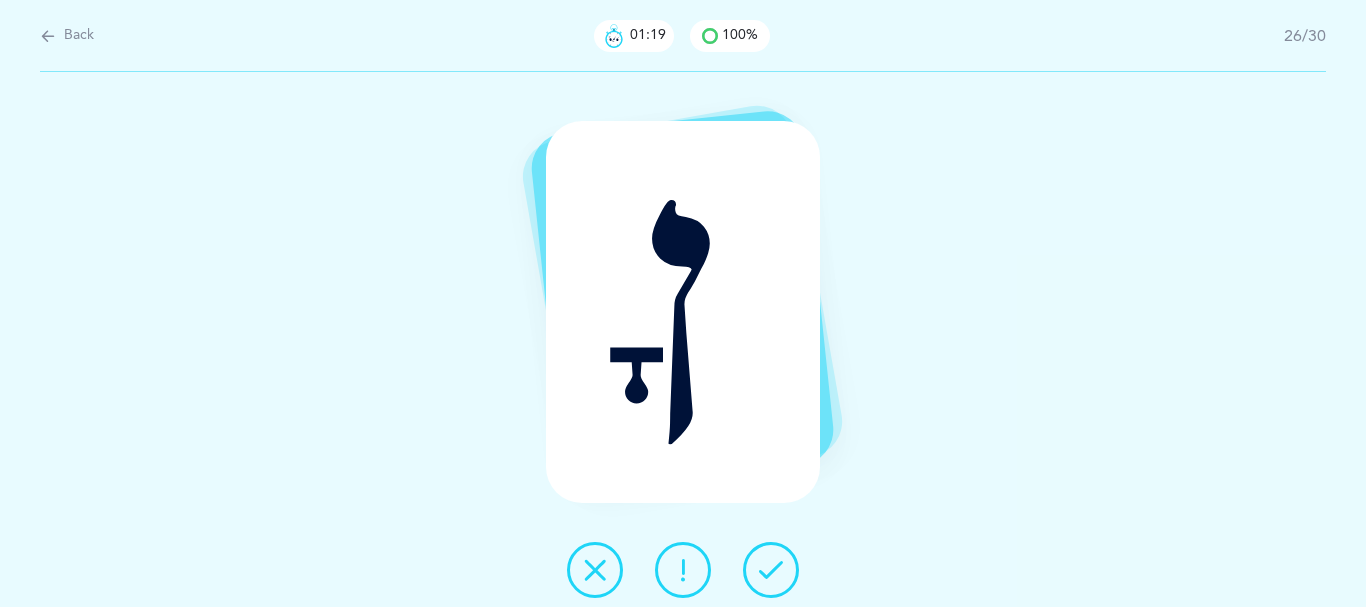 click at bounding box center (771, 570) 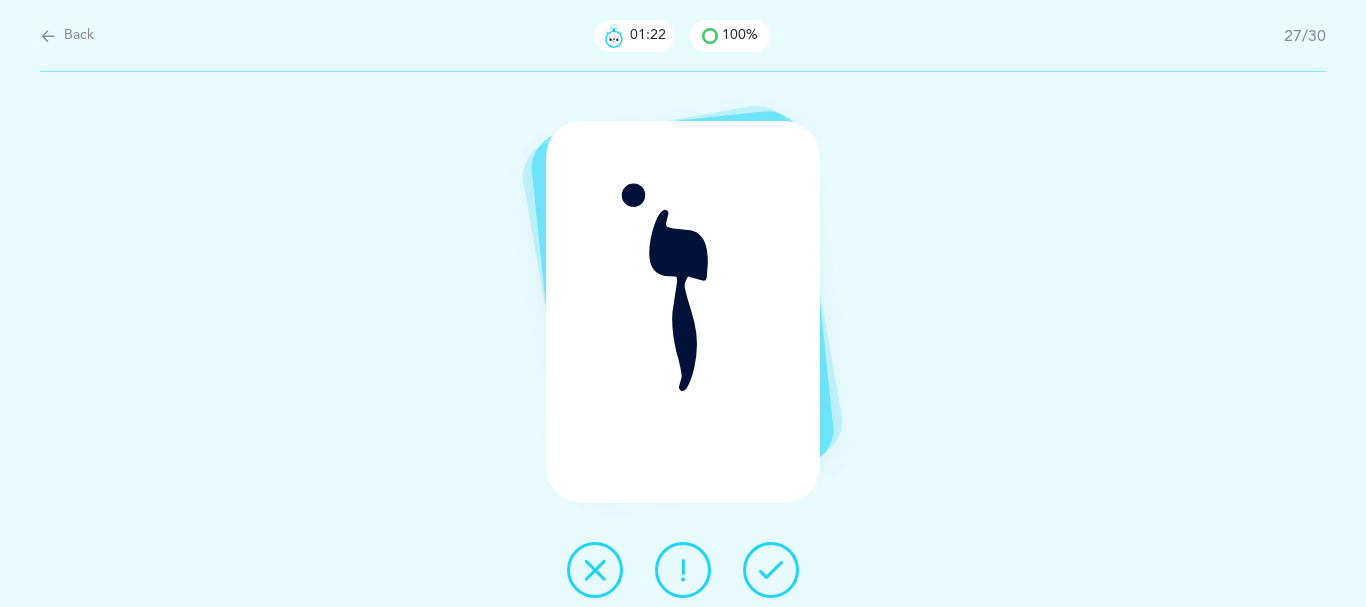 click at bounding box center [771, 570] 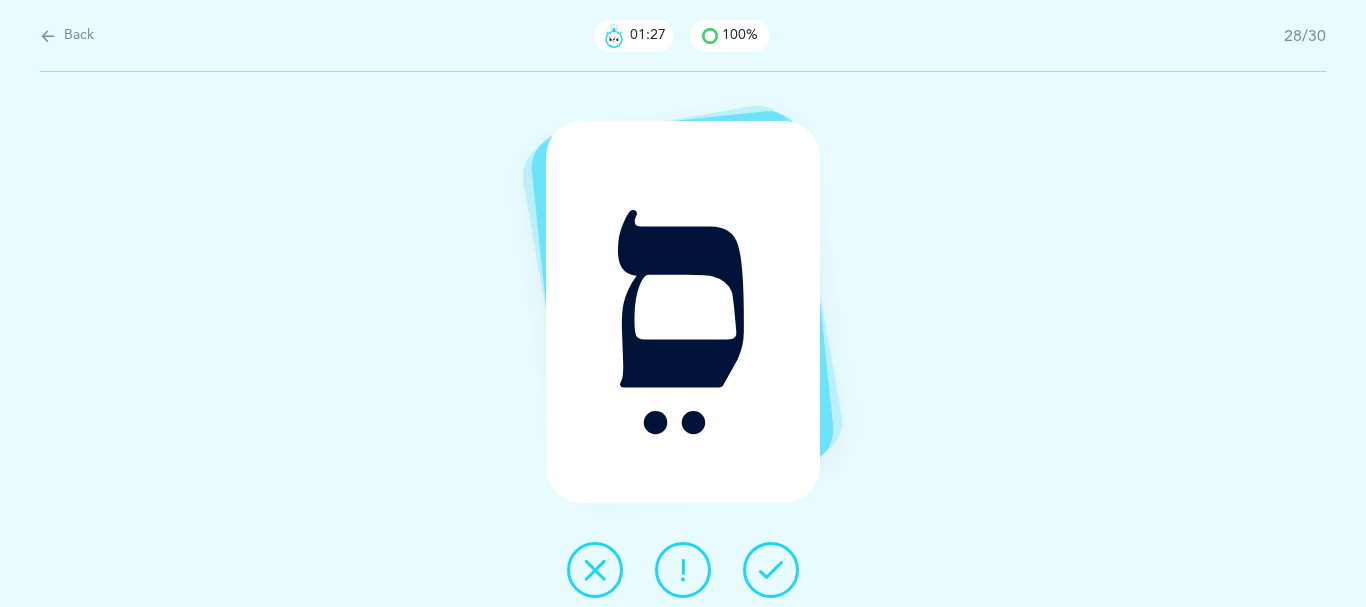 click at bounding box center [771, 570] 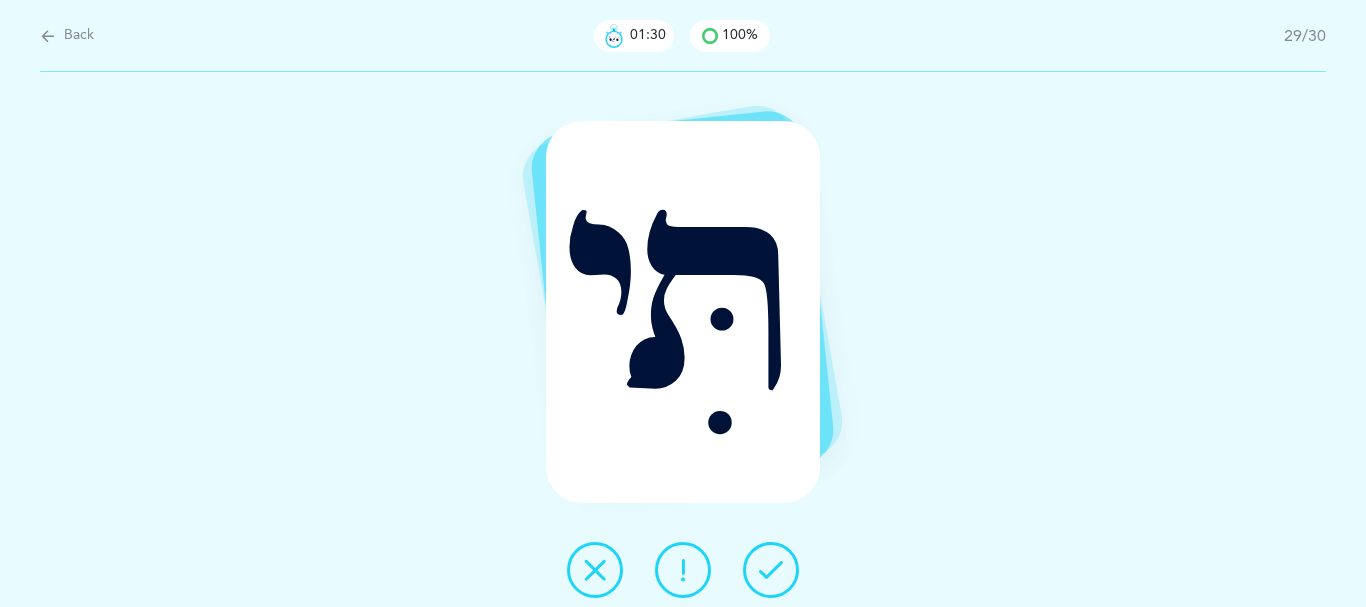 click at bounding box center [771, 570] 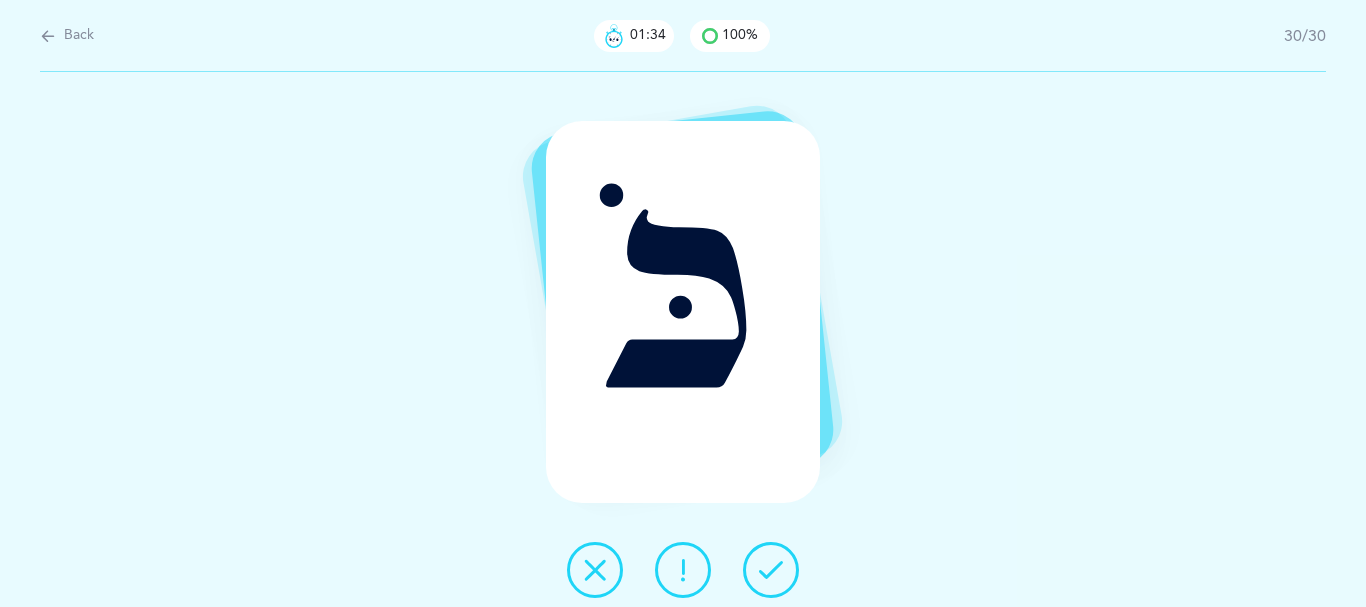 click at bounding box center [771, 570] 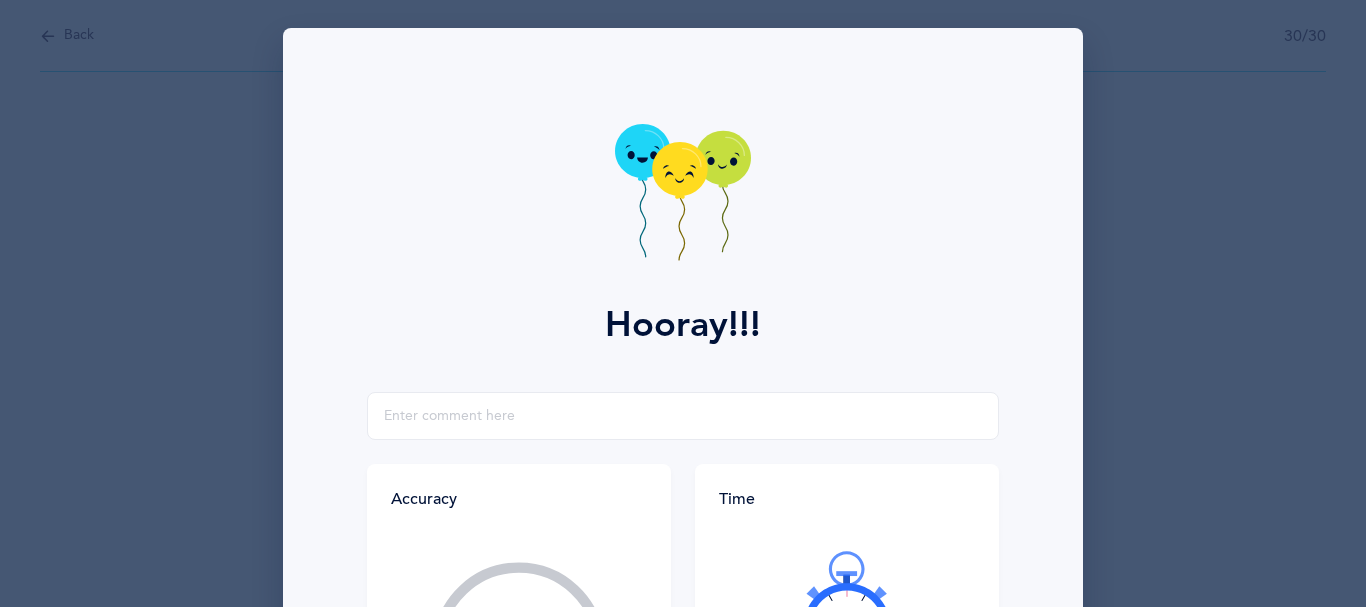 click on "Back
30/30
כֹּ
Hooray!!!
Accuracy
100%
You got 30/30 right!
Great Job! You are an accurate reader!
Time
It took you 00:01:35
Keep it up!
Back
List of errors
Back
Replay Options" at bounding box center (823, 80) 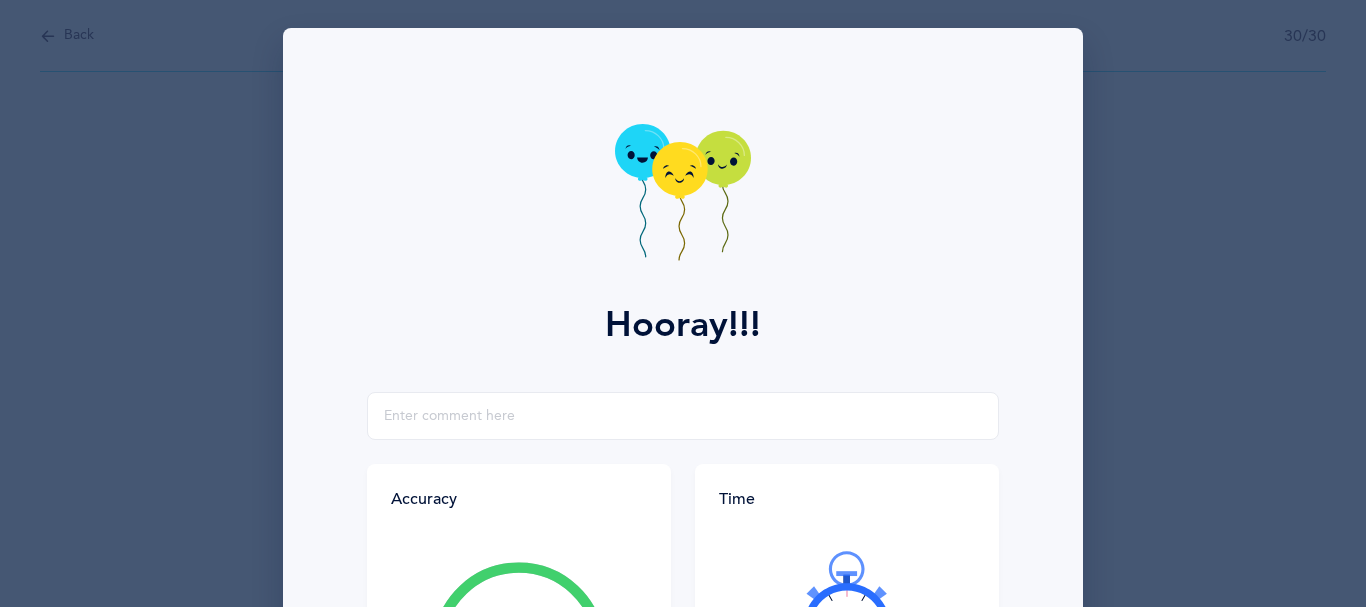 click at bounding box center [847, 610] 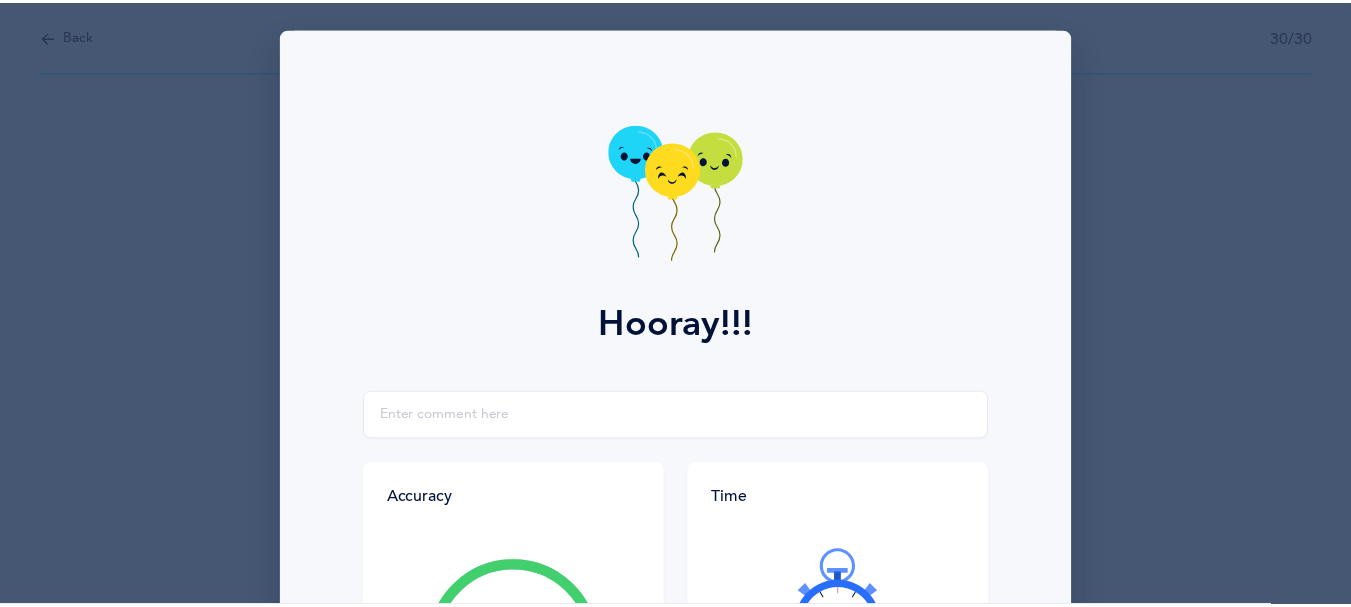 scroll, scrollTop: 432, scrollLeft: 0, axis: vertical 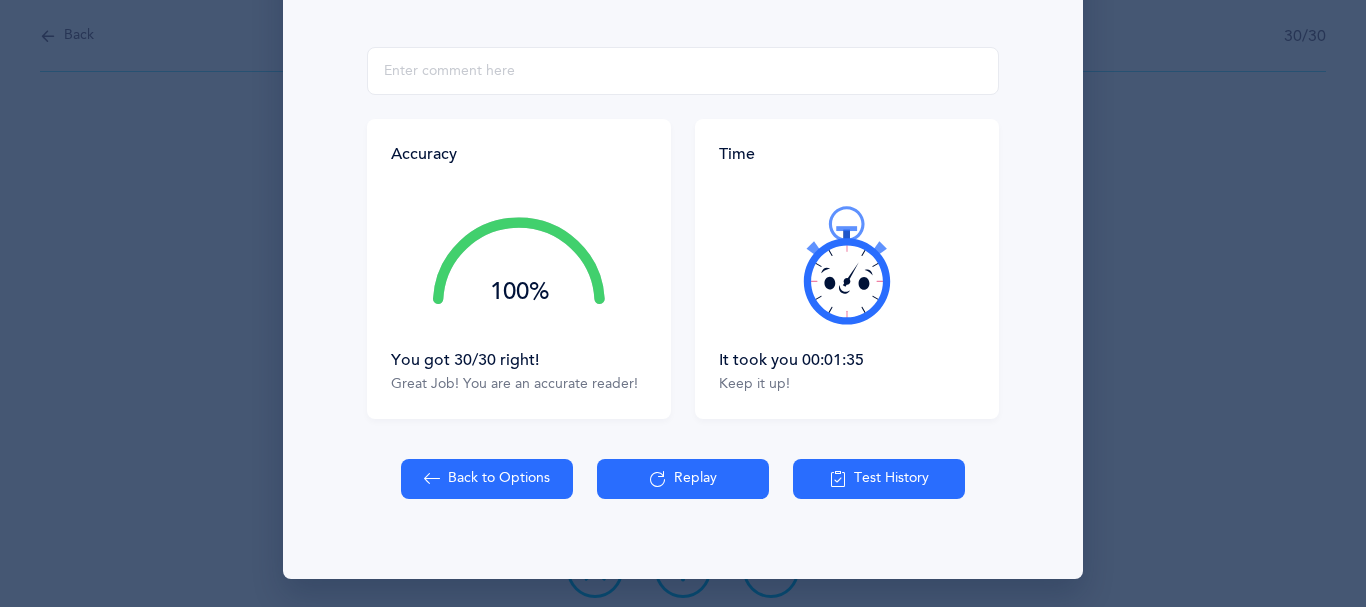click on "Back to Options" at bounding box center (487, 479) 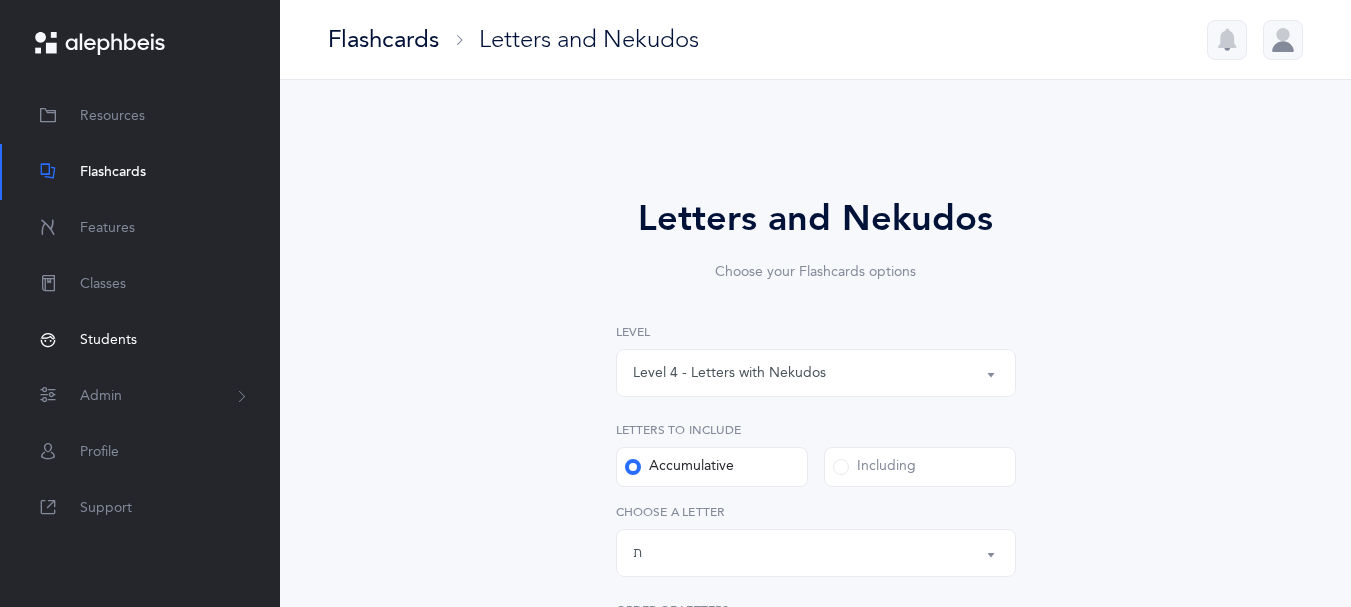 click on "Students" at bounding box center (108, 340) 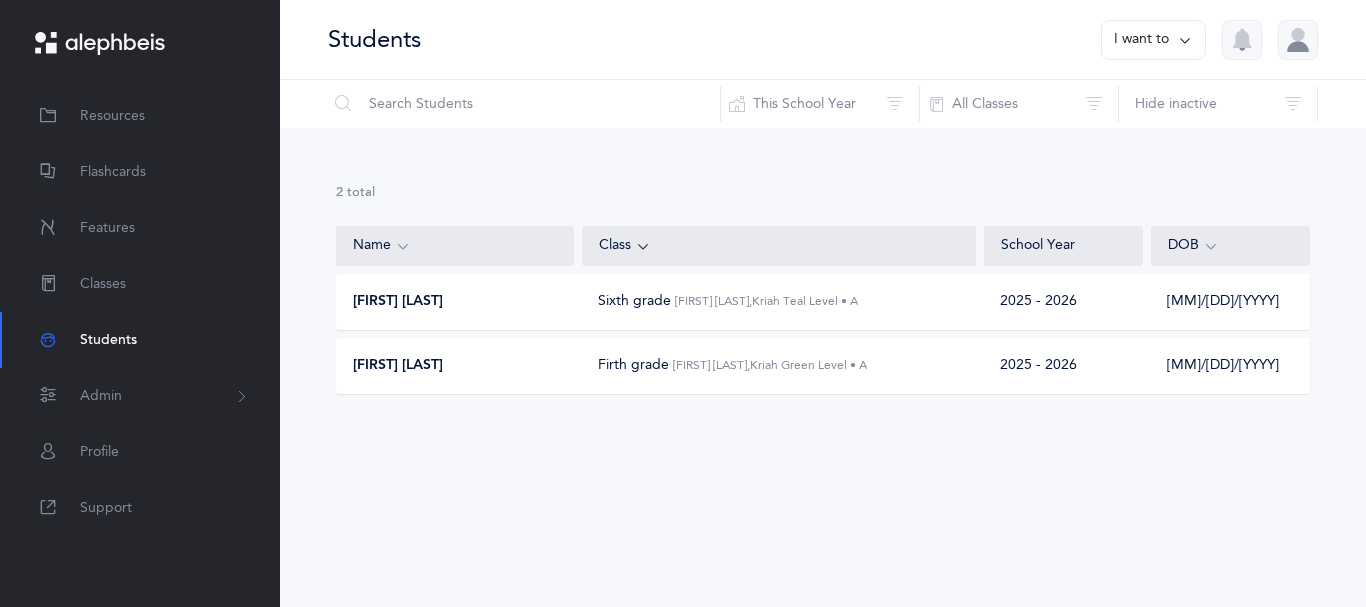 click on "[FIRST] [LAST]
Firth grade
[FIRST] [LAST],
Kriah Green Level • A
[YEAR] - [YEAR]
[MM]/[DD]/[YYYY]" at bounding box center (823, 366) 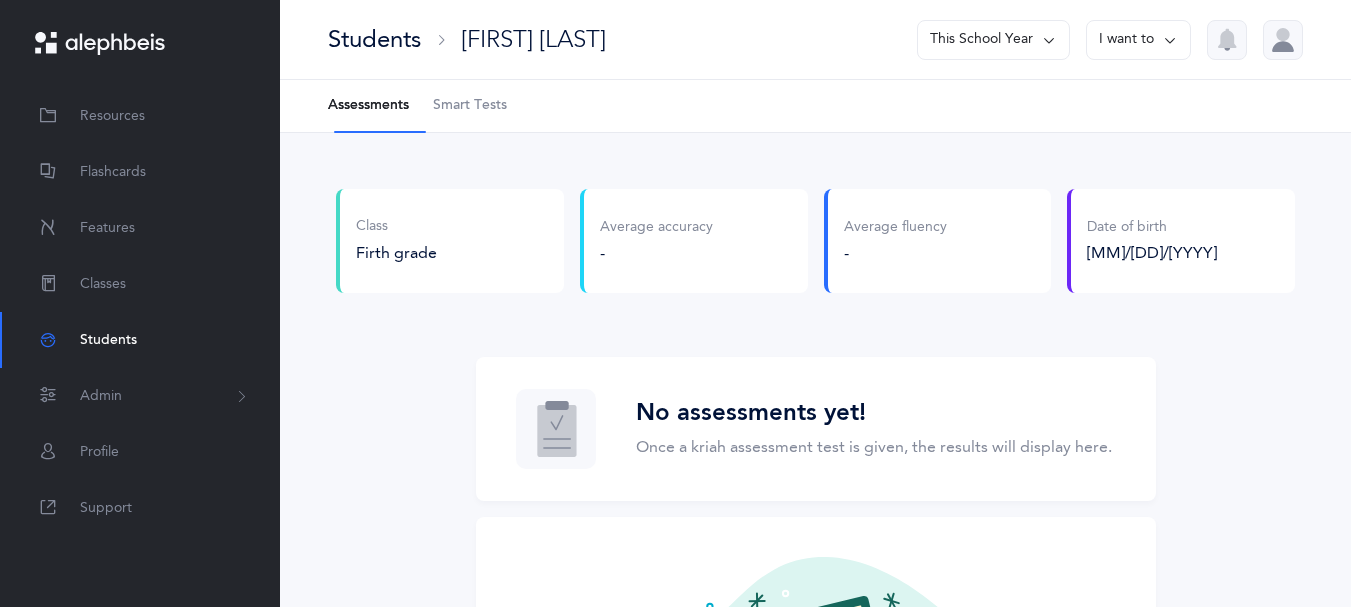 click on "Smart Tests" at bounding box center (470, 106) 